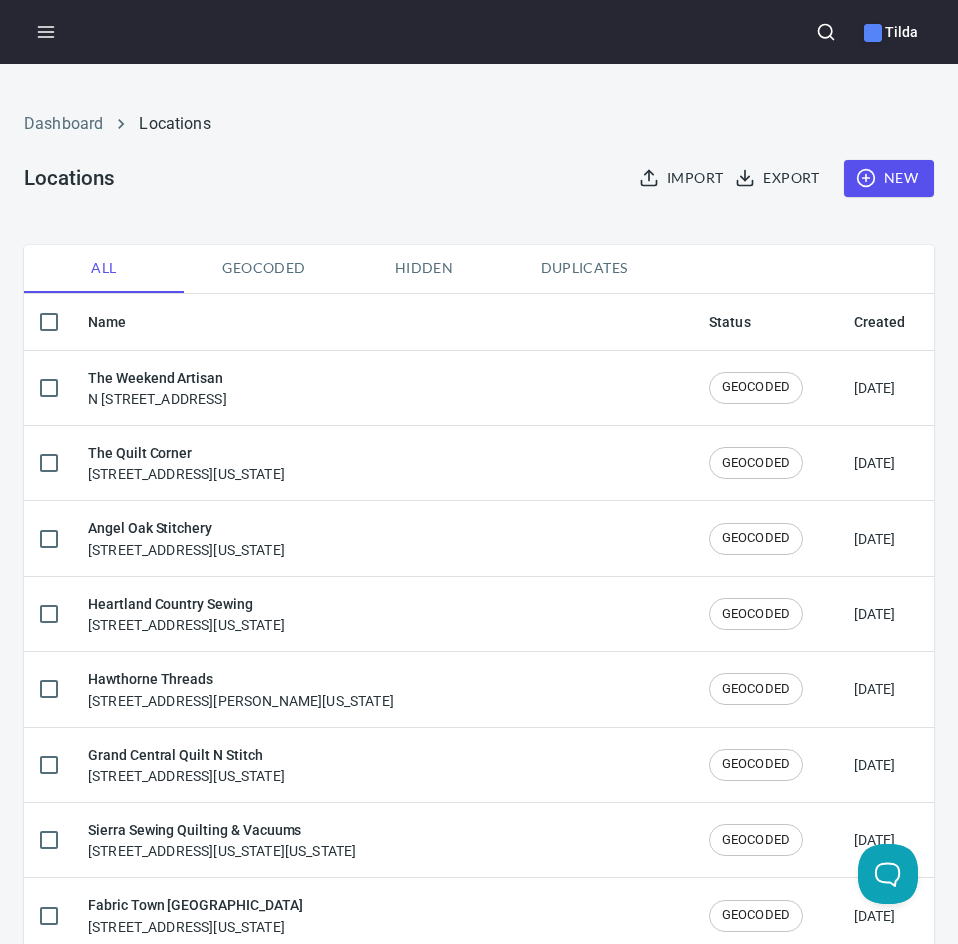 scroll, scrollTop: 0, scrollLeft: 0, axis: both 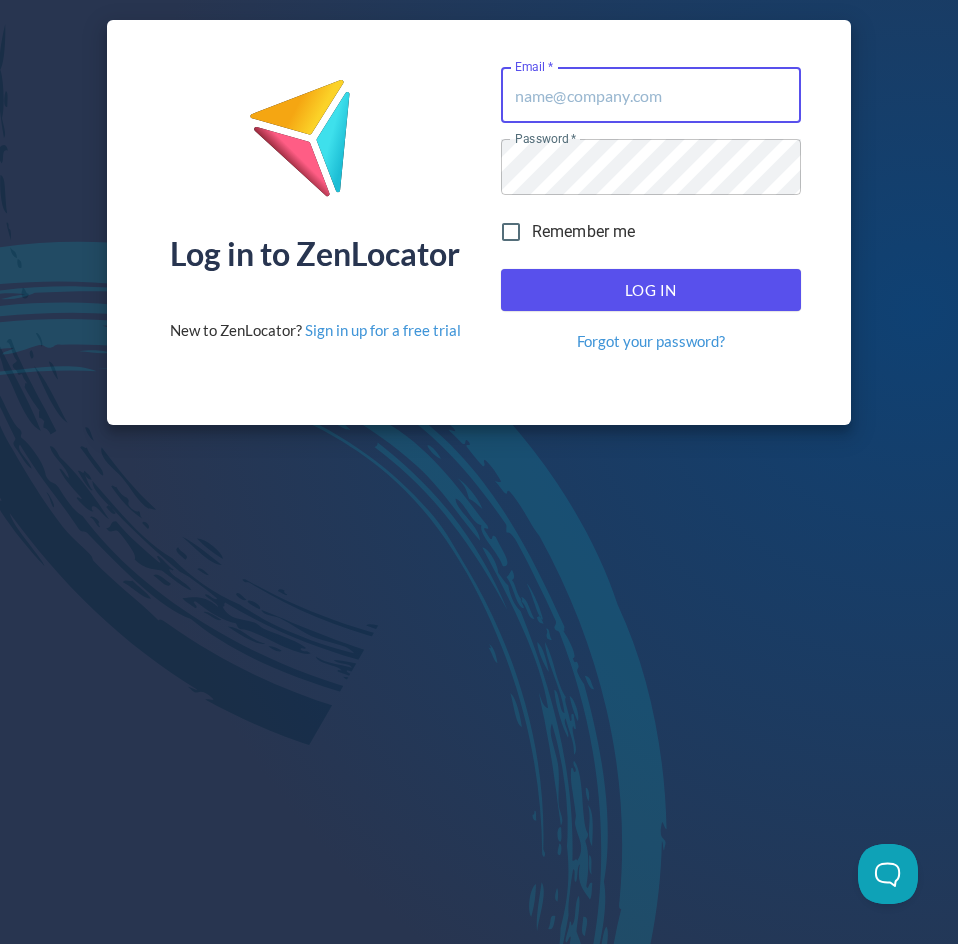 type on "[EMAIL_ADDRESS][DOMAIN_NAME]" 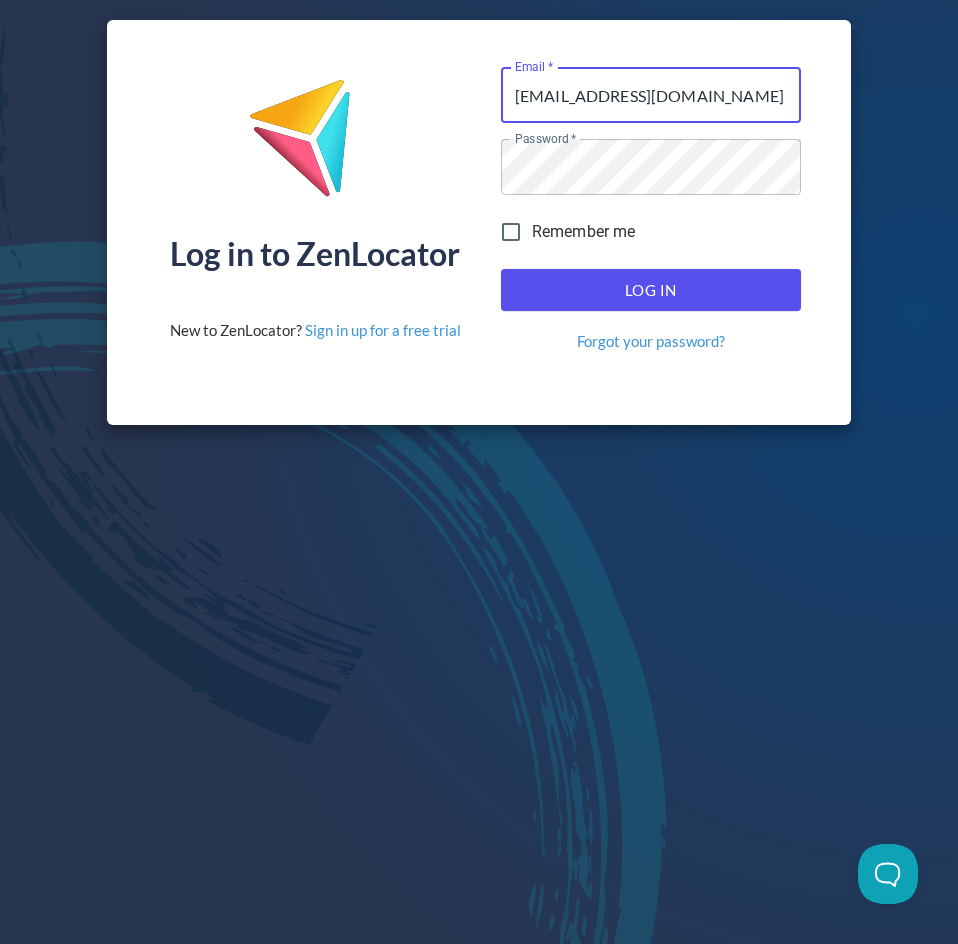 click on "Log In" at bounding box center [651, 290] 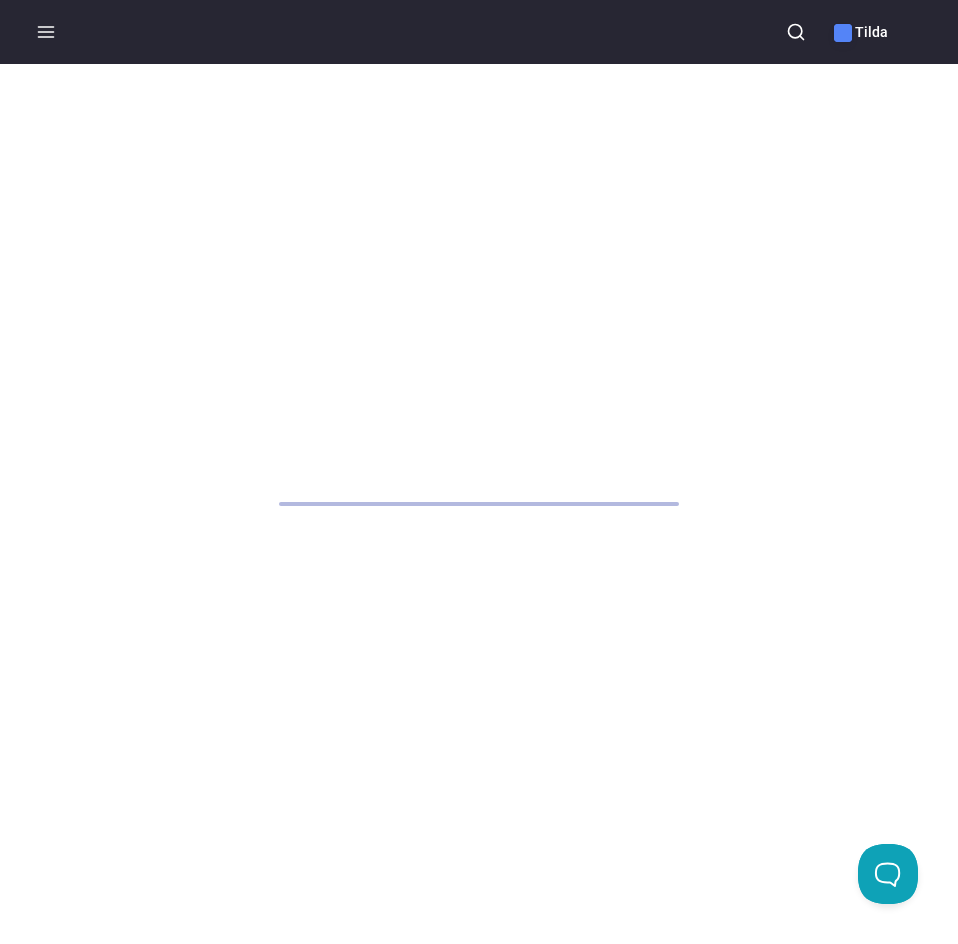 scroll, scrollTop: 0, scrollLeft: 0, axis: both 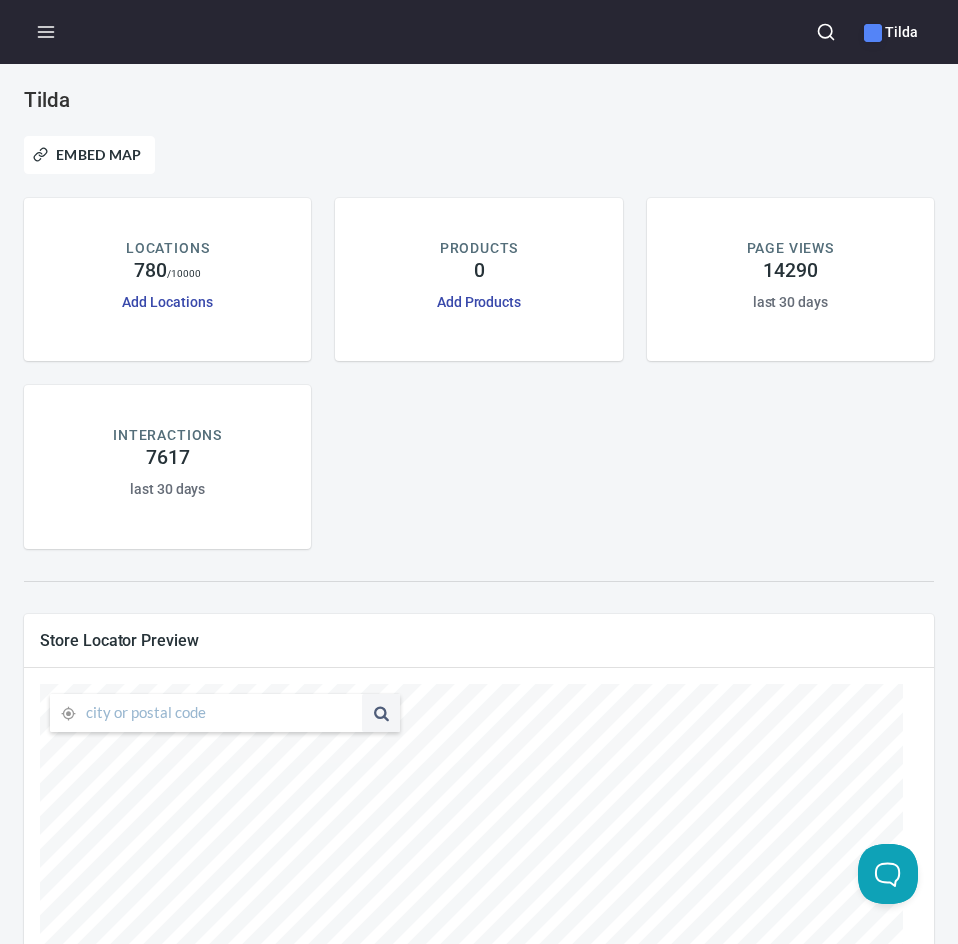 click 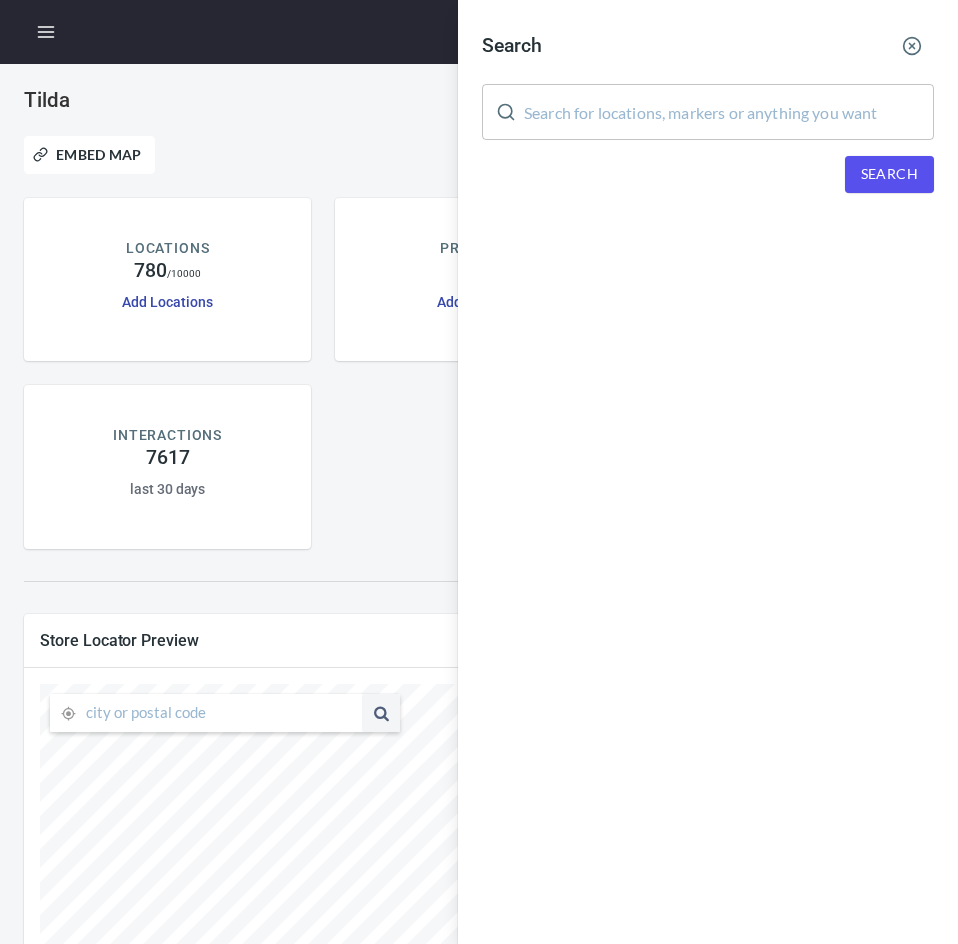 click at bounding box center (729, 112) 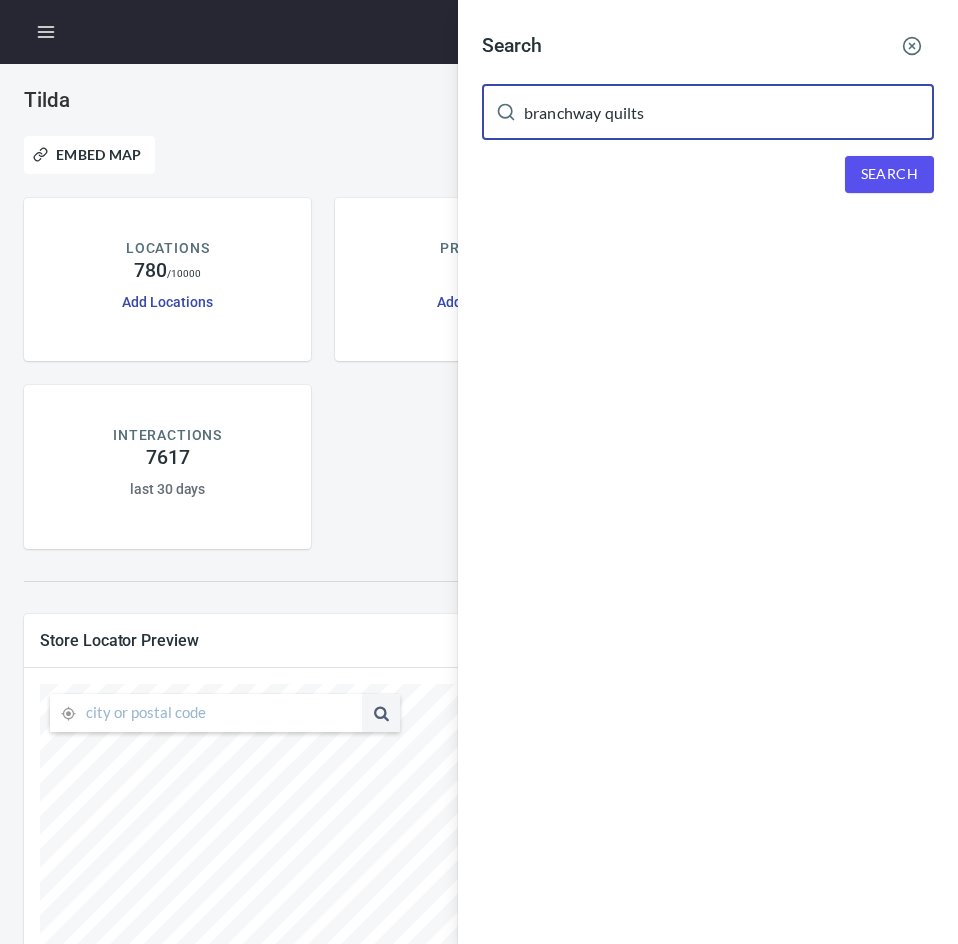 type on "branchway quilts" 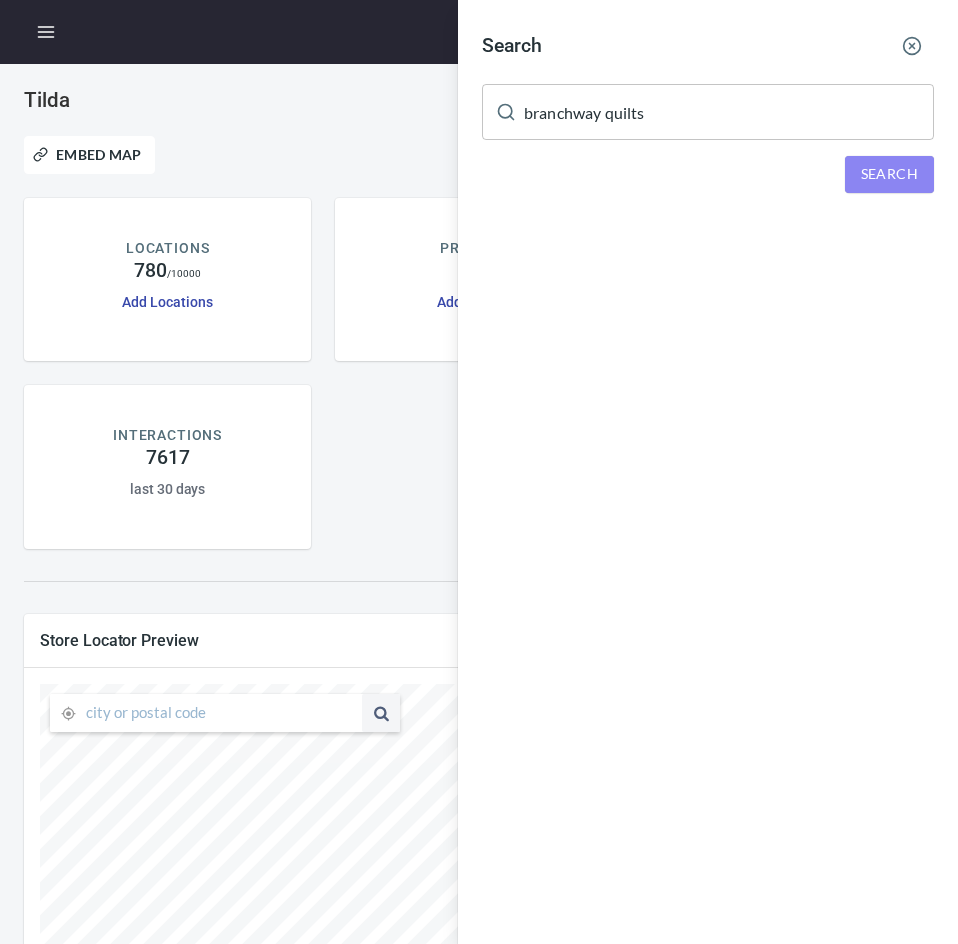 click on "Search" at bounding box center [889, 174] 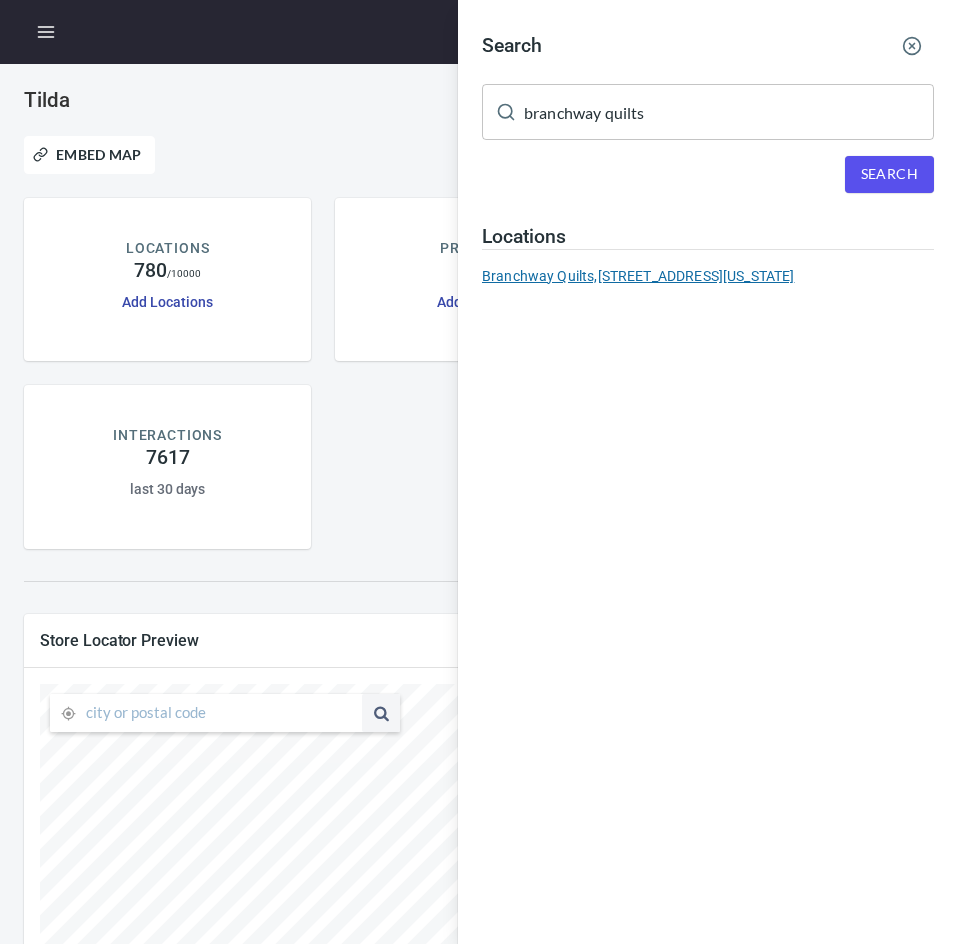 click on "Branchway Quilts,  [STREET_ADDRESS][US_STATE]" at bounding box center (708, 276) 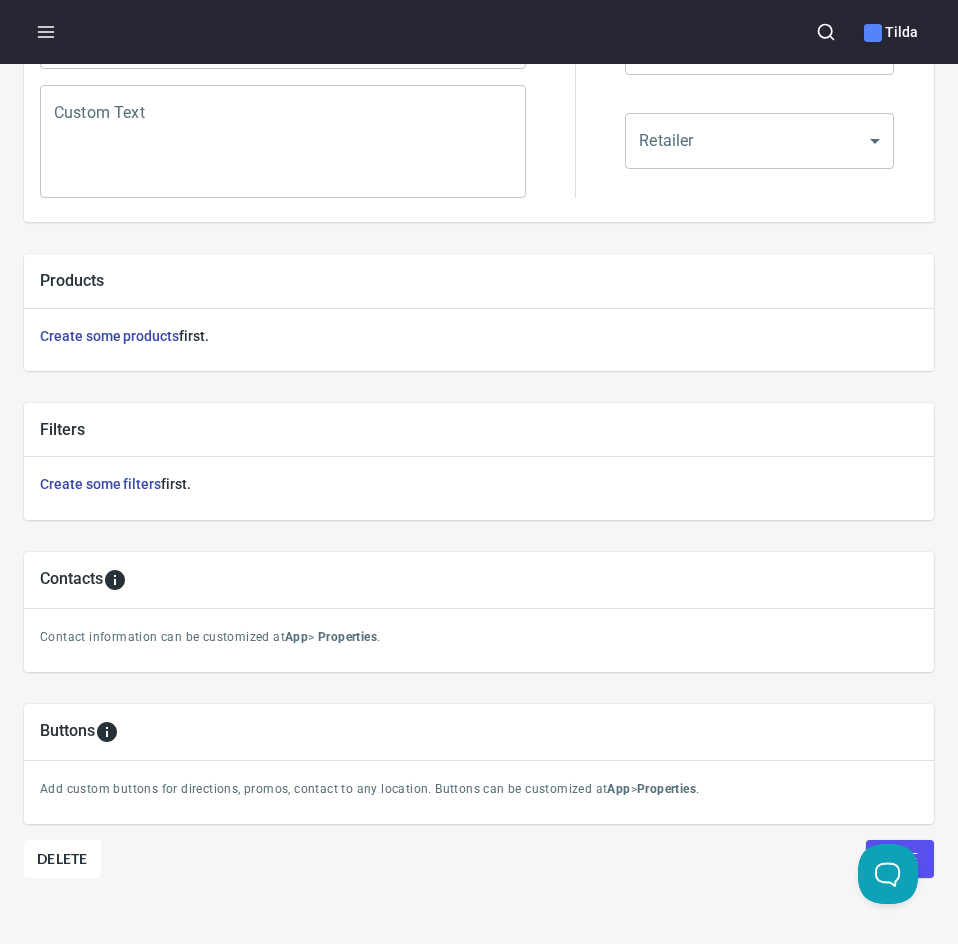 scroll, scrollTop: 568, scrollLeft: 0, axis: vertical 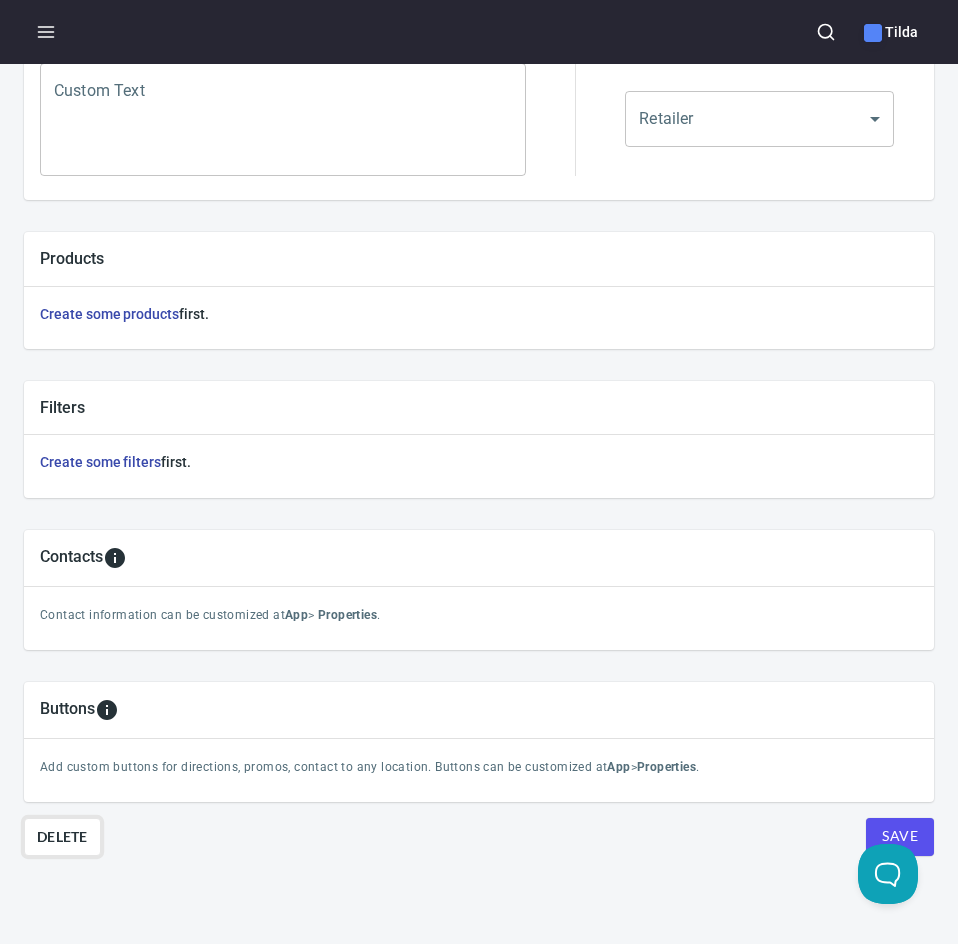 click on "Delete" at bounding box center (62, 837) 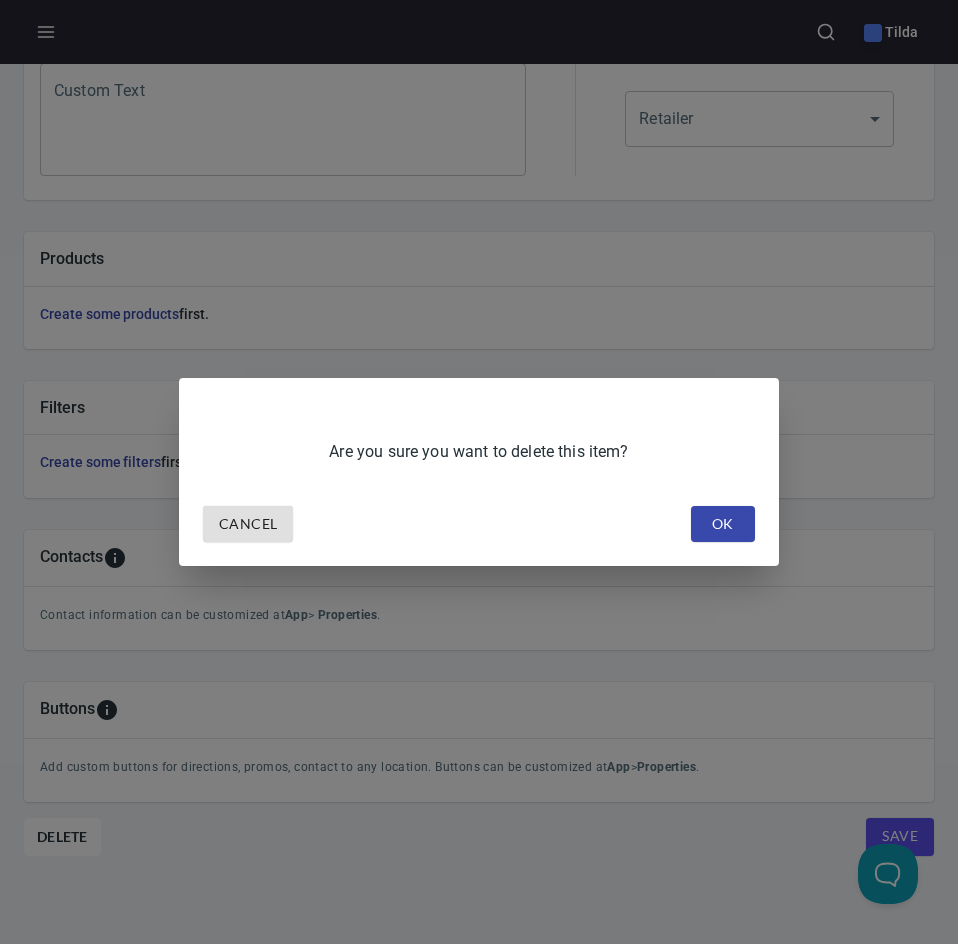 click on "OK" at bounding box center [723, 524] 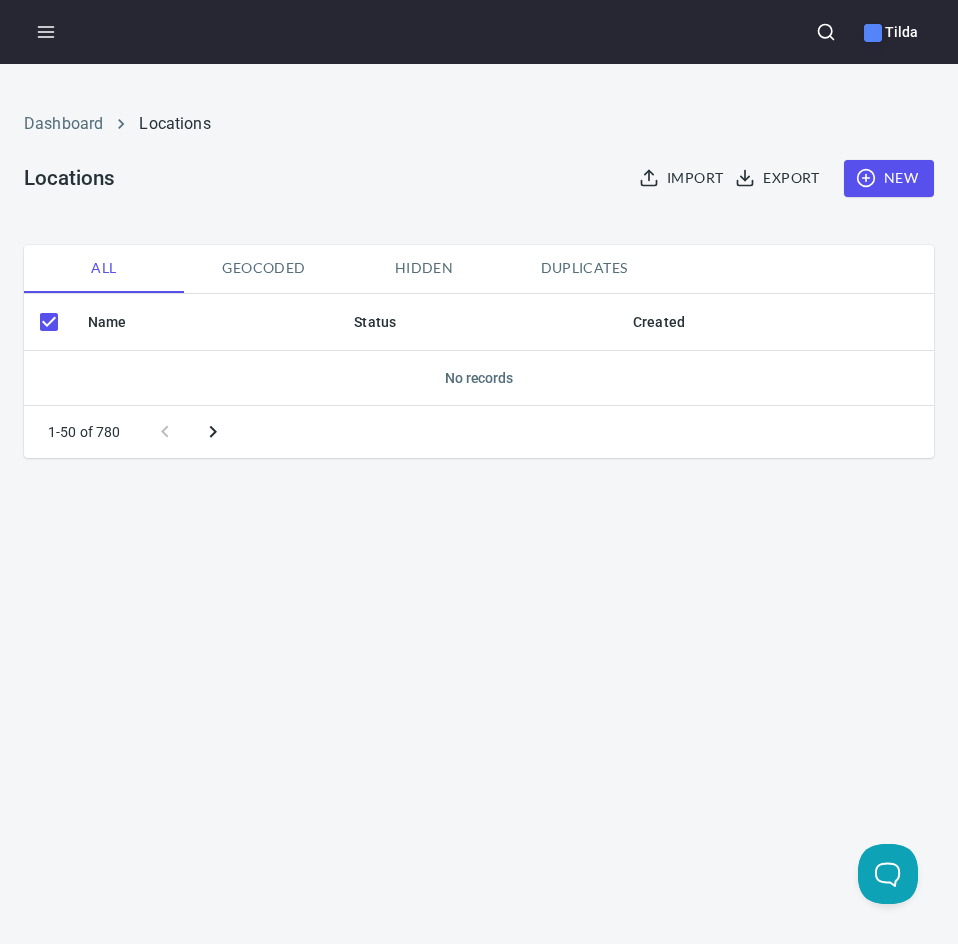 checkbox on "false" 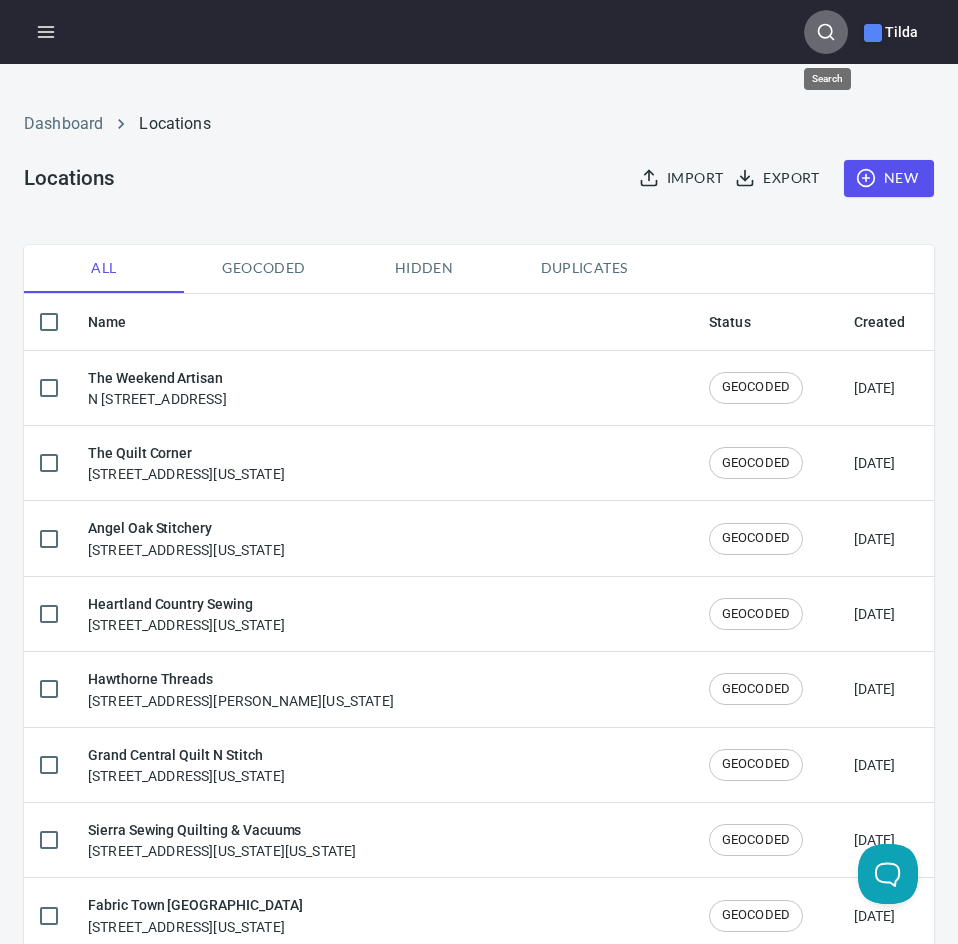 click 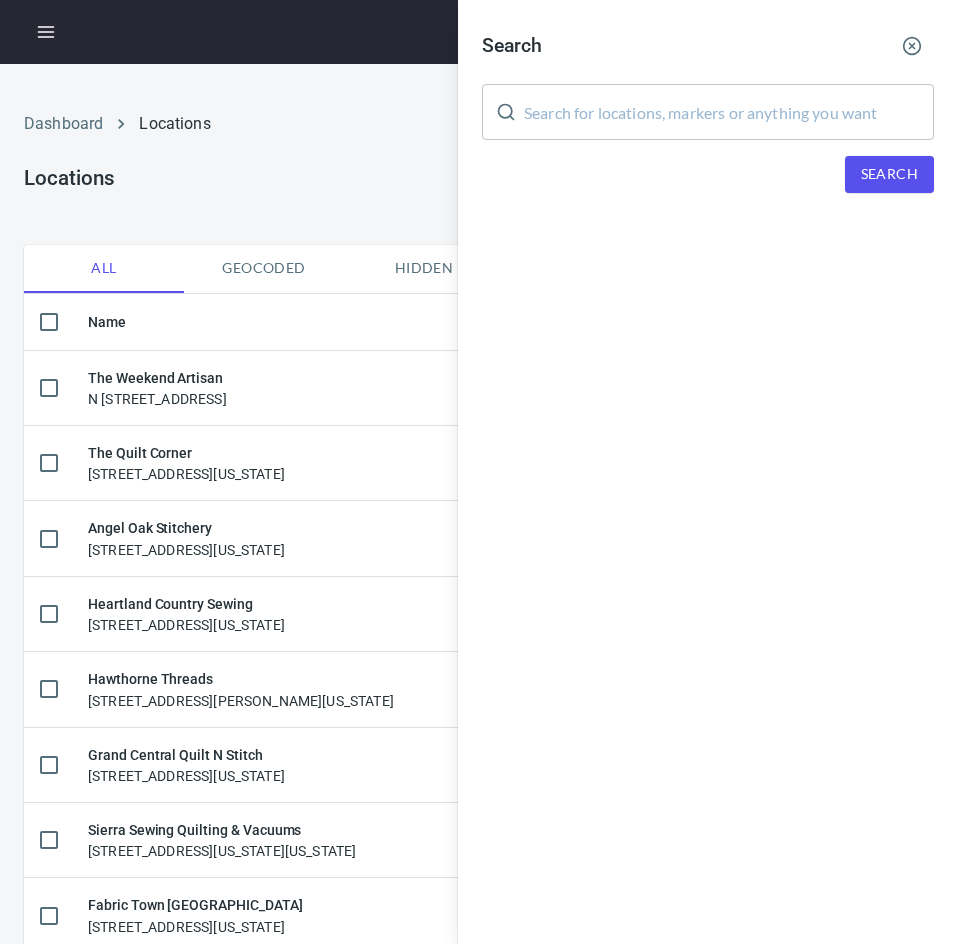 click at bounding box center [729, 112] 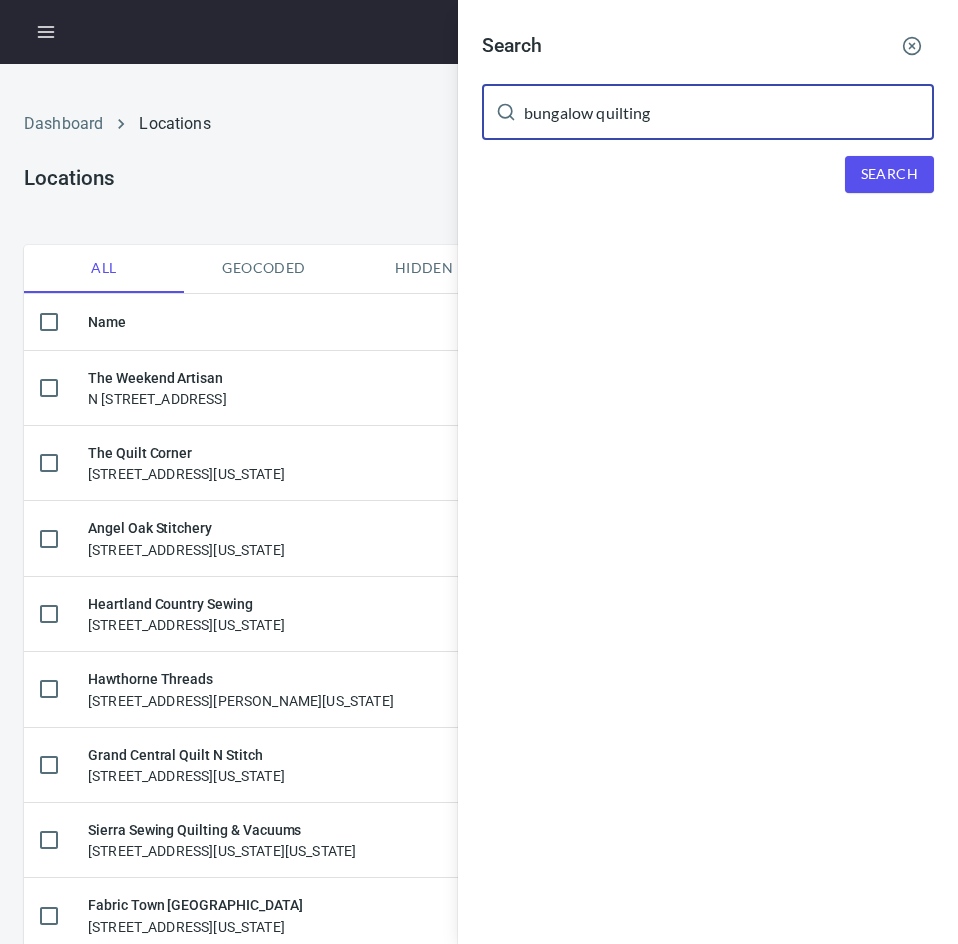 type on "bungalow quilting" 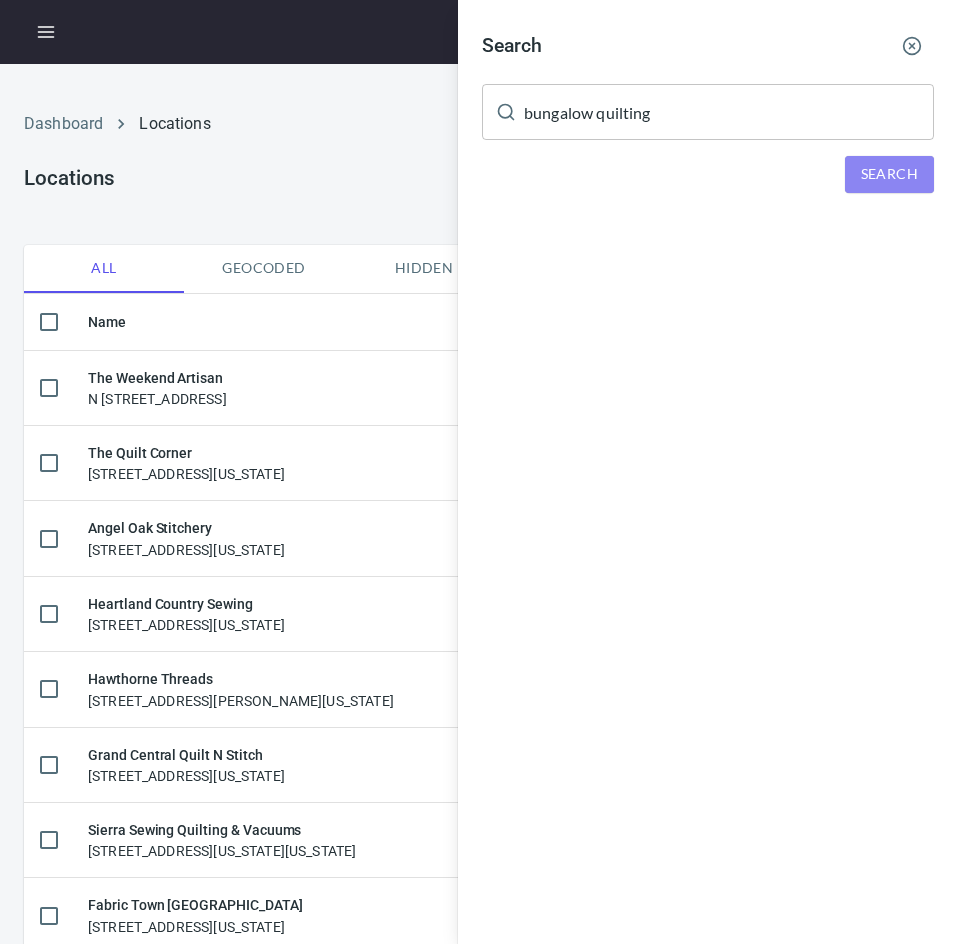 click on "Search" at bounding box center (889, 174) 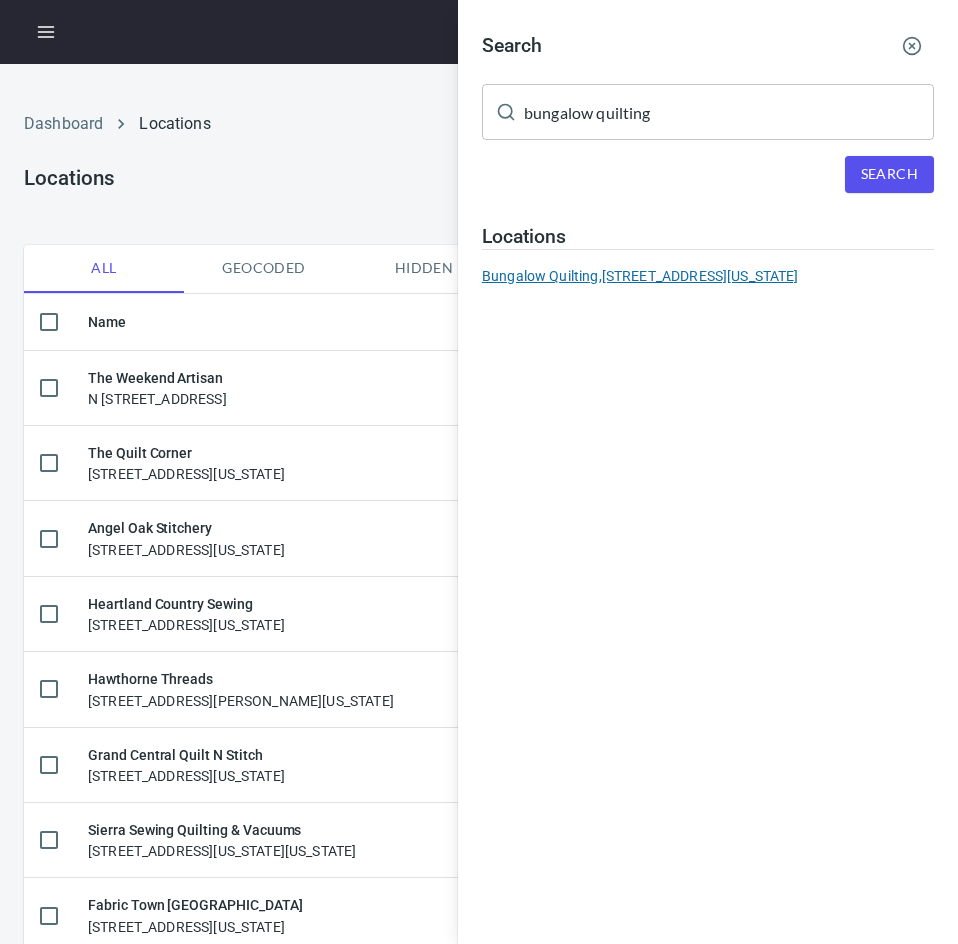 click on "Bungalow Quilting,  [STREET_ADDRESS][US_STATE]" at bounding box center [708, 276] 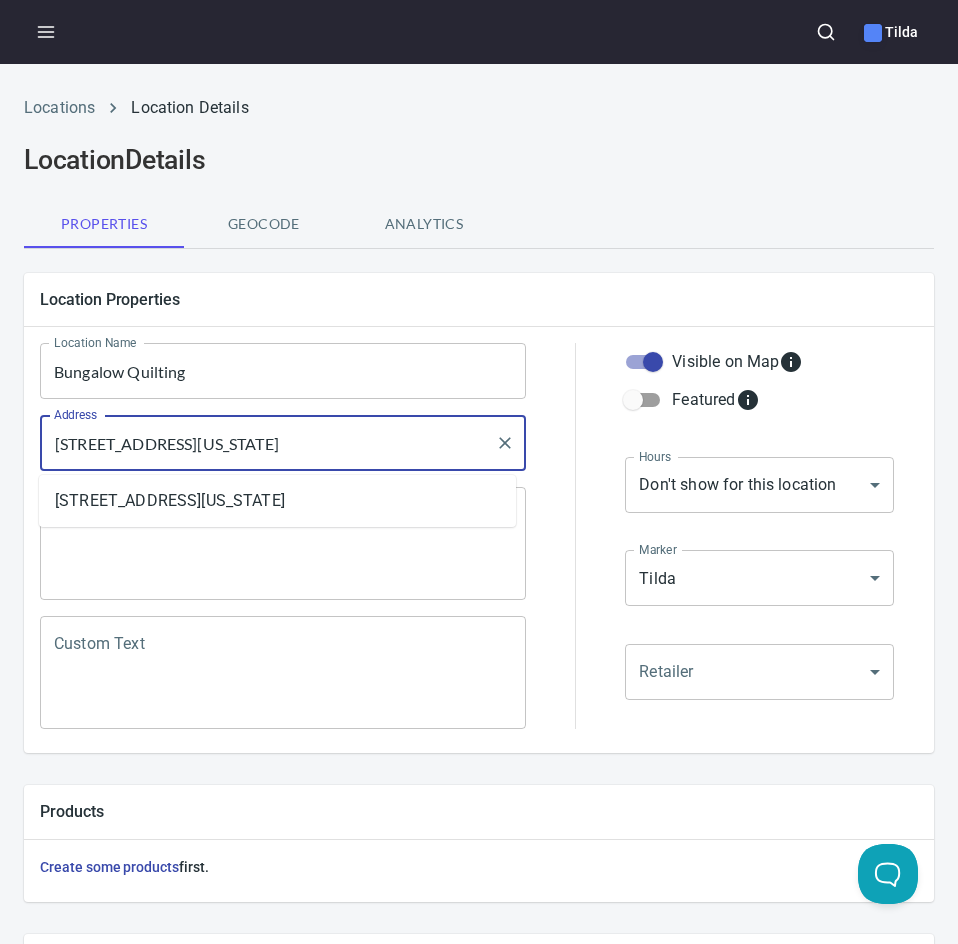 drag, startPoint x: 453, startPoint y: 445, endPoint x: -6, endPoint y: 443, distance: 459.00436 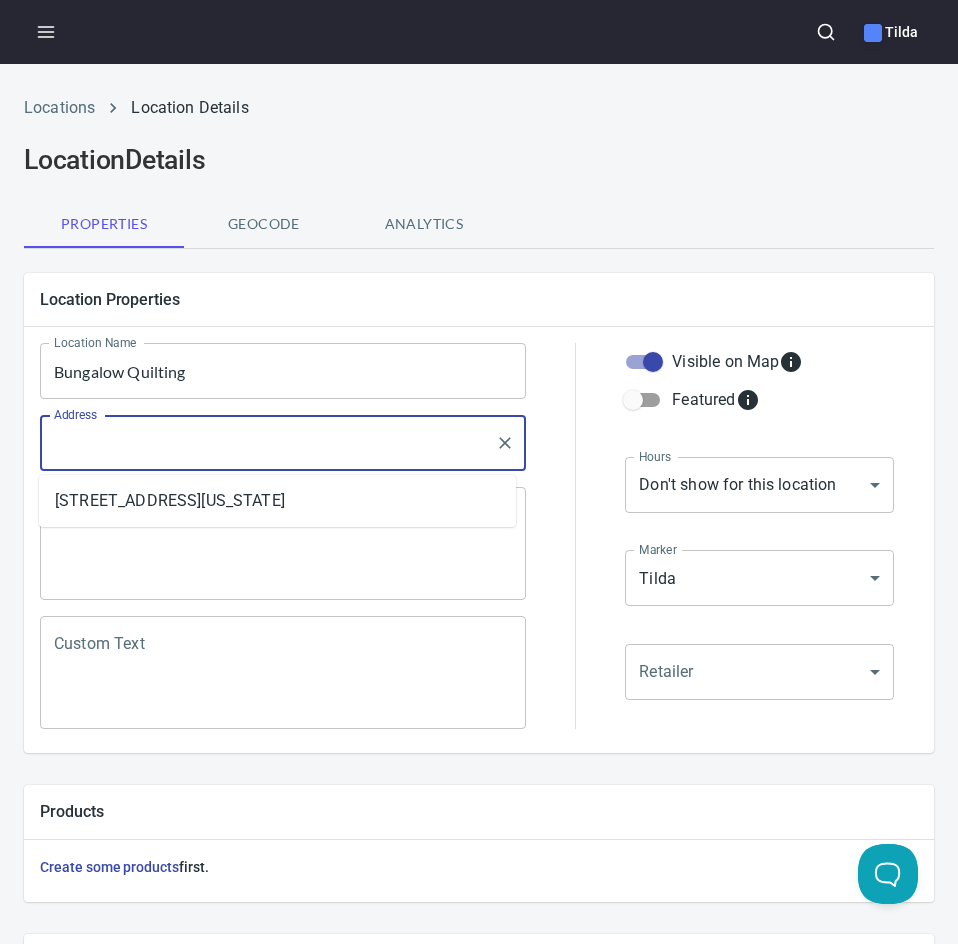 paste on "[STREET_ADDRESS]" 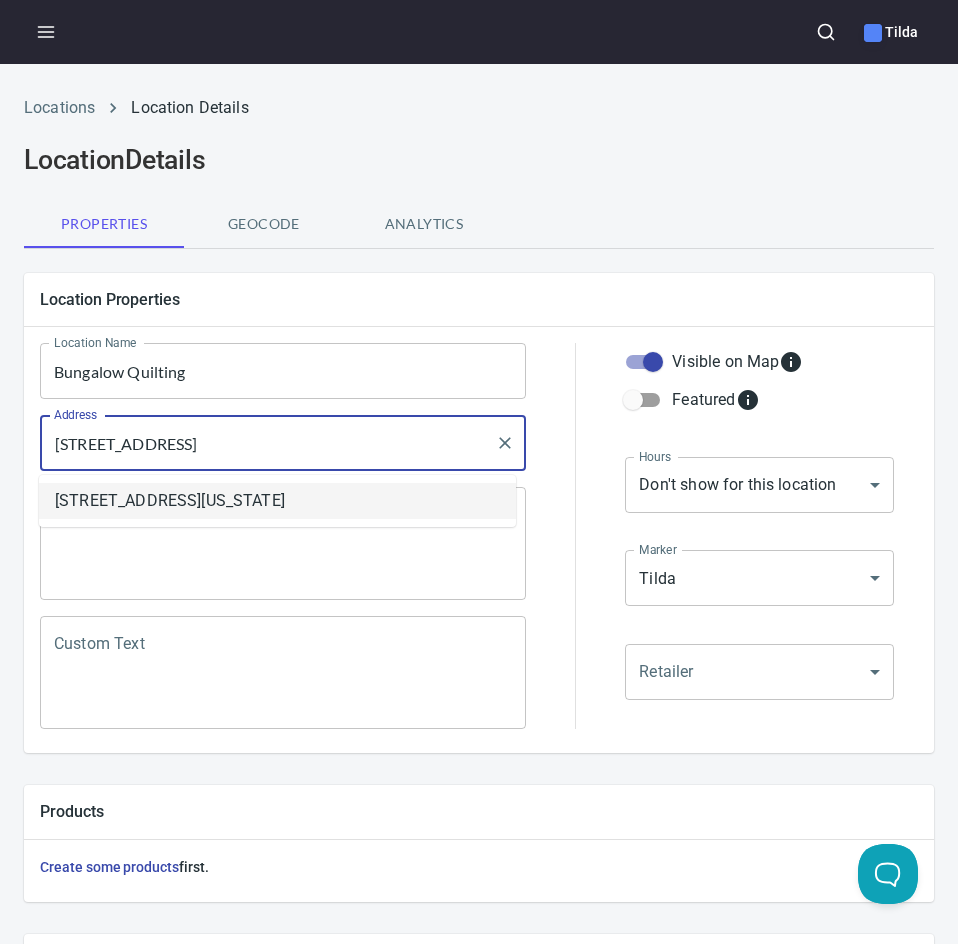 click on "[STREET_ADDRESS][US_STATE]" at bounding box center [277, 501] 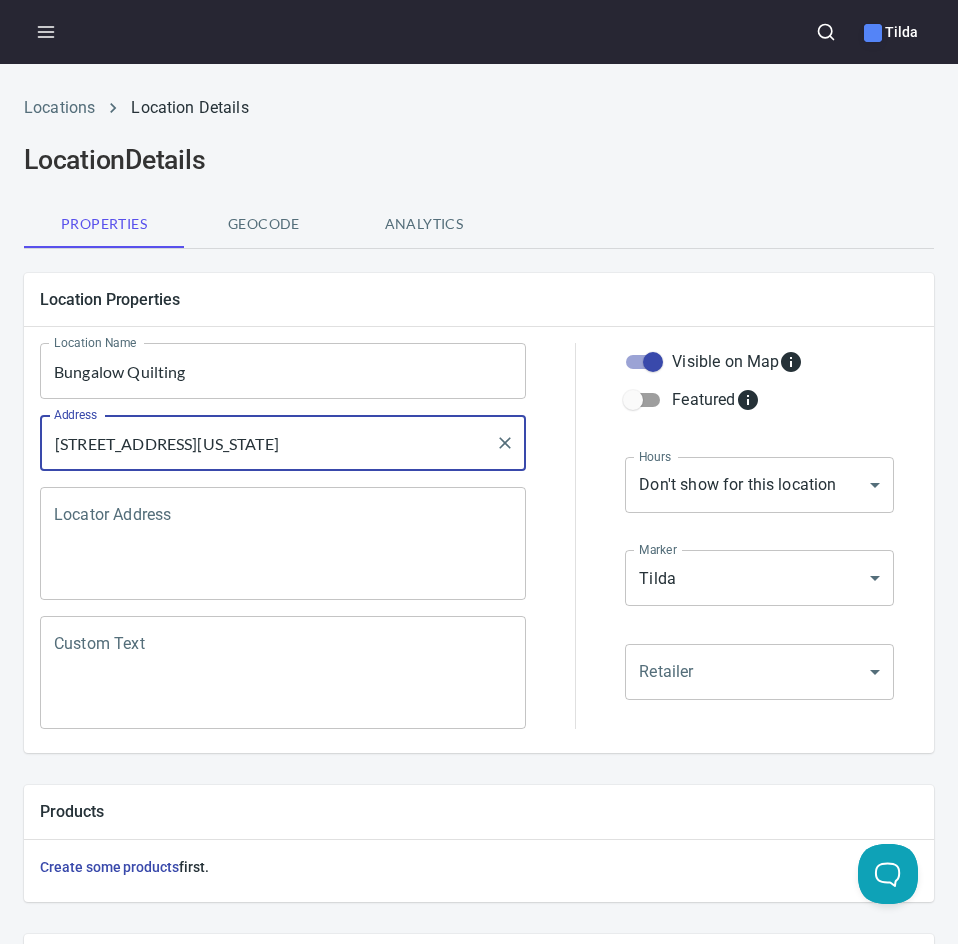 scroll, scrollTop: 568, scrollLeft: 0, axis: vertical 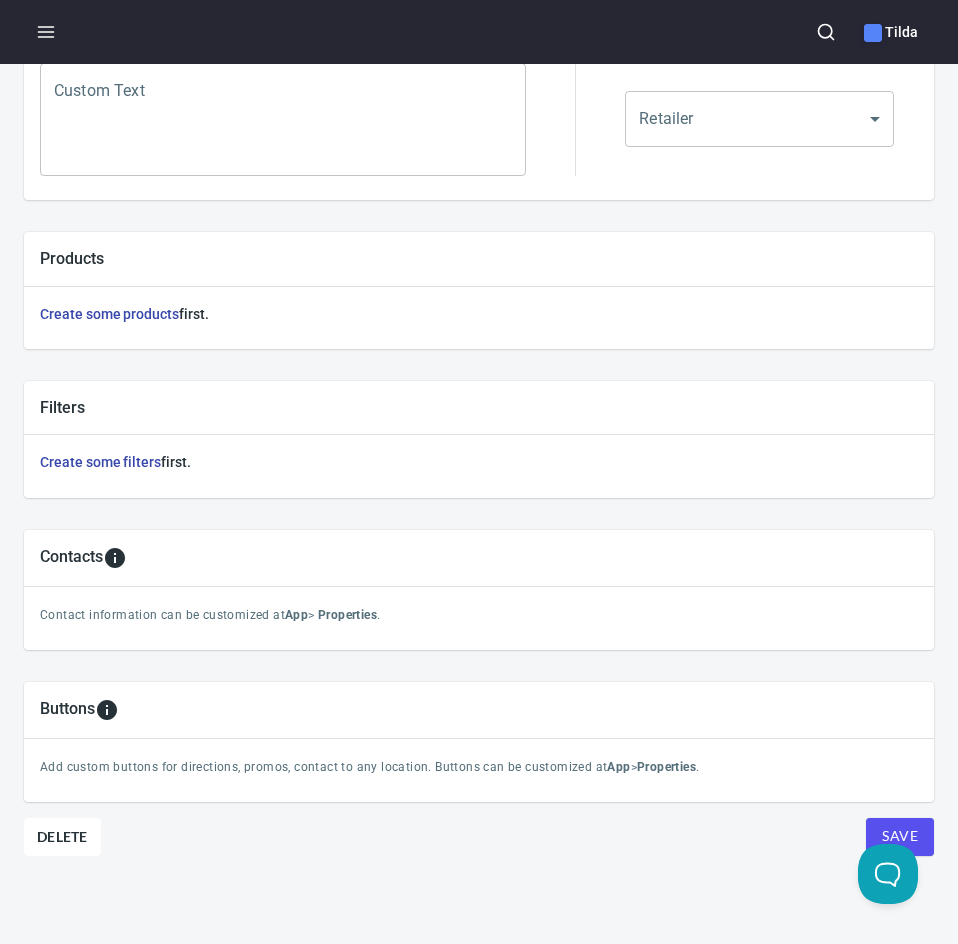 type on "[STREET_ADDRESS][US_STATE]" 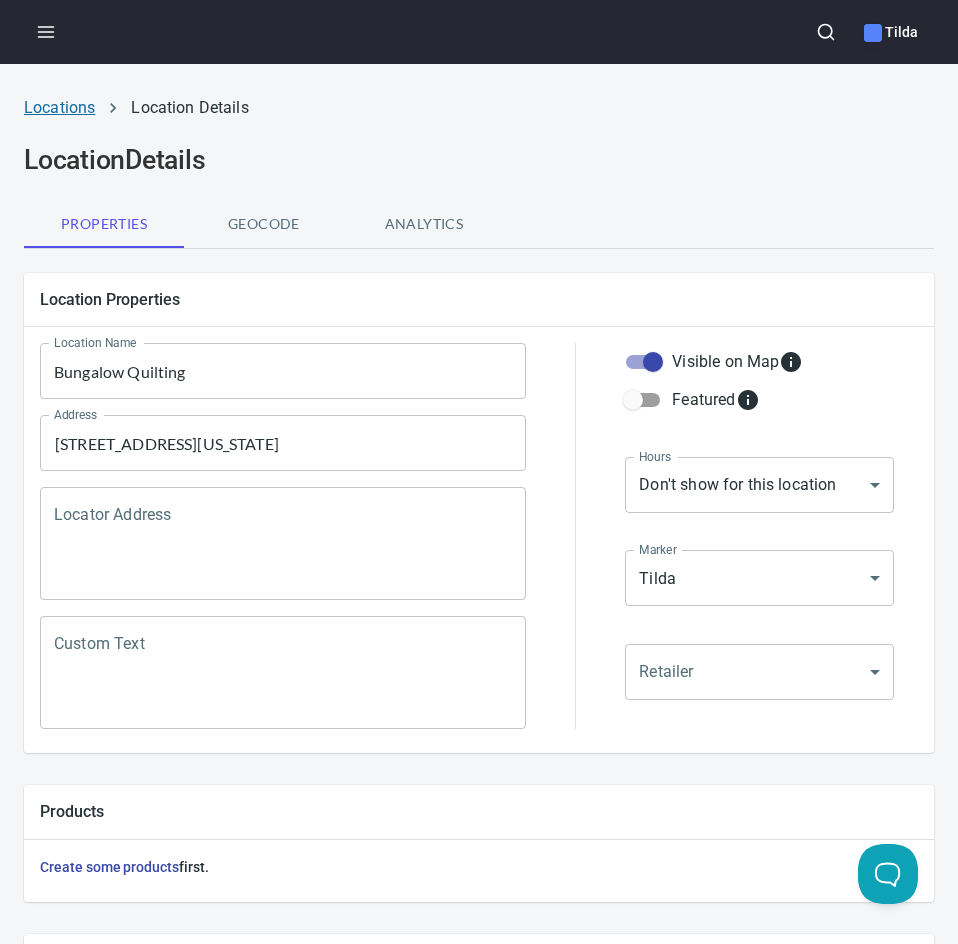 click on "Locations" at bounding box center (59, 107) 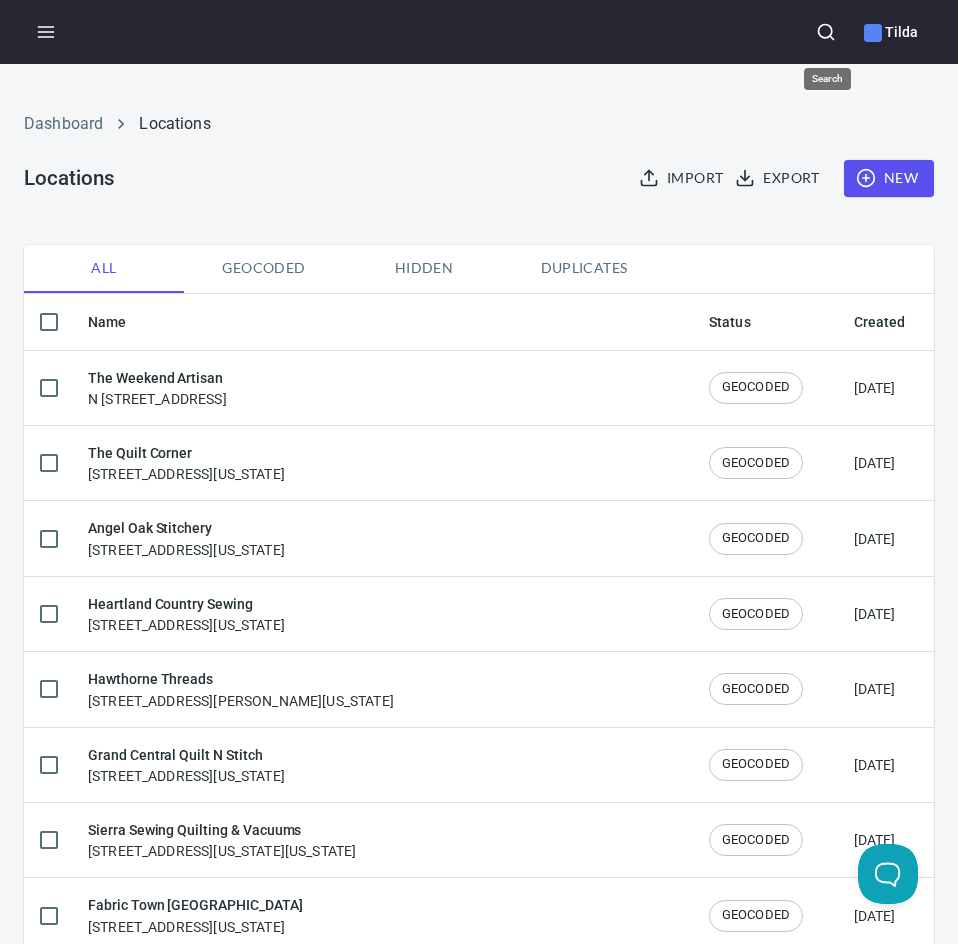 click 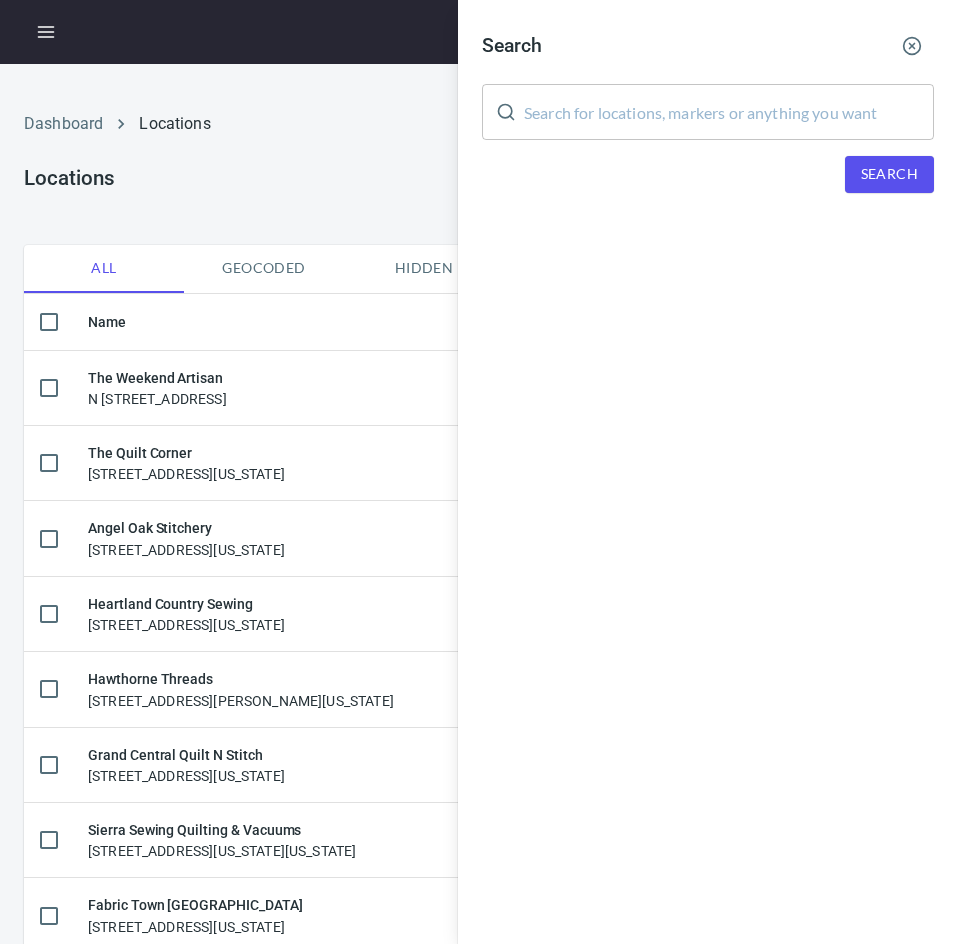click at bounding box center (729, 112) 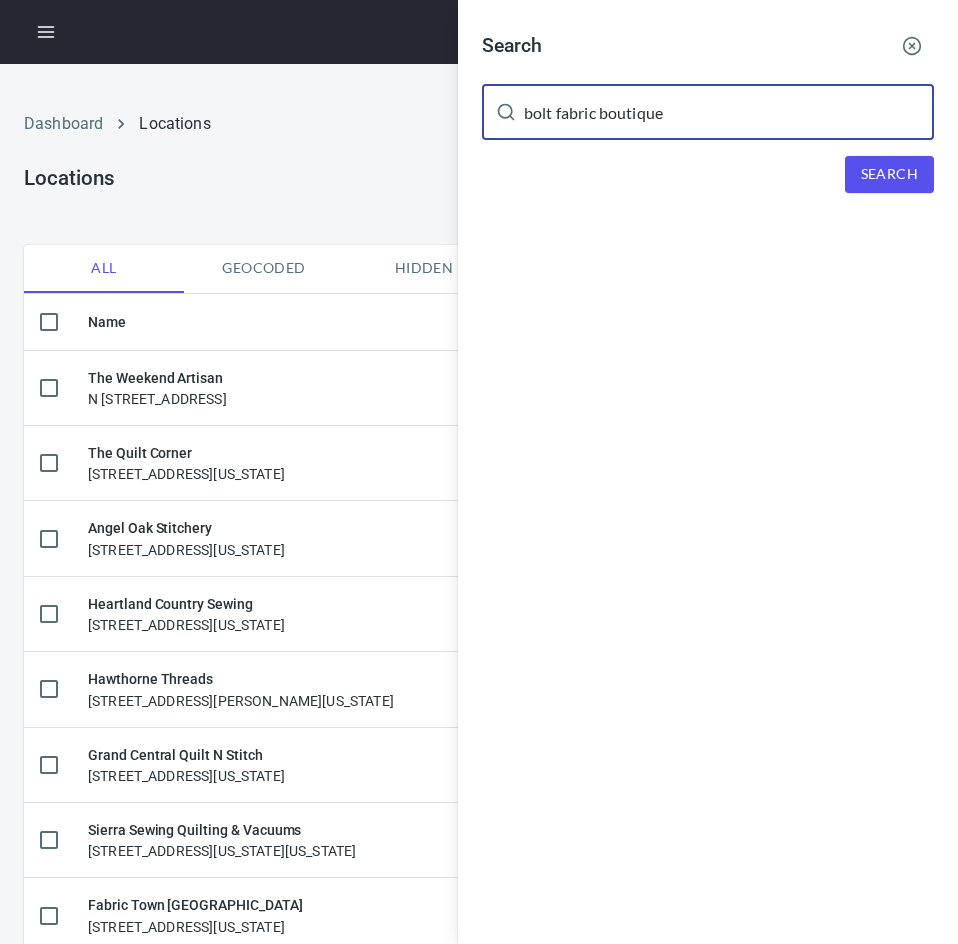 type on "bolt fabric boutique" 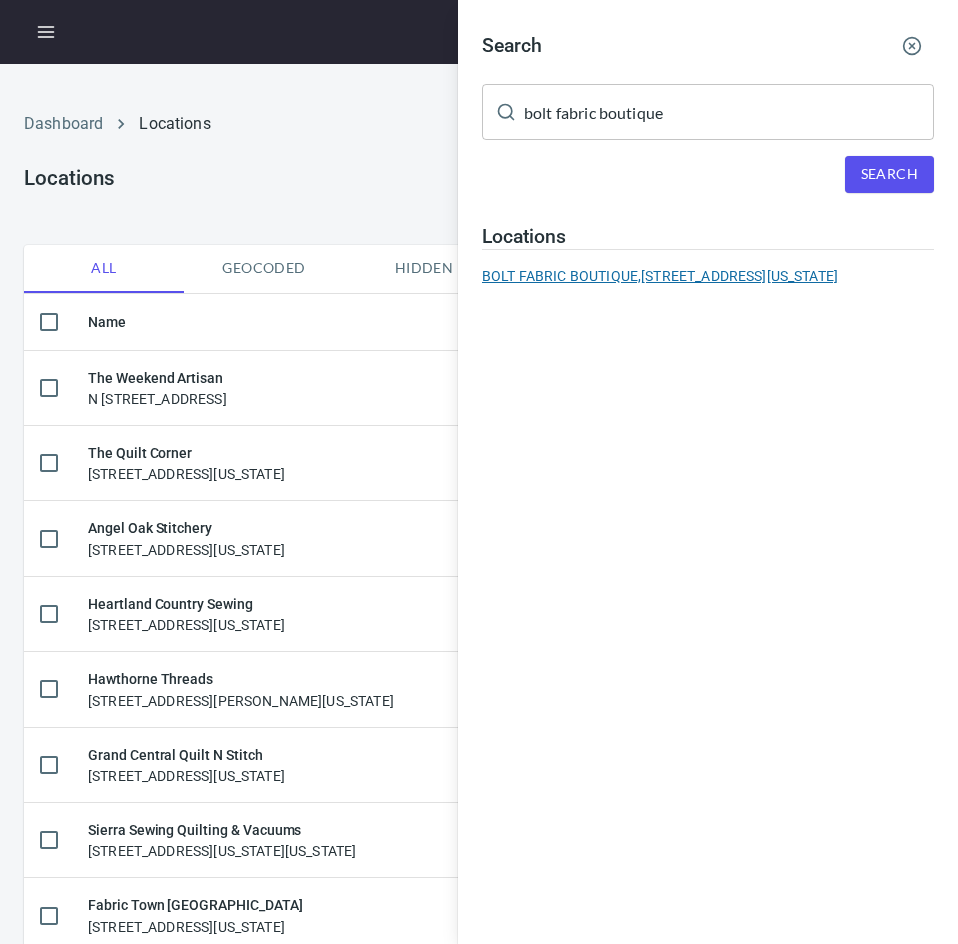 click on "BOLT FABRIC BOUTIQUE,  [STREET_ADDRESS][US_STATE]" at bounding box center [708, 276] 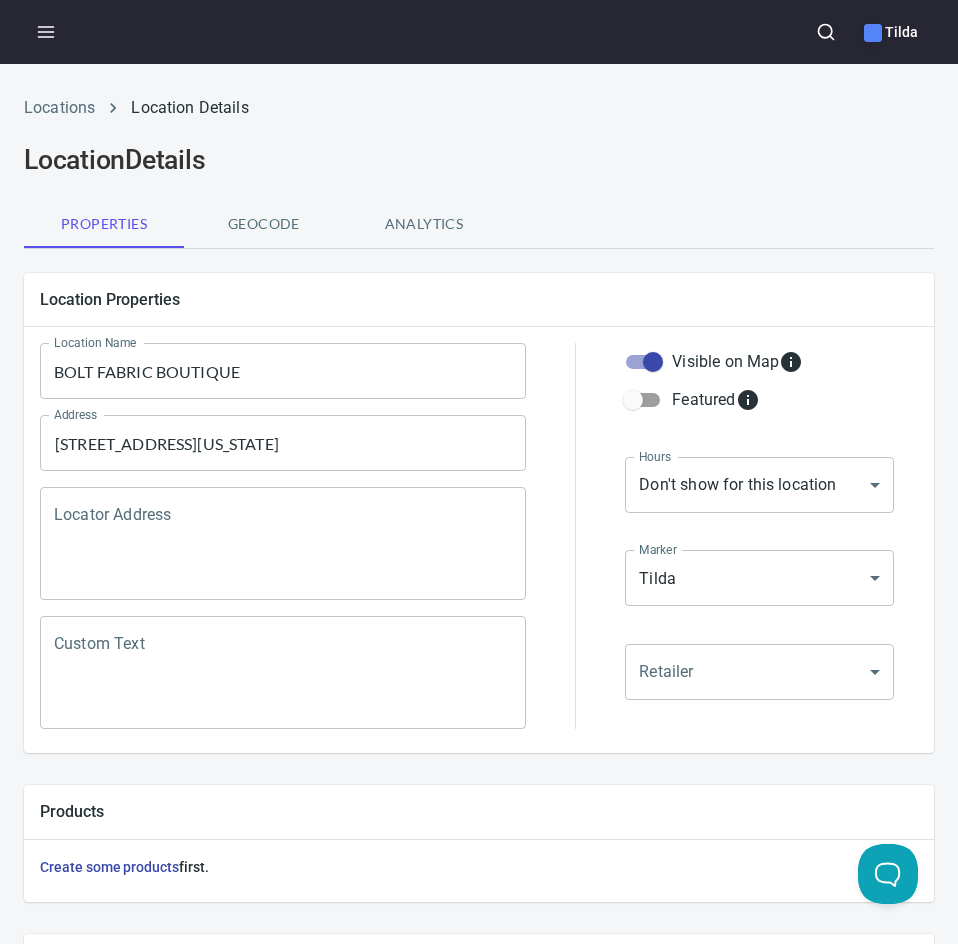 scroll, scrollTop: 568, scrollLeft: 0, axis: vertical 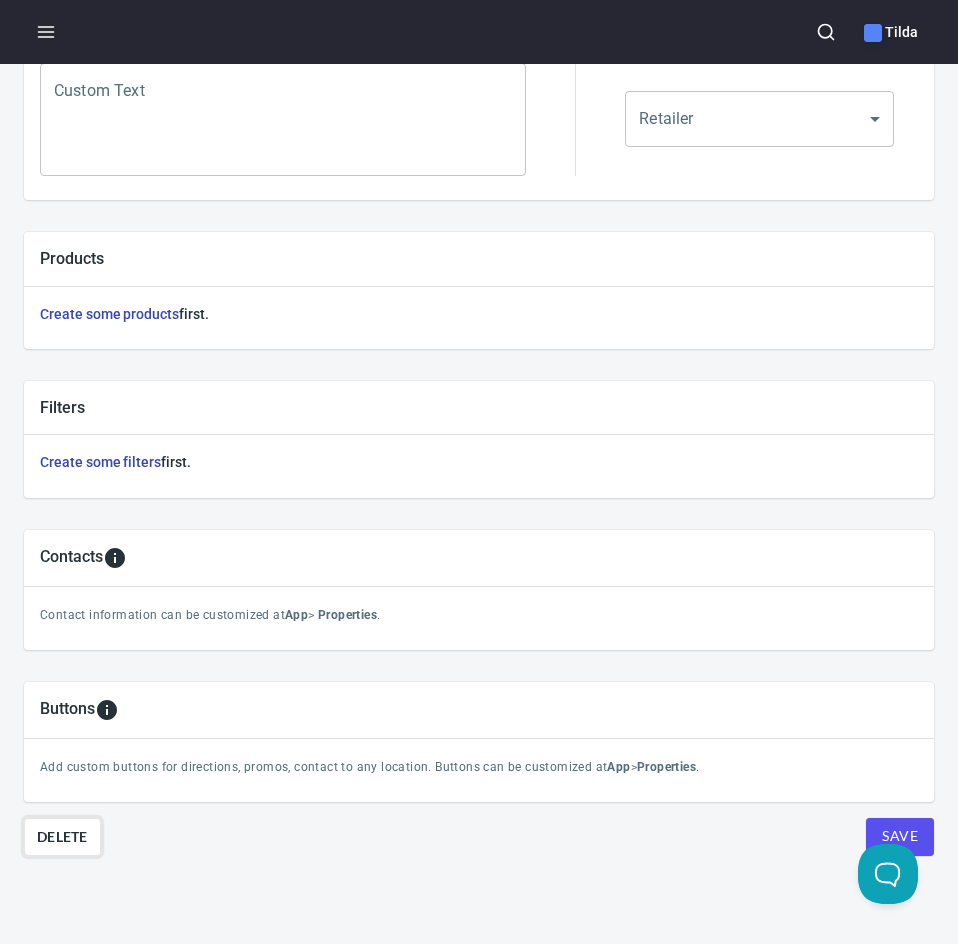 click on "Delete" at bounding box center (62, 837) 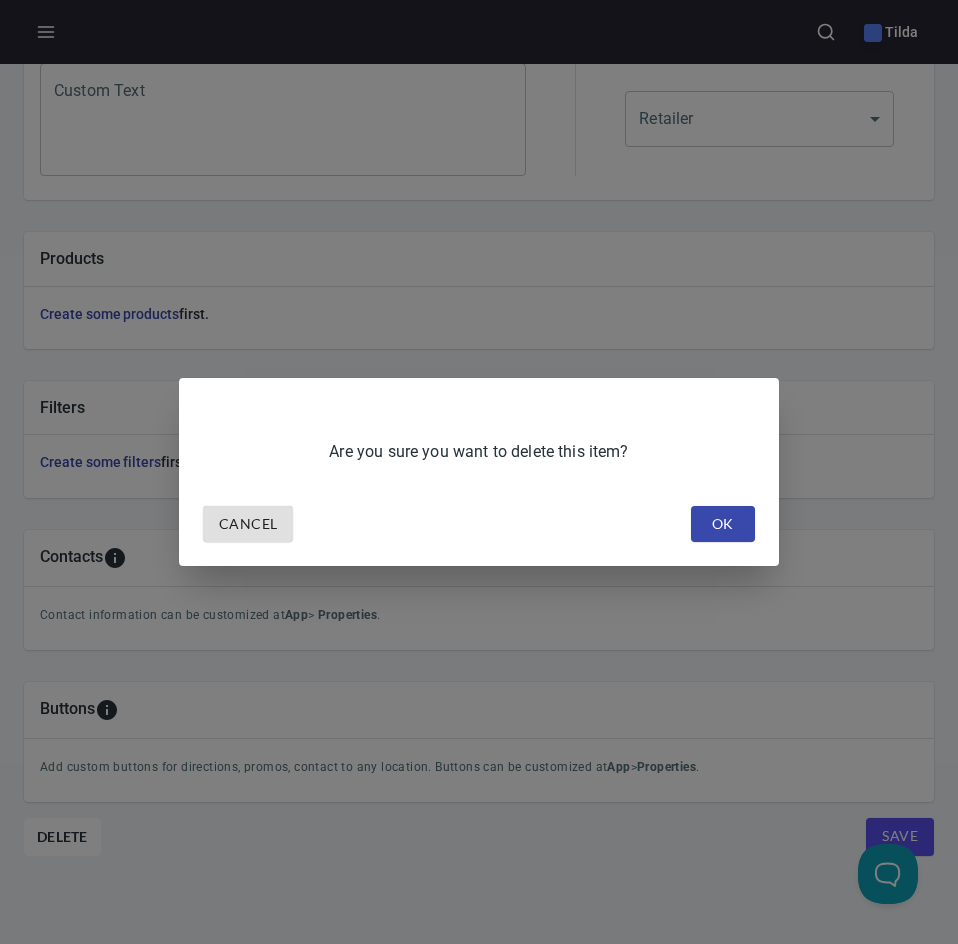 click on "OK" at bounding box center [723, 524] 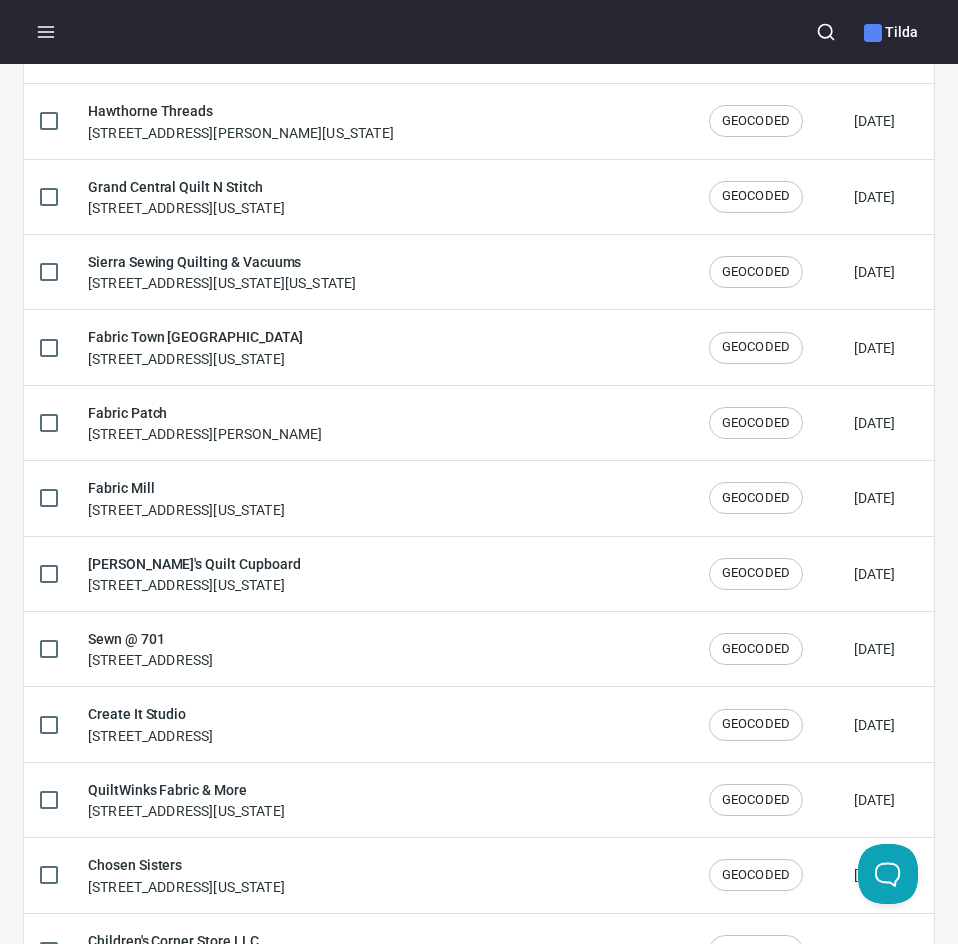 scroll, scrollTop: 0, scrollLeft: 0, axis: both 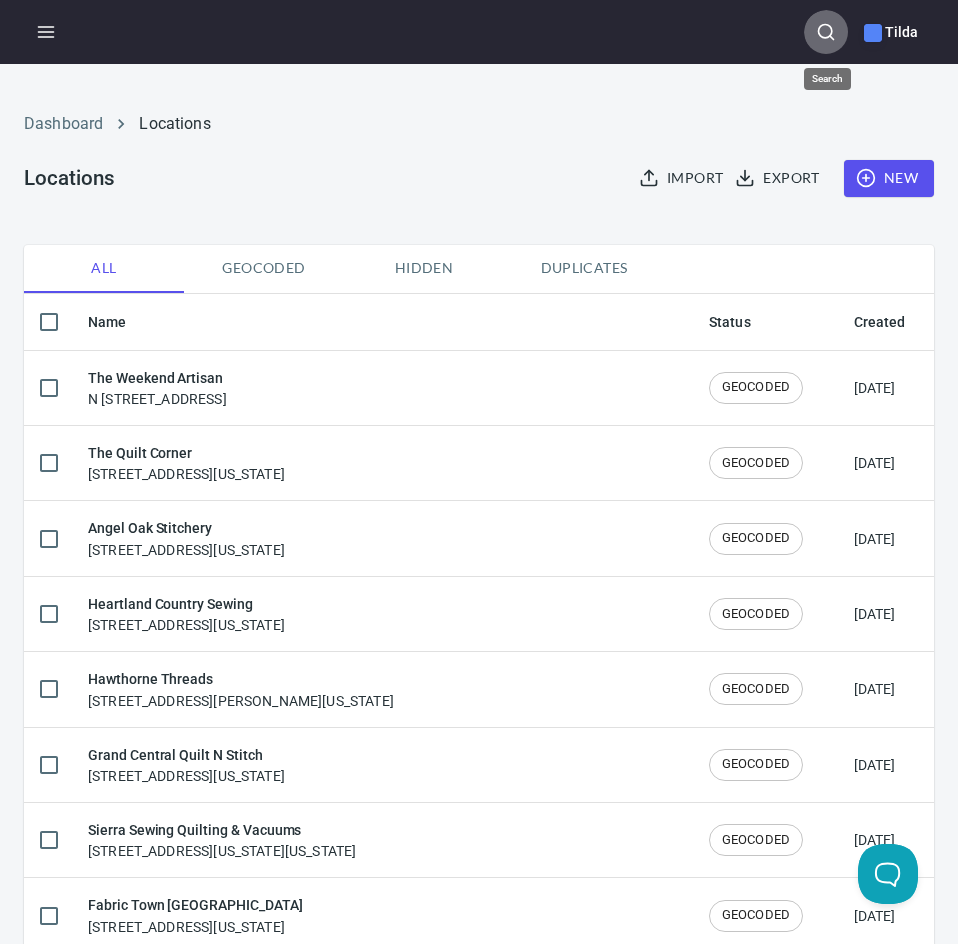 click 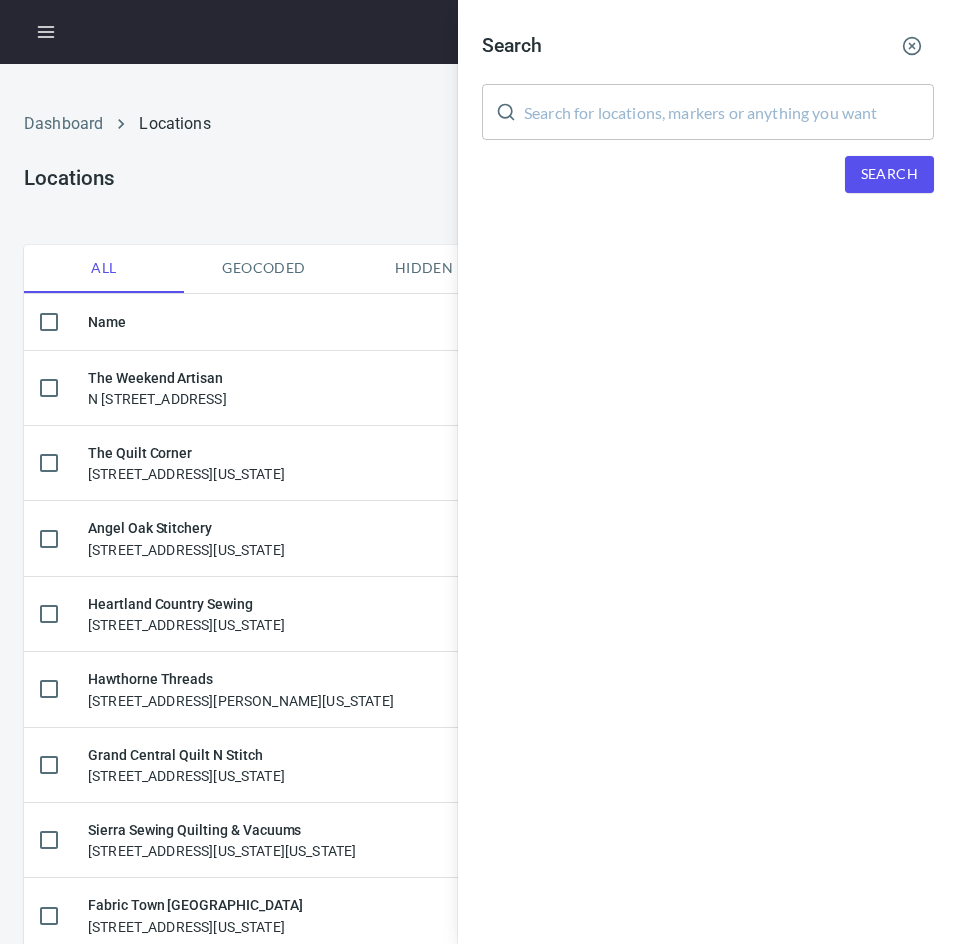 click at bounding box center [729, 112] 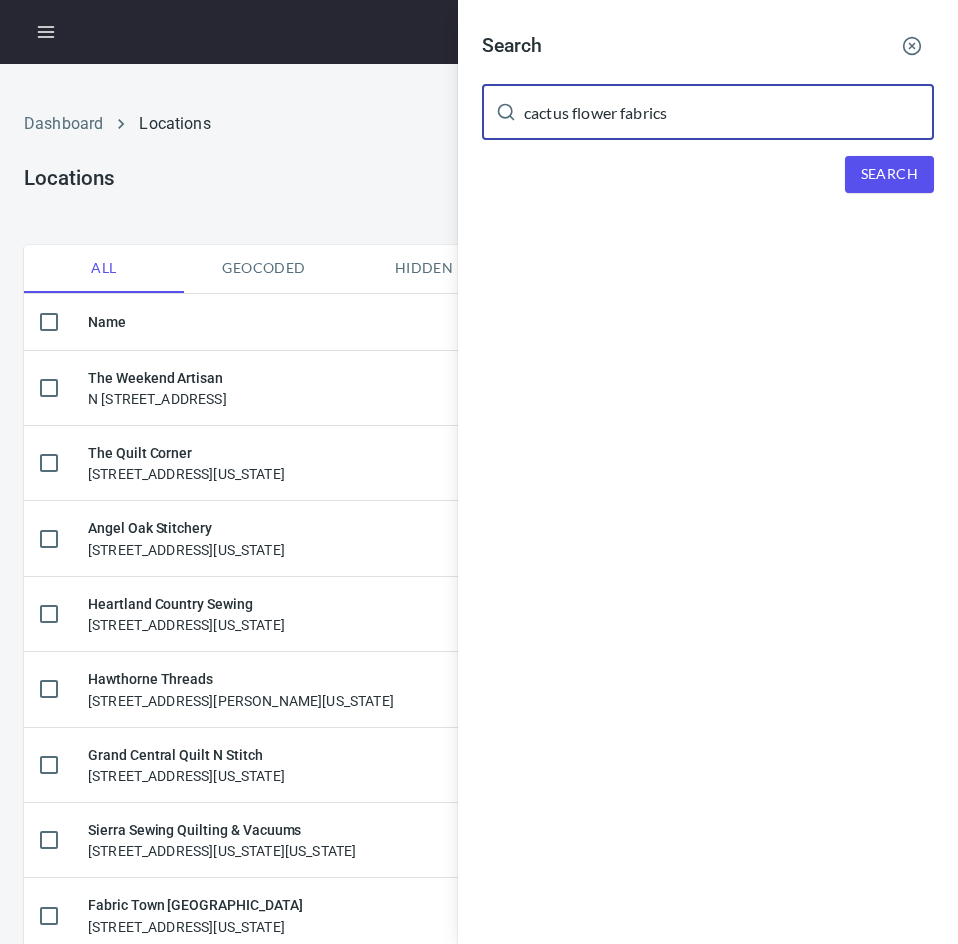type on "cactus flower fabrics" 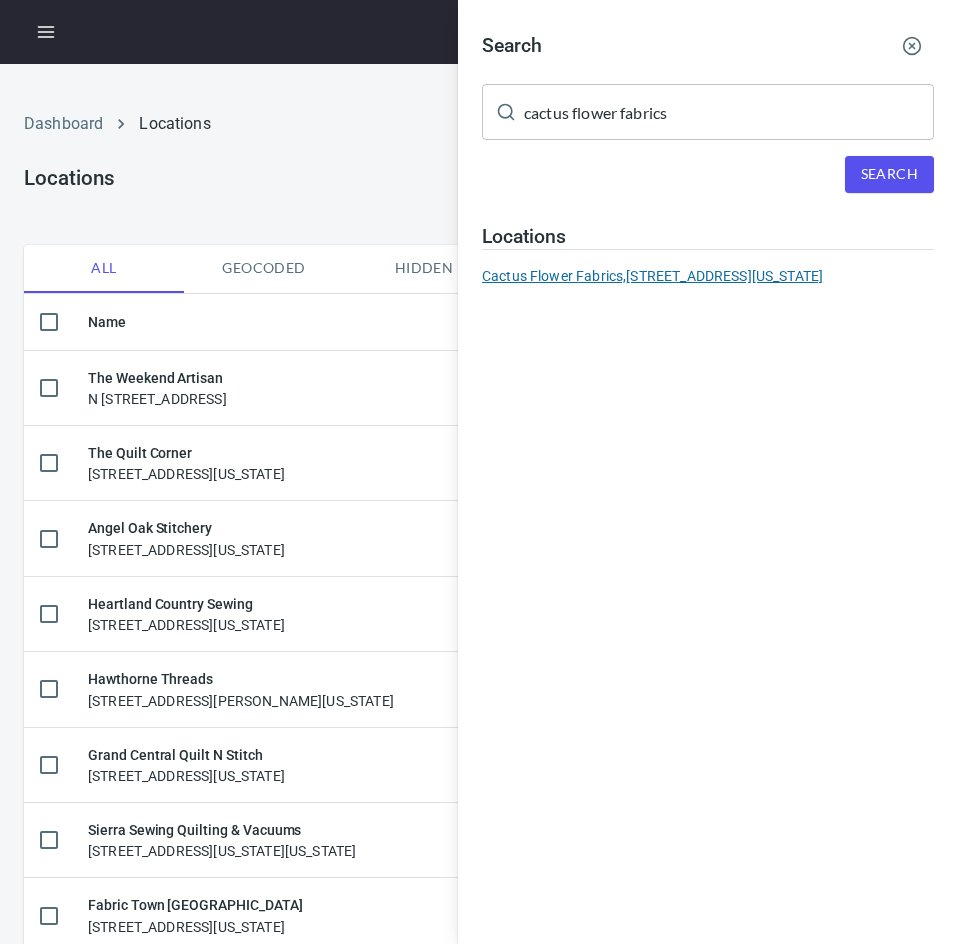 click on "Cactus Flower Fabrics,  [STREET_ADDRESS][US_STATE]" at bounding box center [708, 276] 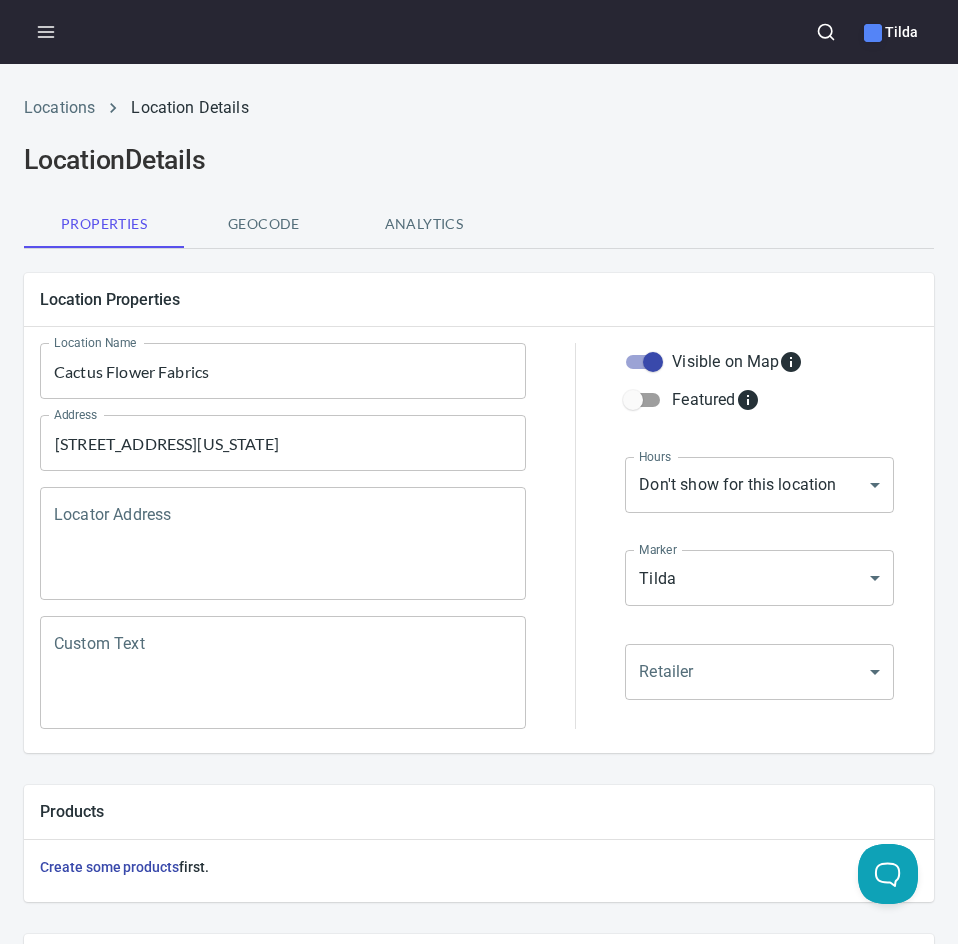 scroll, scrollTop: 568, scrollLeft: 0, axis: vertical 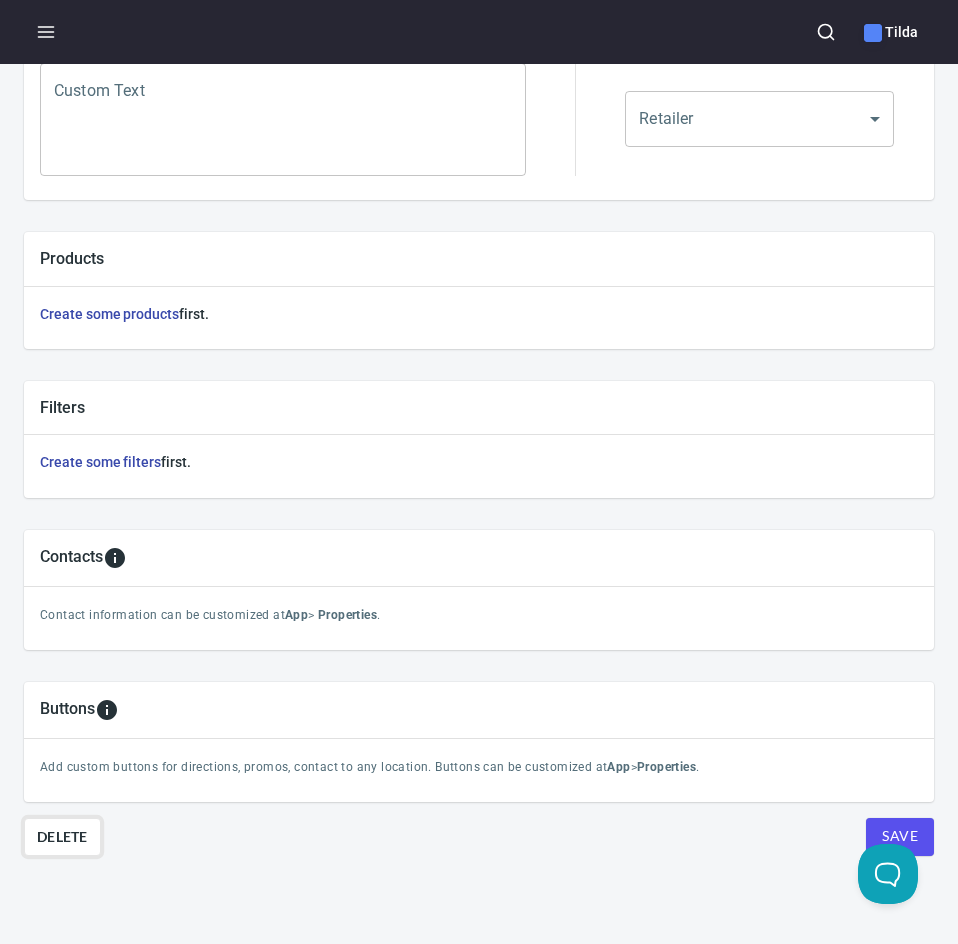 click on "Delete" at bounding box center [62, 837] 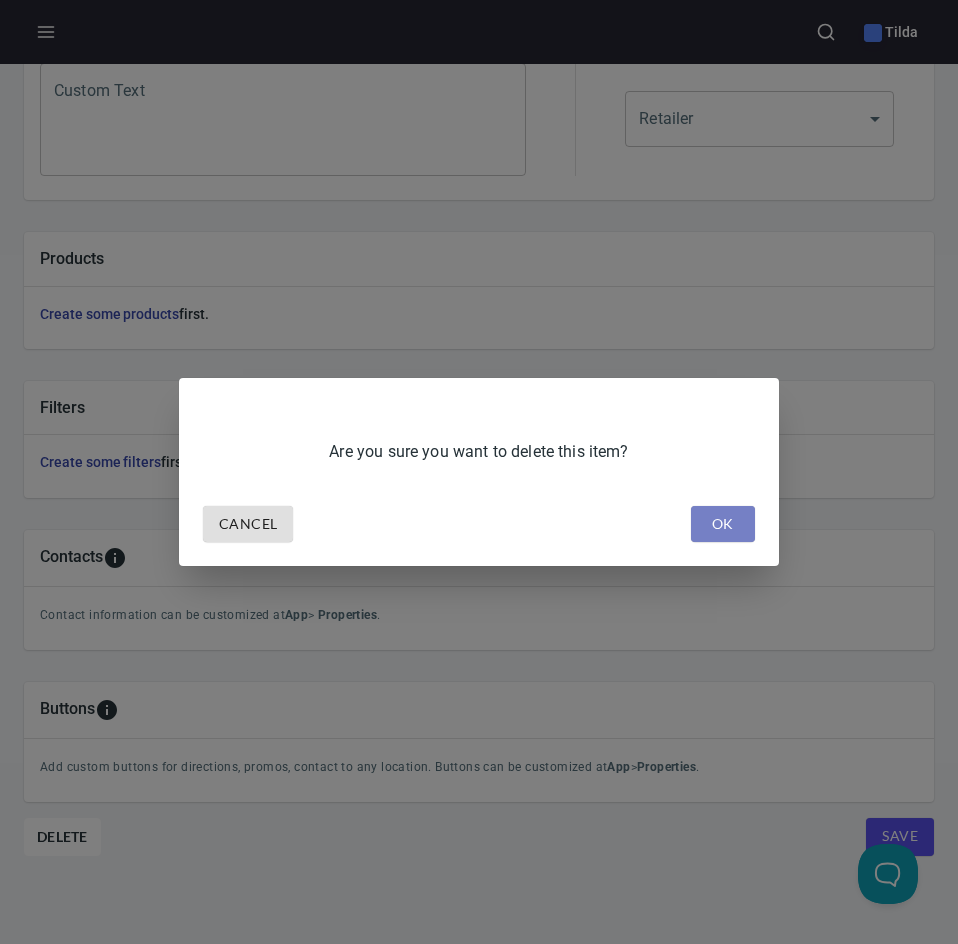click on "OK" at bounding box center (723, 524) 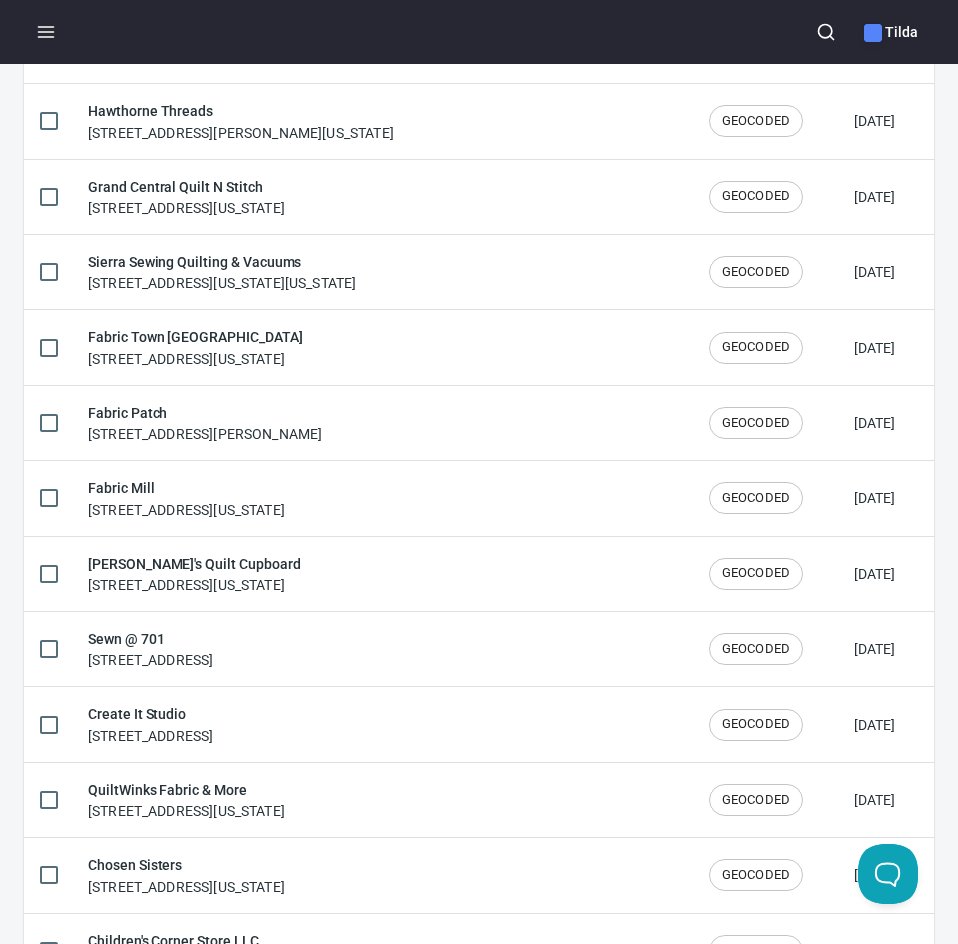 scroll, scrollTop: 0, scrollLeft: 0, axis: both 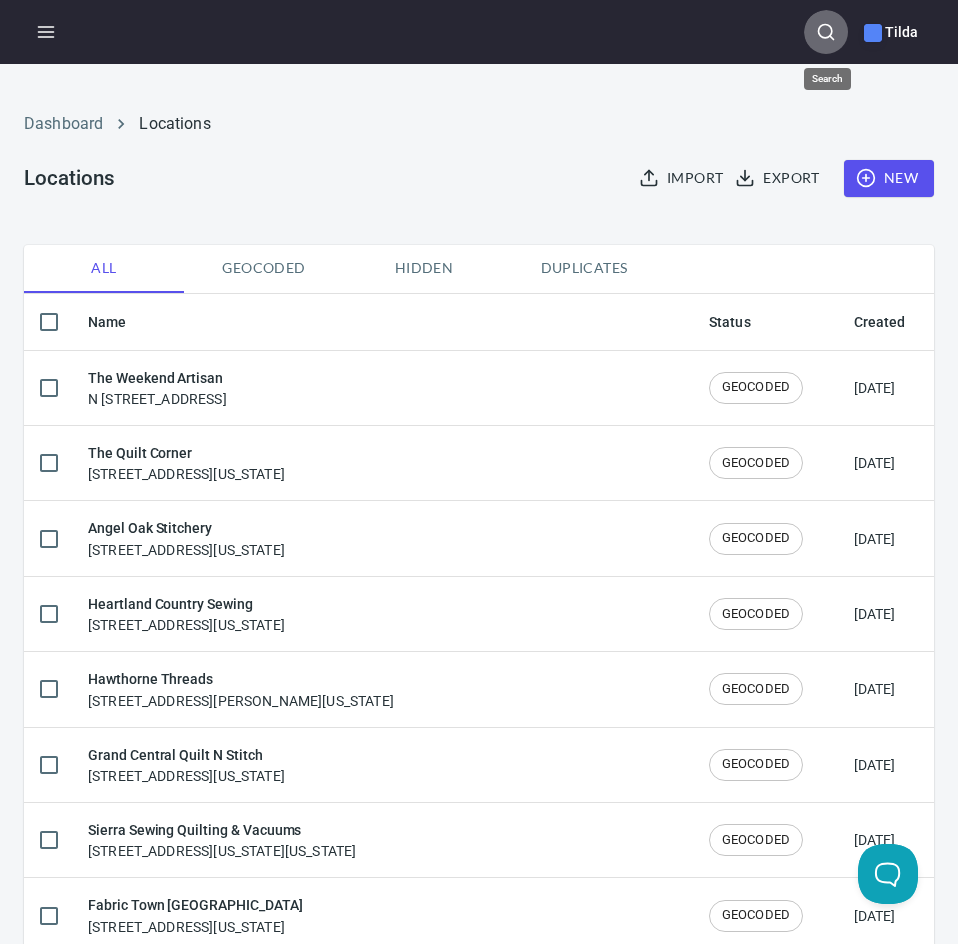 click 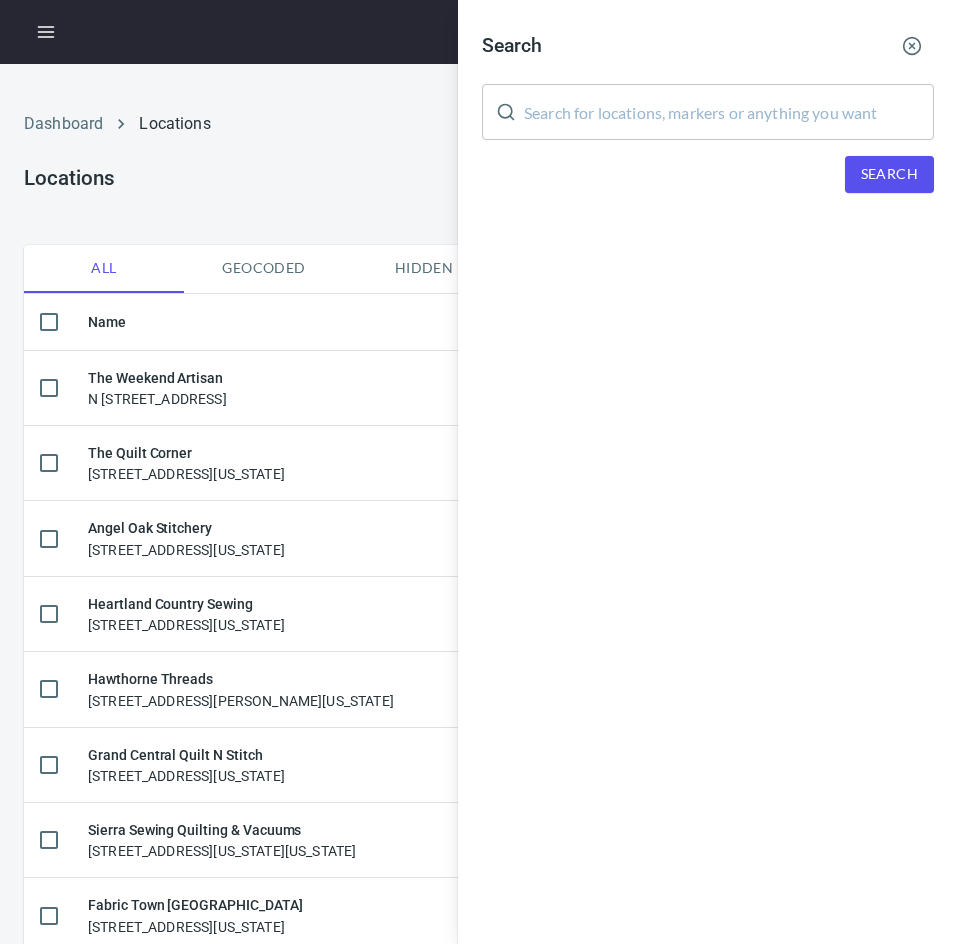 click at bounding box center [729, 112] 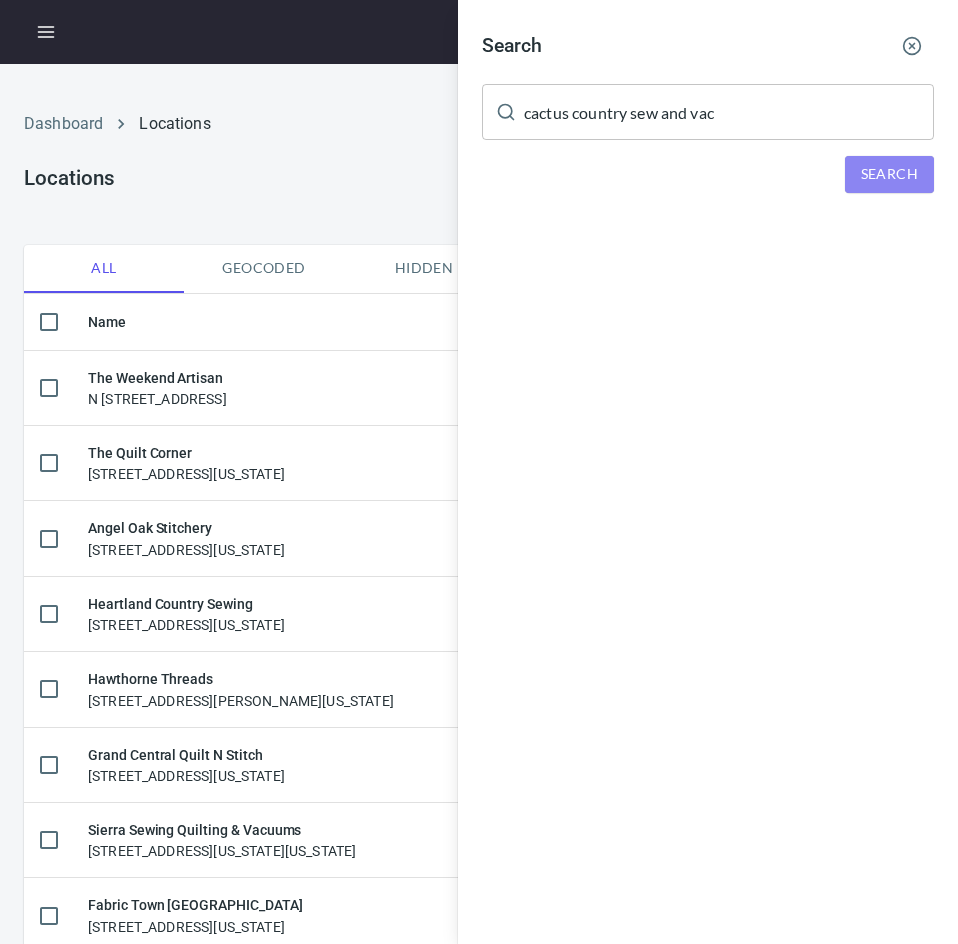 click on "Search" at bounding box center (889, 174) 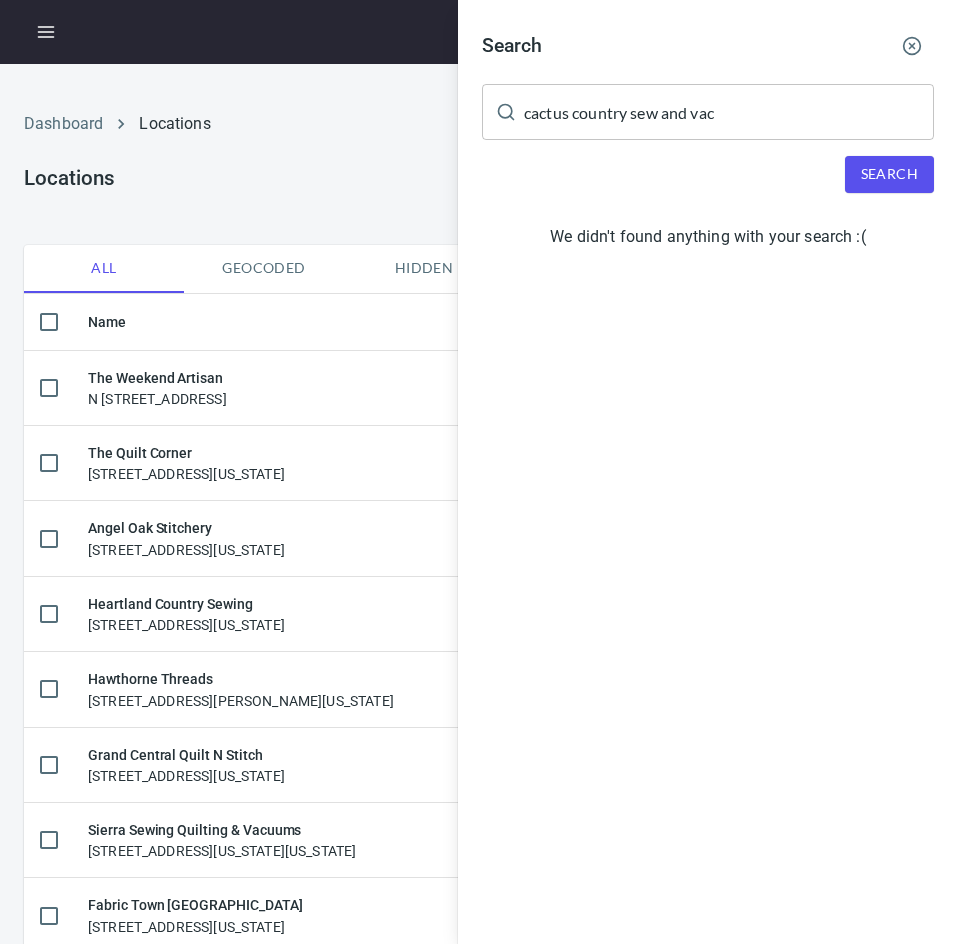 click on "cactus country sew and vac" at bounding box center (729, 112) 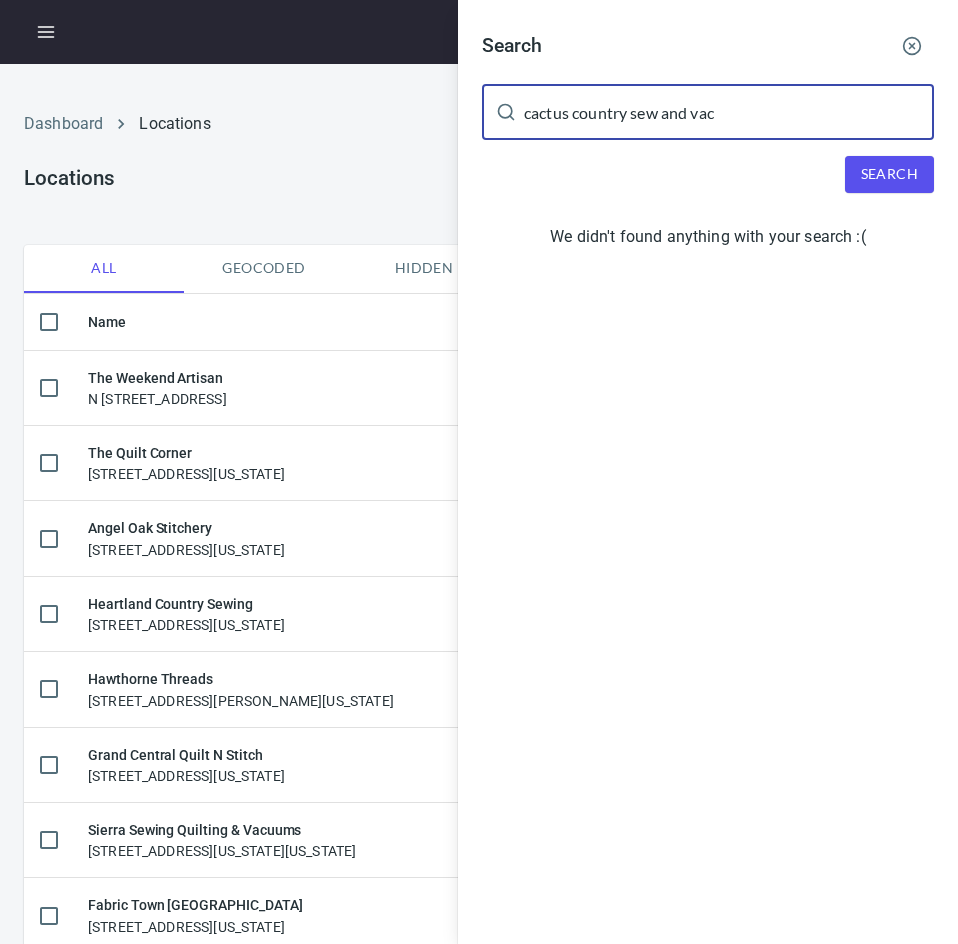 click on "cactus country sew and vac" at bounding box center (729, 112) 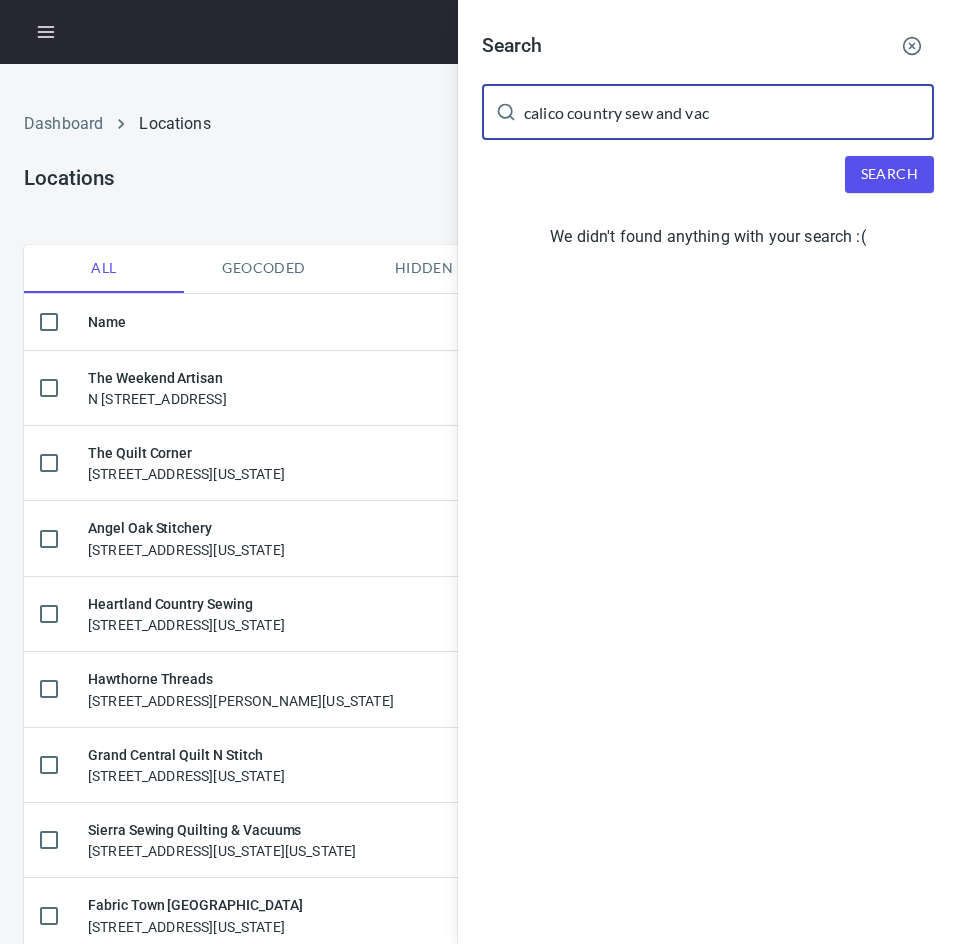 type on "calico country sew and vac" 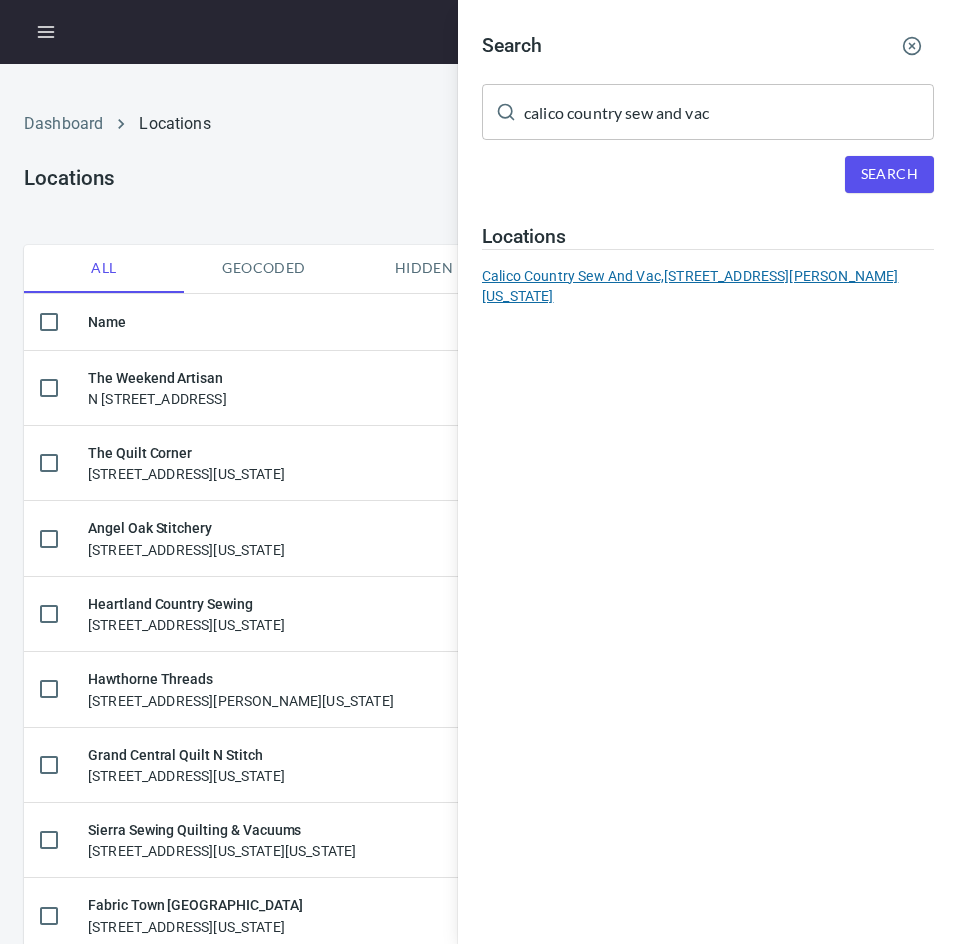 click on "Calico Country Sew And Vac,  [STREET_ADDRESS][PERSON_NAME][US_STATE]" at bounding box center [708, 286] 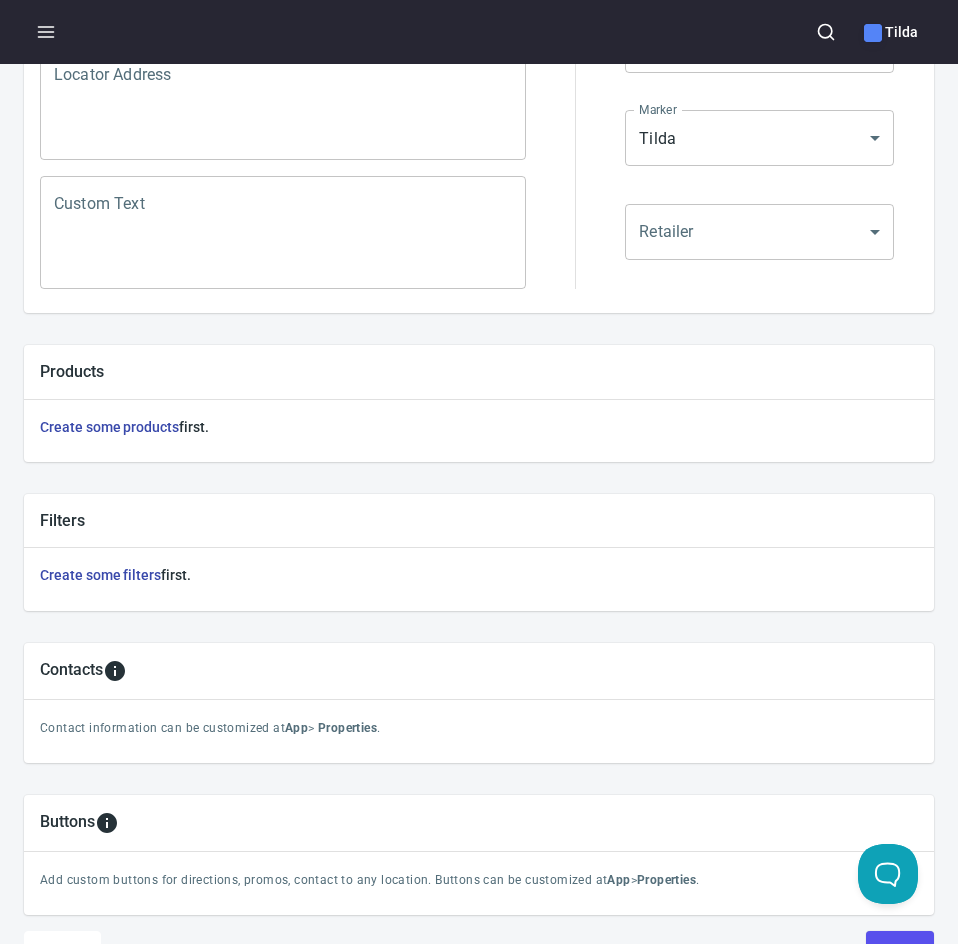scroll, scrollTop: 568, scrollLeft: 0, axis: vertical 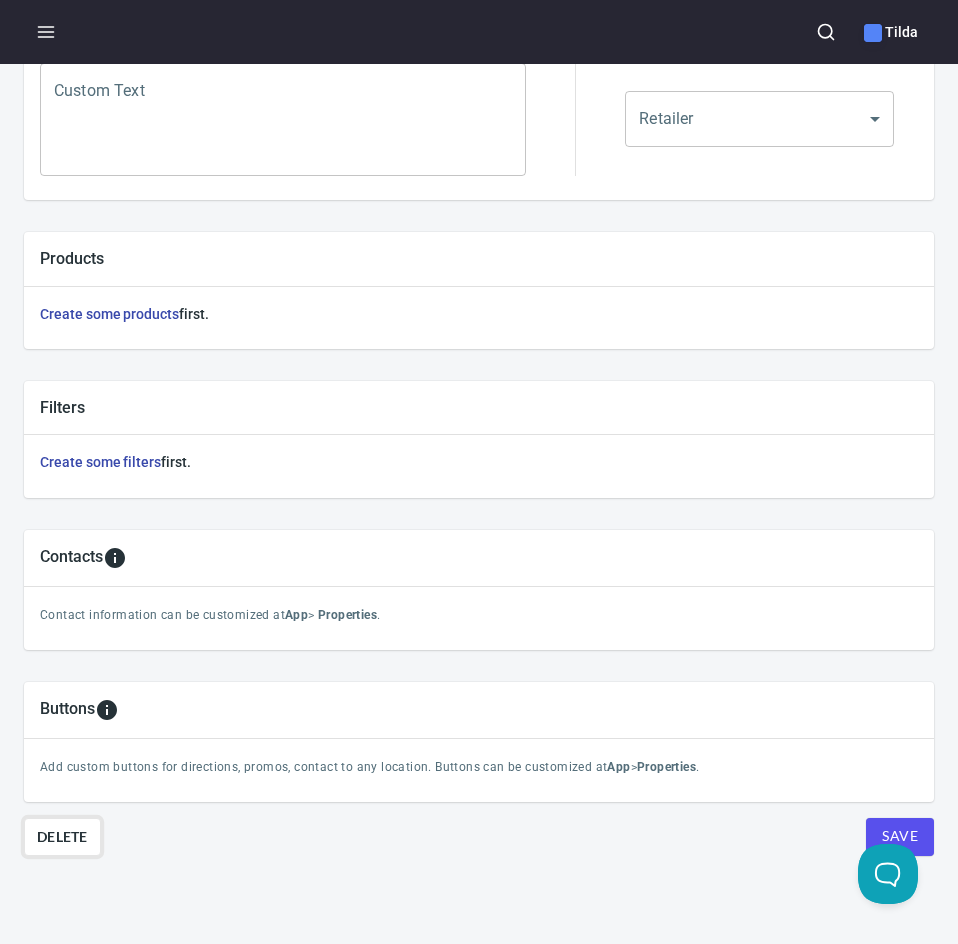 click on "Delete" at bounding box center [62, 837] 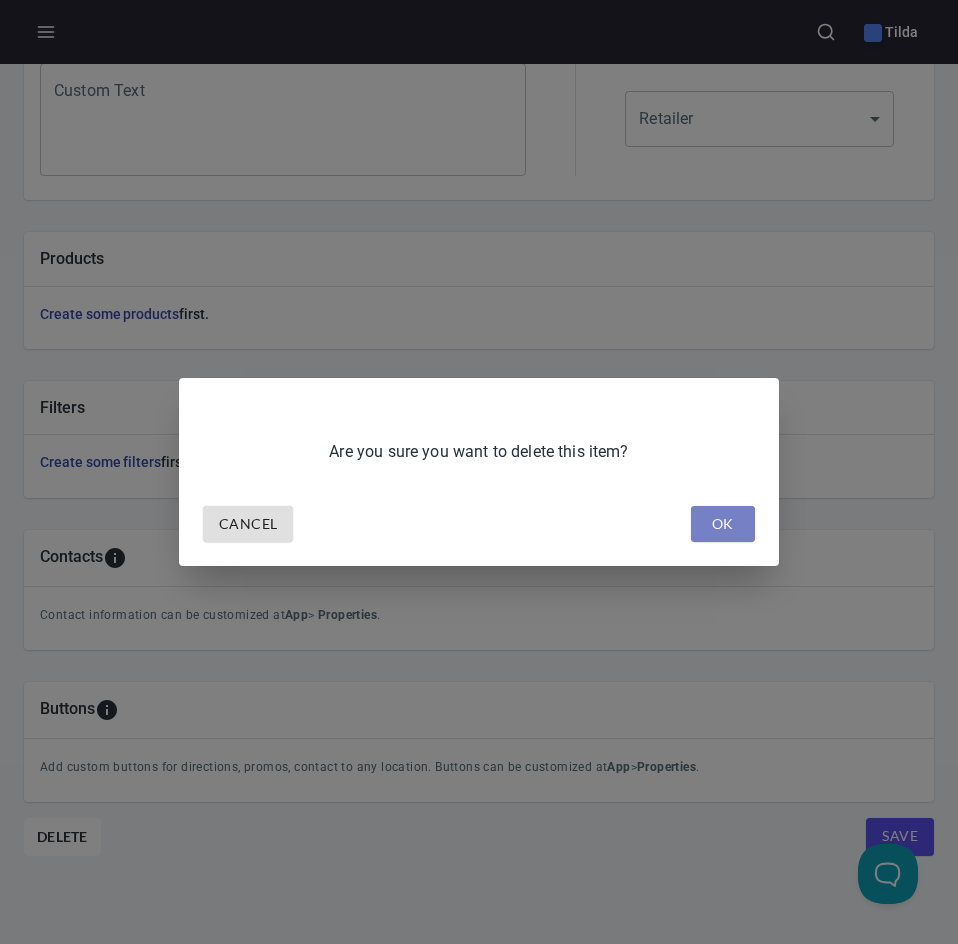 click on "OK" at bounding box center [723, 524] 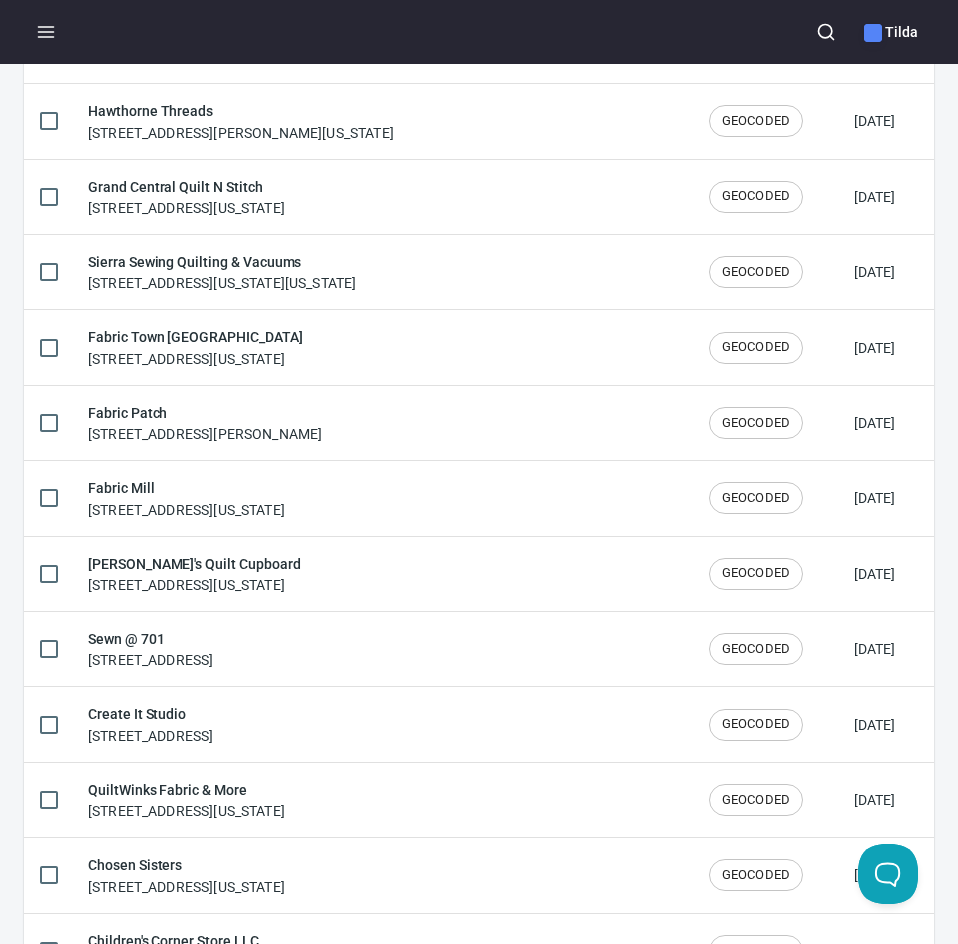 scroll, scrollTop: 0, scrollLeft: 0, axis: both 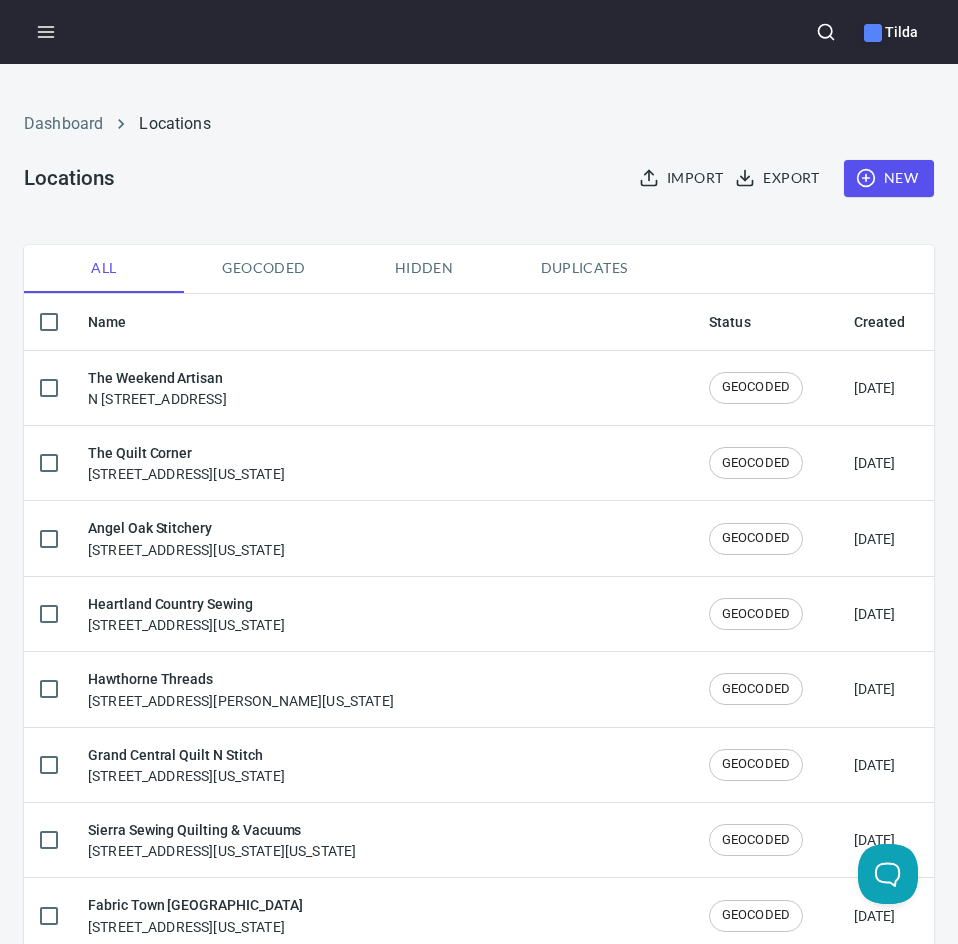 click 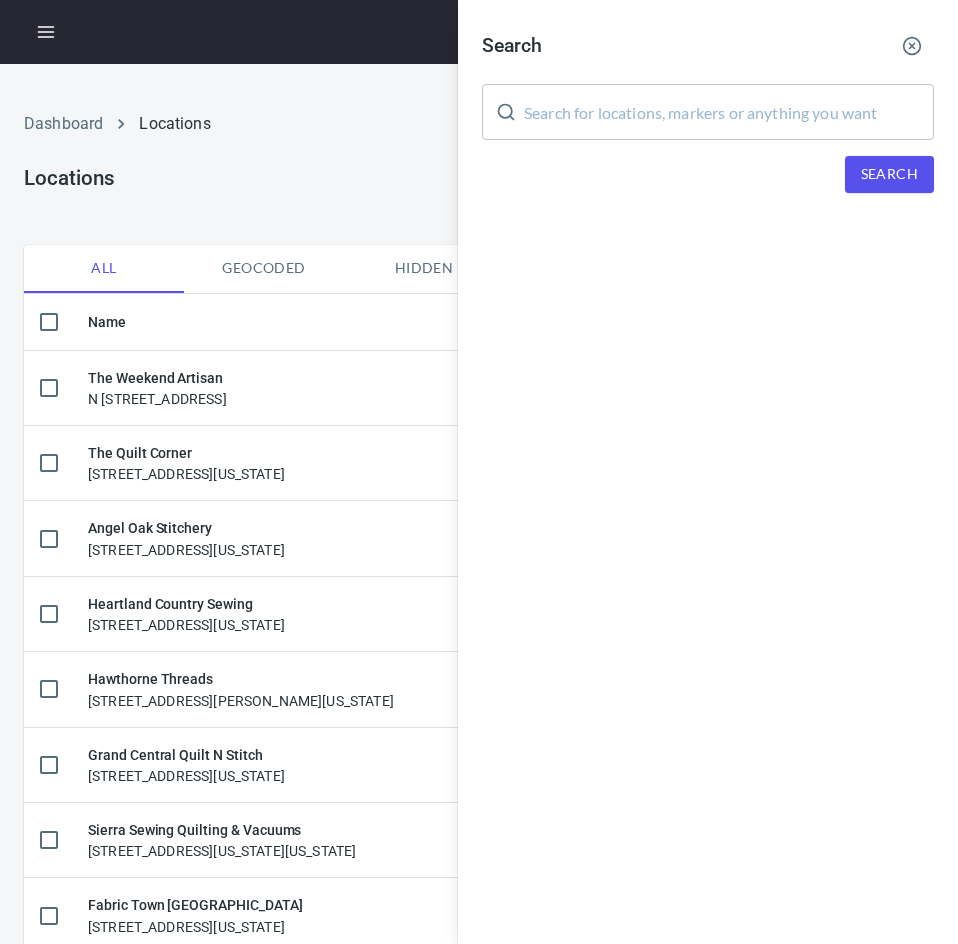 click at bounding box center (729, 112) 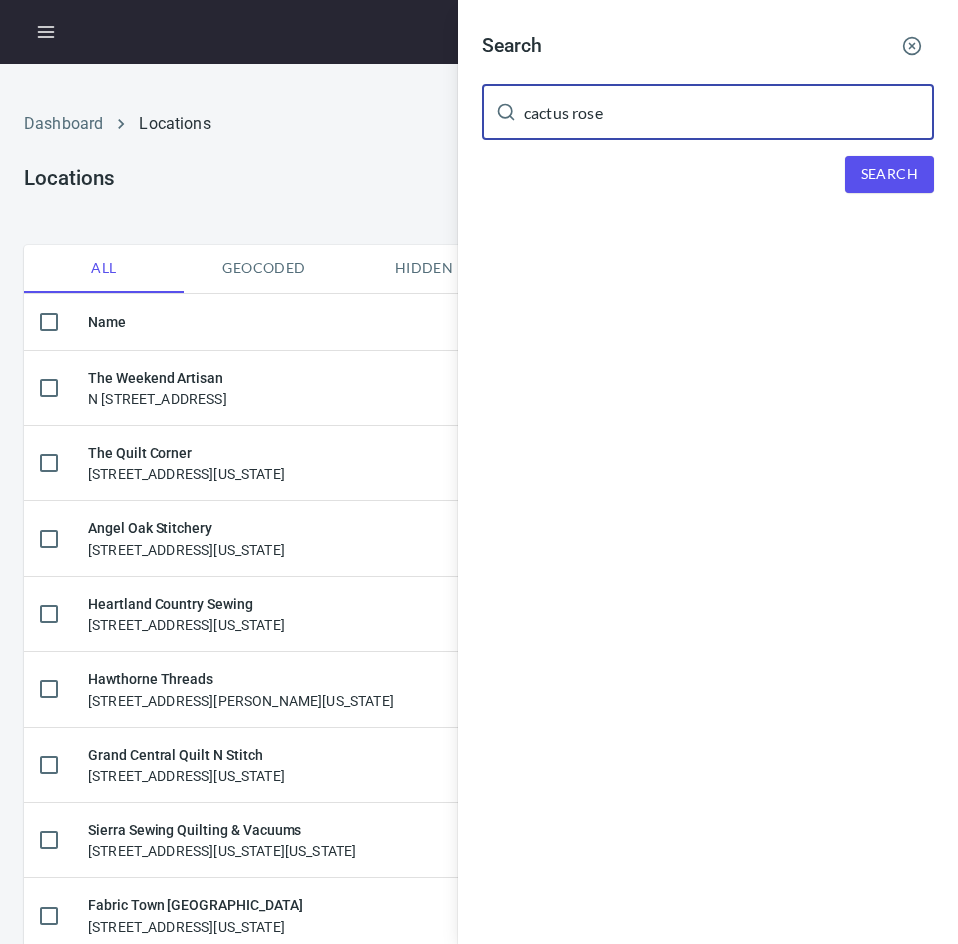 type on "cactus rose" 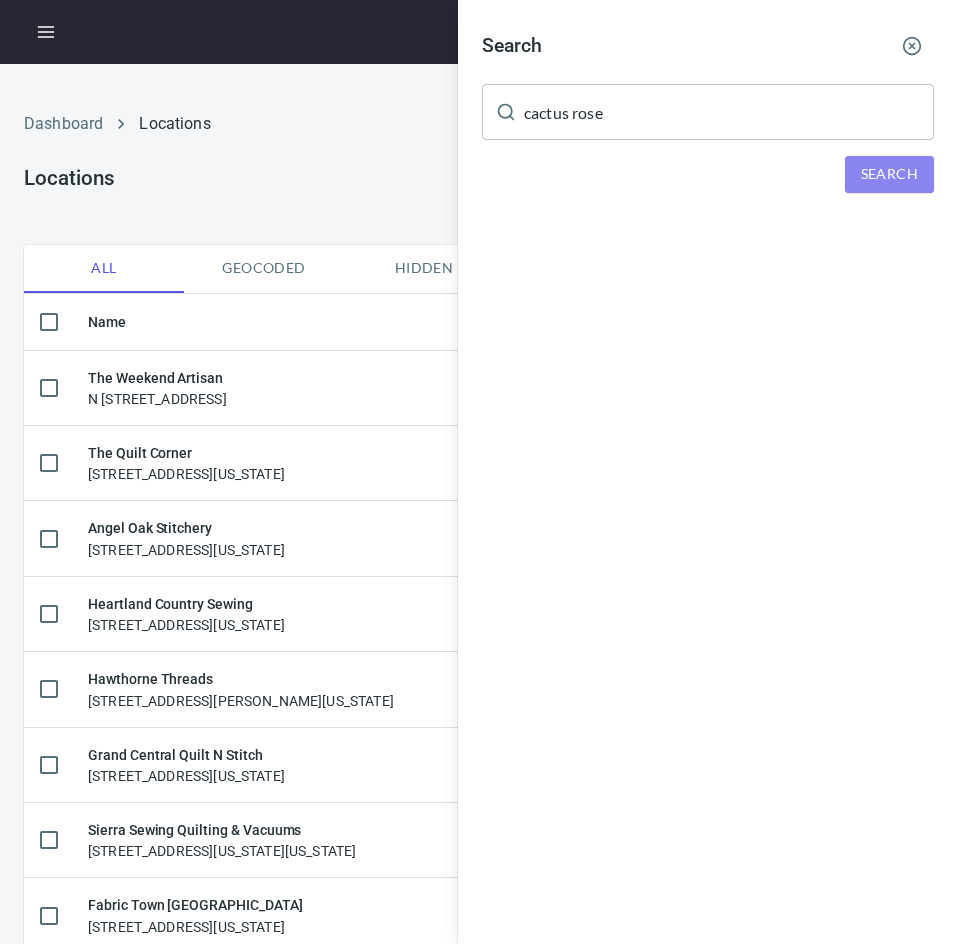 click on "Search" at bounding box center [889, 174] 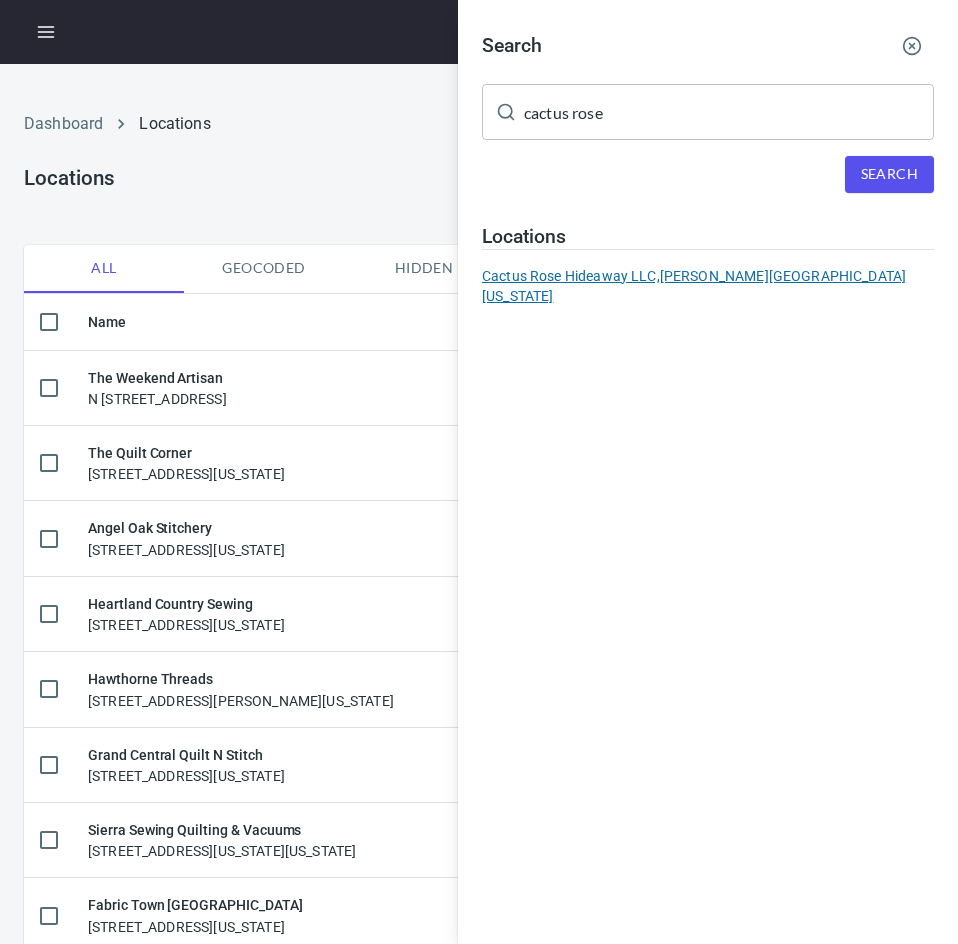 click on "Cactus Rose Hideaway LLC,  [PERSON_NAME][GEOGRAPHIC_DATA][US_STATE]" at bounding box center (708, 286) 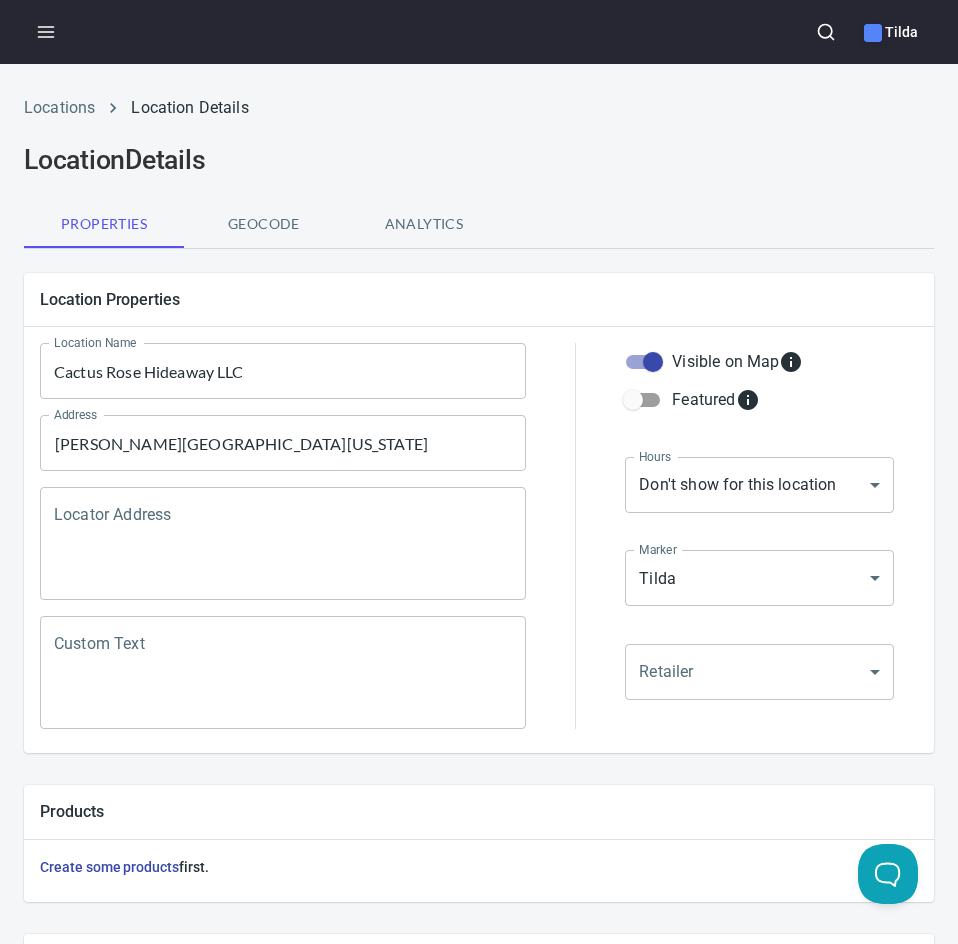 scroll, scrollTop: 568, scrollLeft: 0, axis: vertical 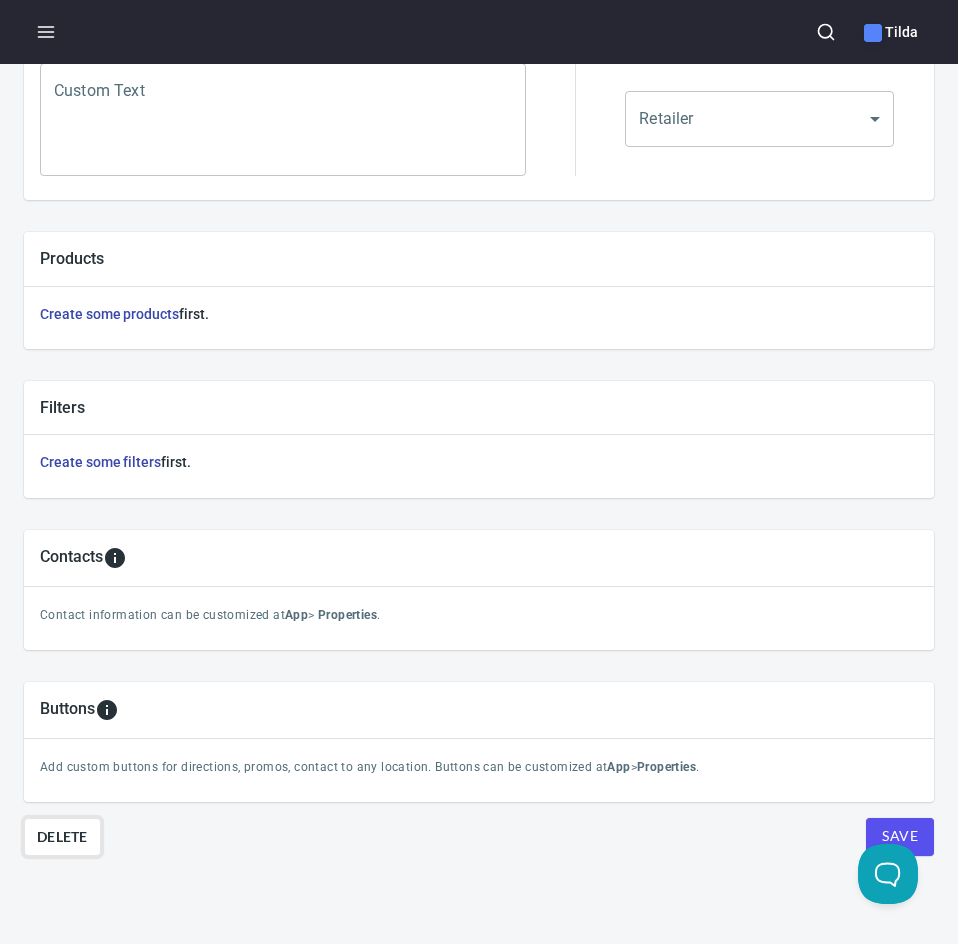 click on "Delete" at bounding box center [62, 837] 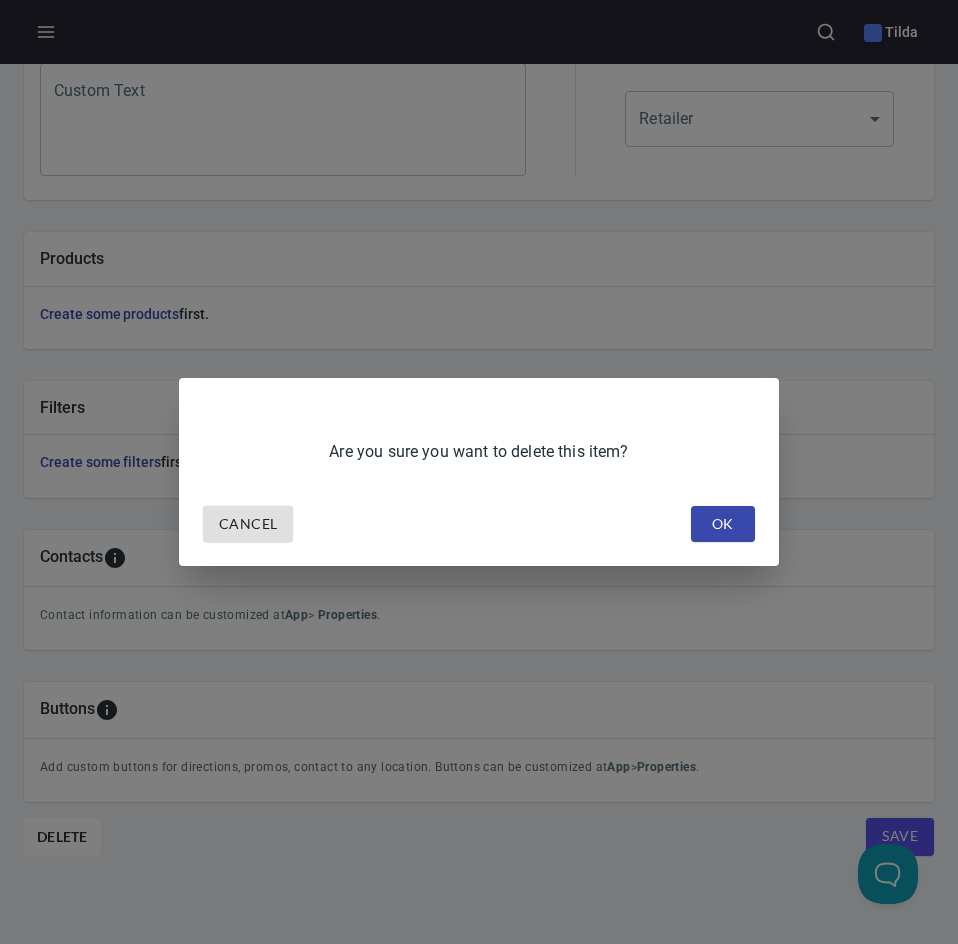 click on "OK" at bounding box center (723, 524) 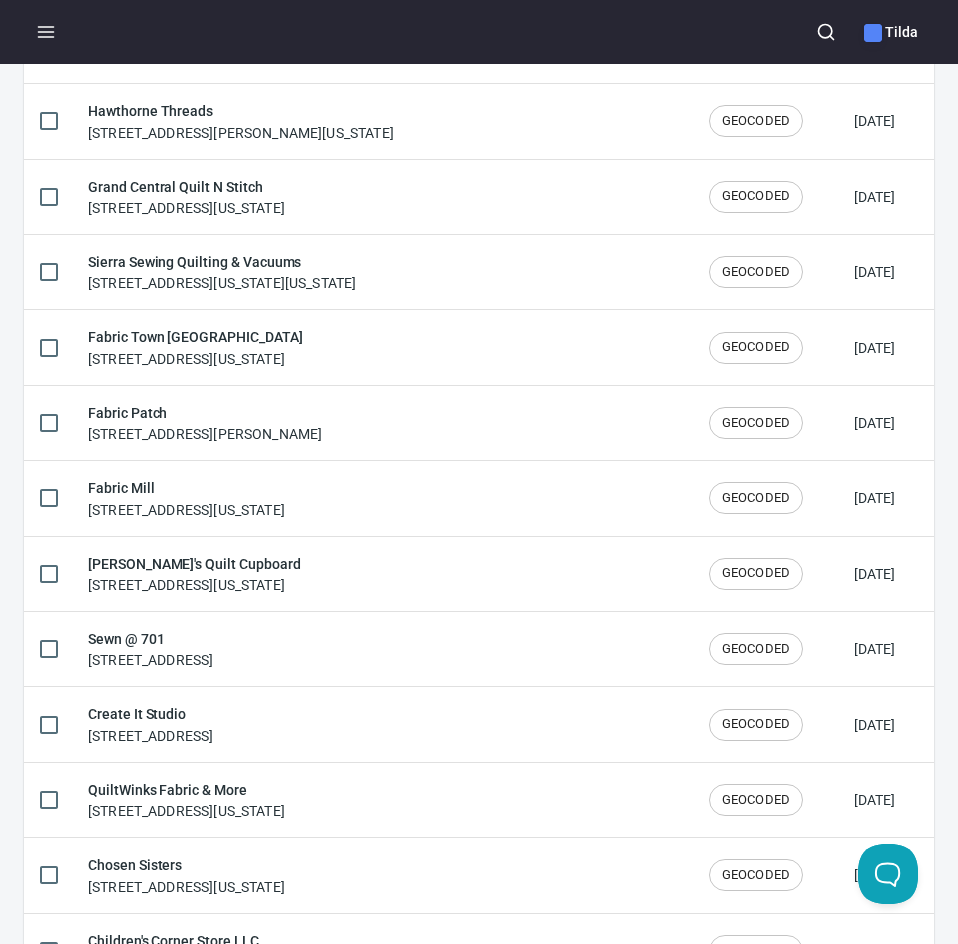 scroll, scrollTop: 0, scrollLeft: 0, axis: both 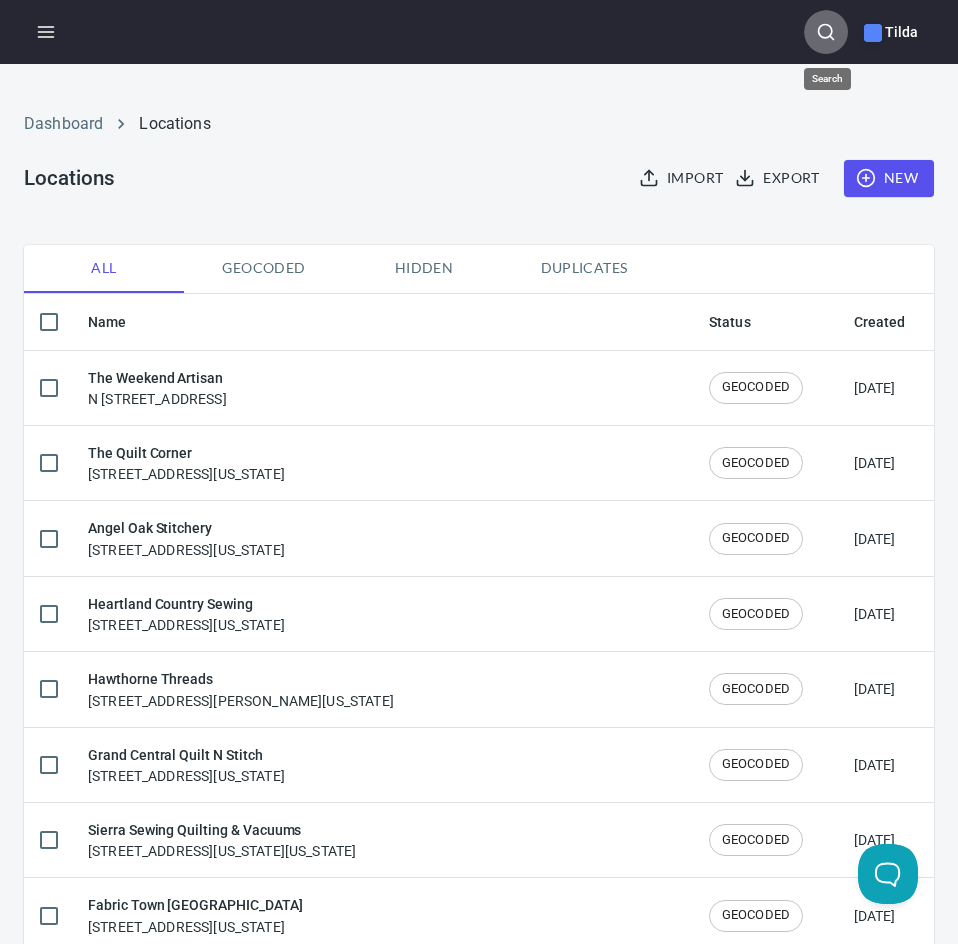 click 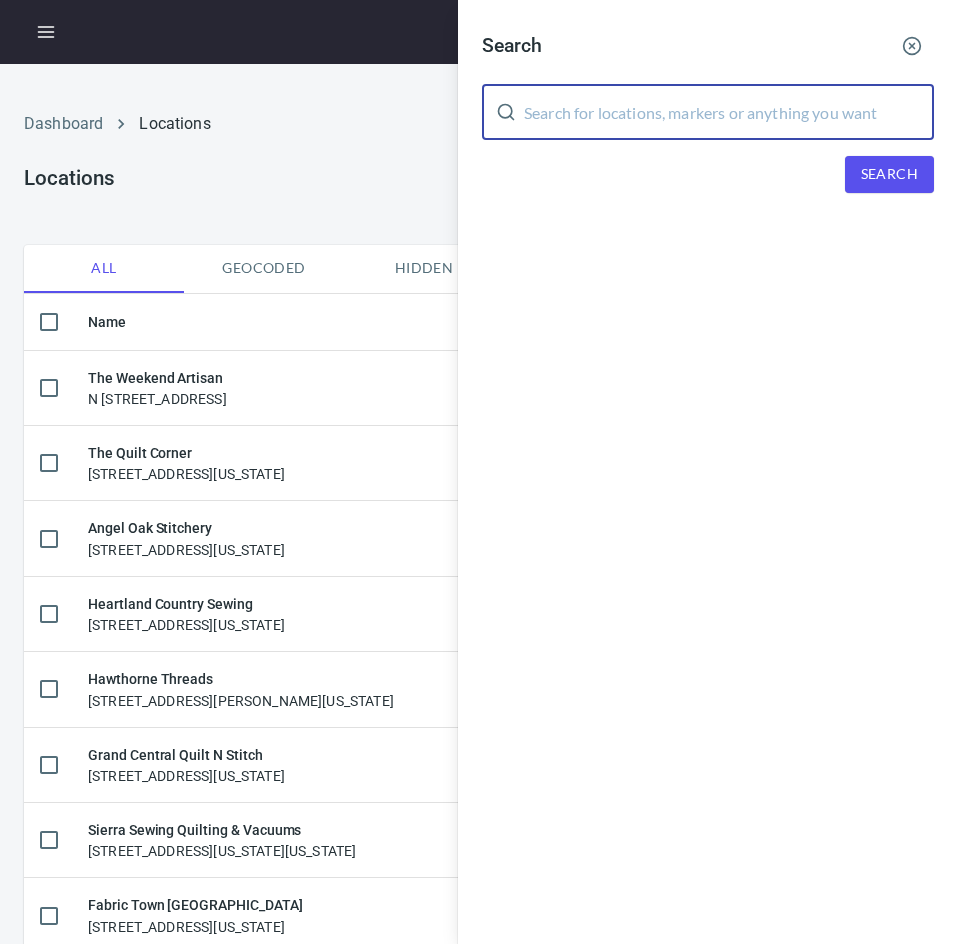 click at bounding box center (729, 112) 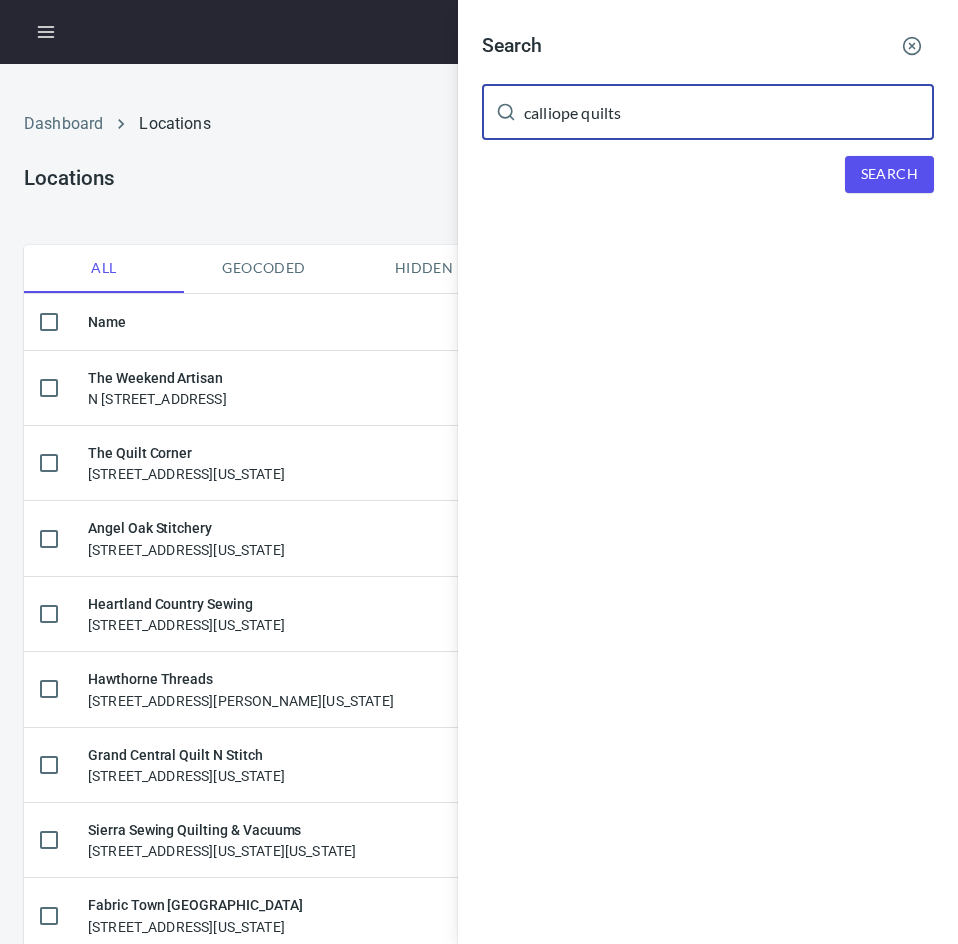 type on "calliope quilts" 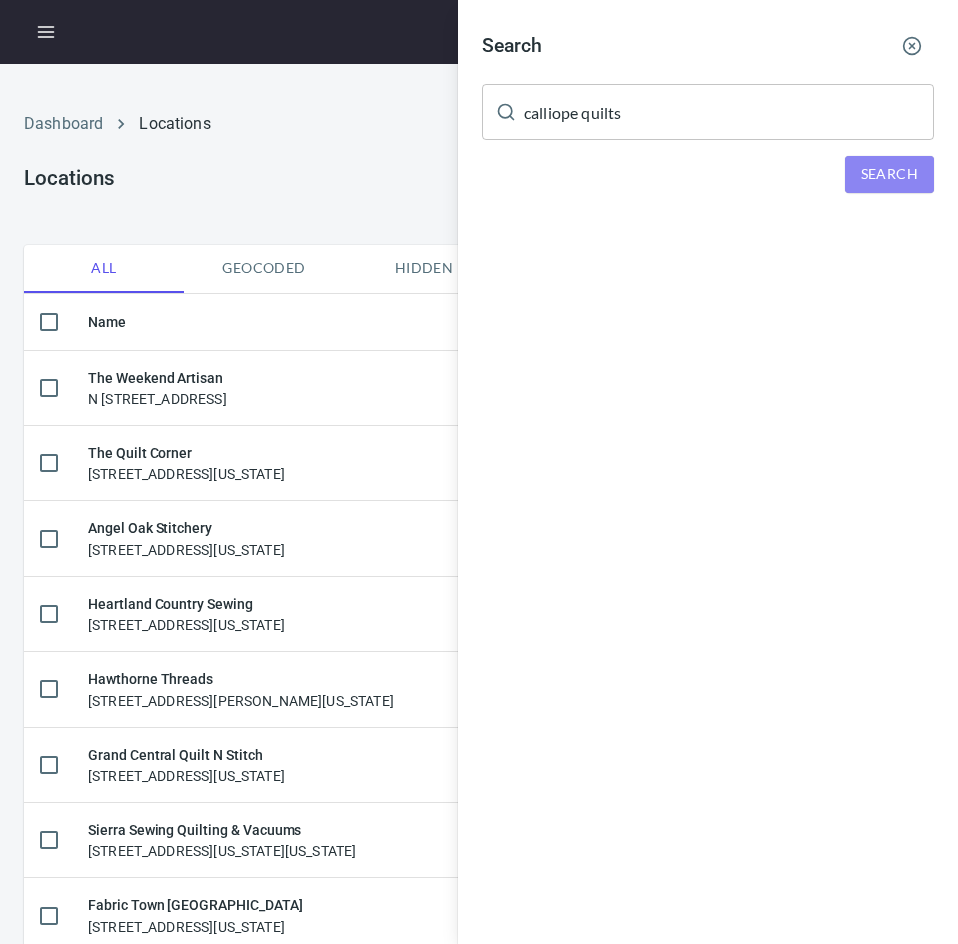 click on "Search" at bounding box center [889, 174] 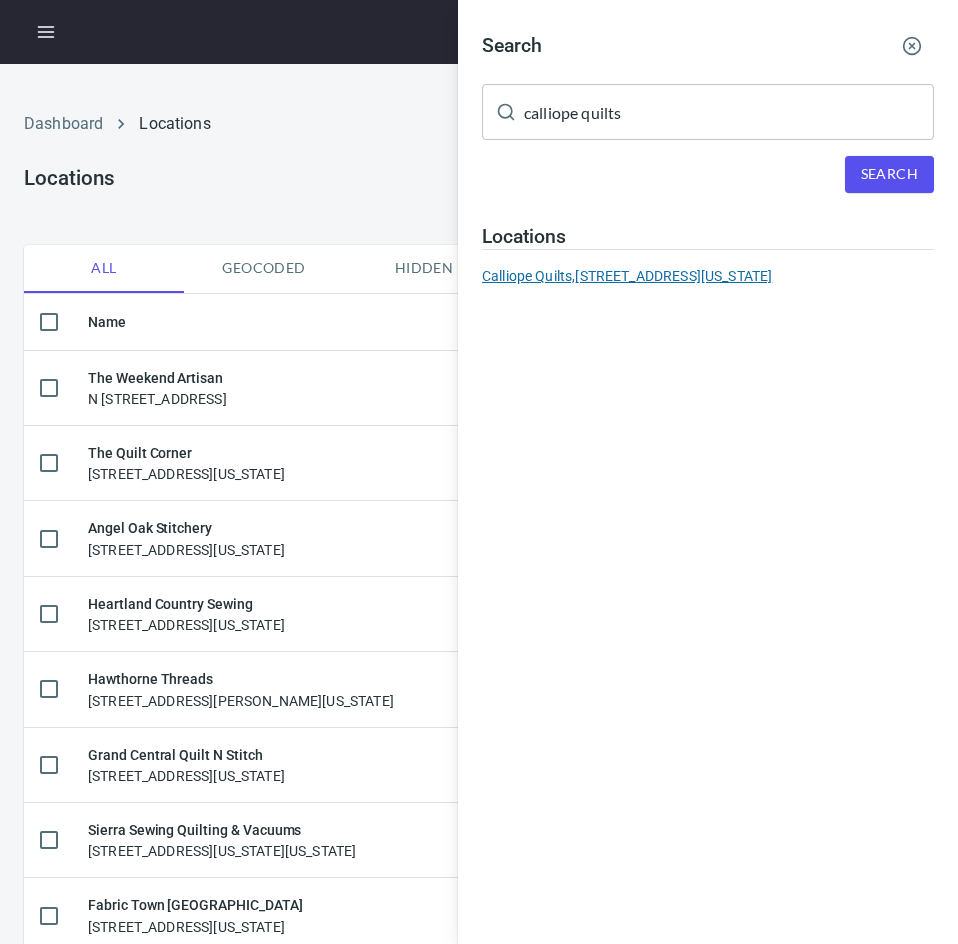 click on "Calliope Quilts,  [STREET_ADDRESS][US_STATE]" at bounding box center [708, 276] 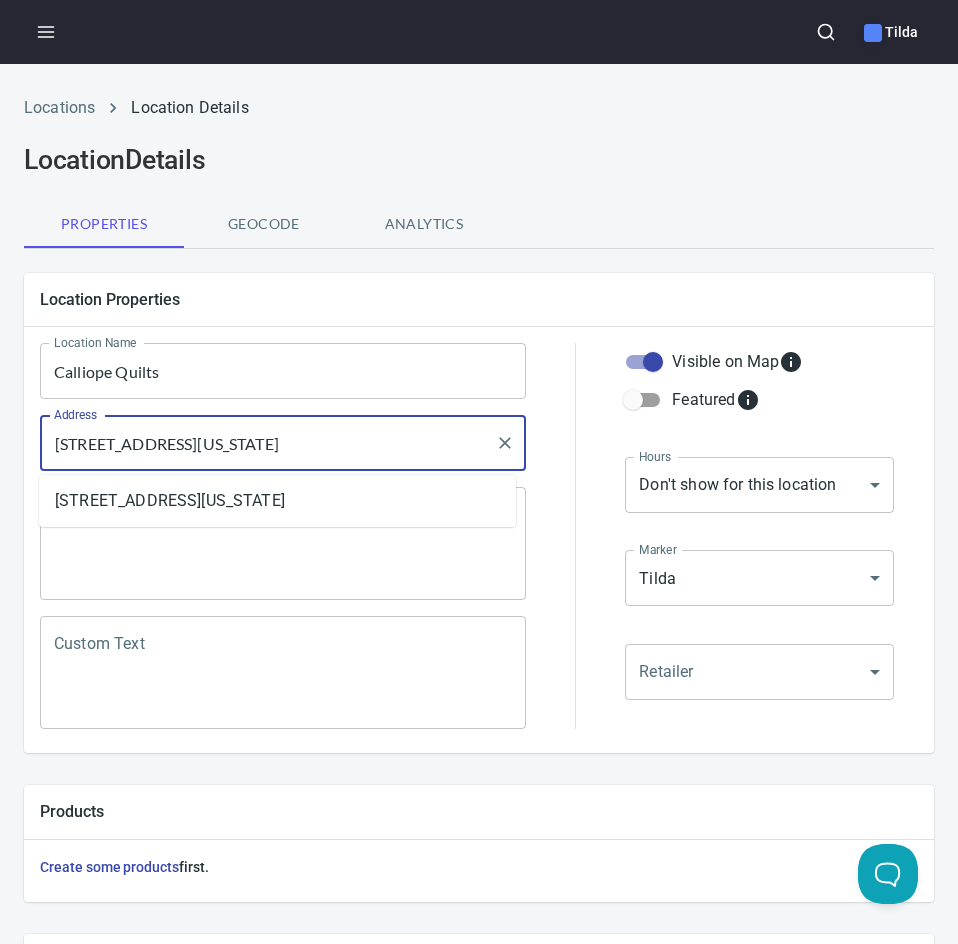 click on "[STREET_ADDRESS][US_STATE]" at bounding box center (268, 443) 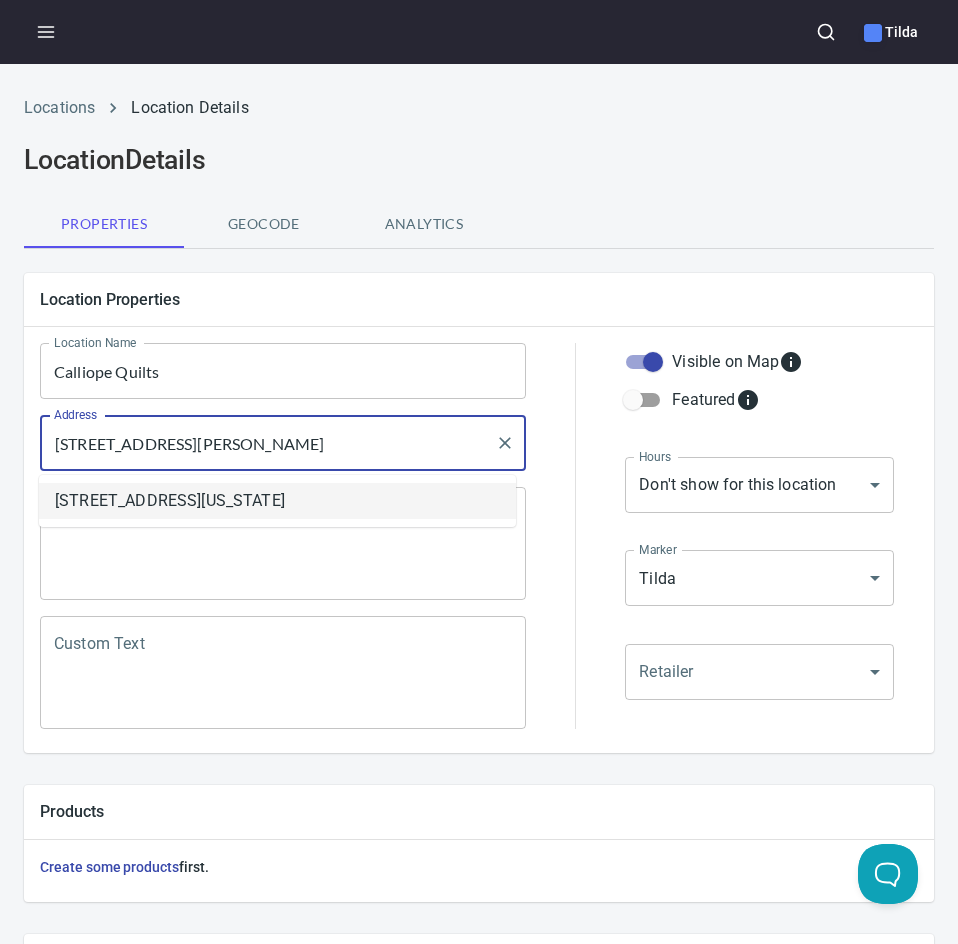 click on "[STREET_ADDRESS][US_STATE]" at bounding box center [277, 501] 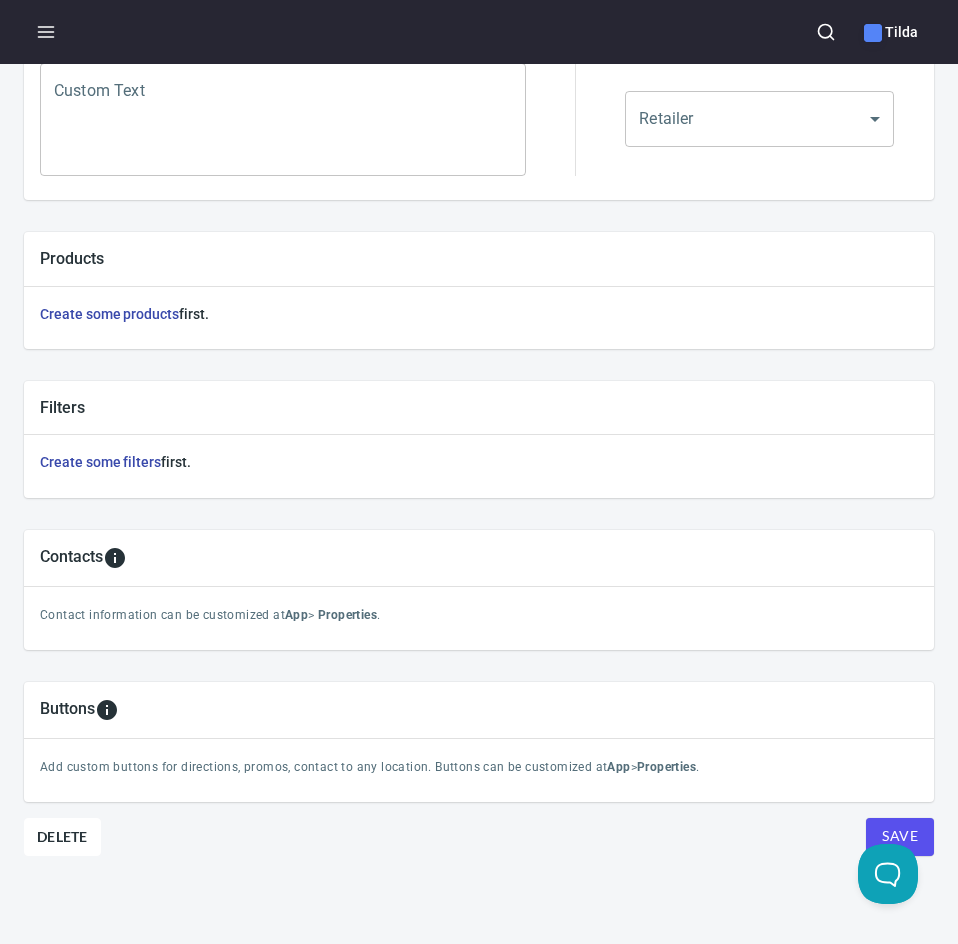 scroll, scrollTop: 568, scrollLeft: 0, axis: vertical 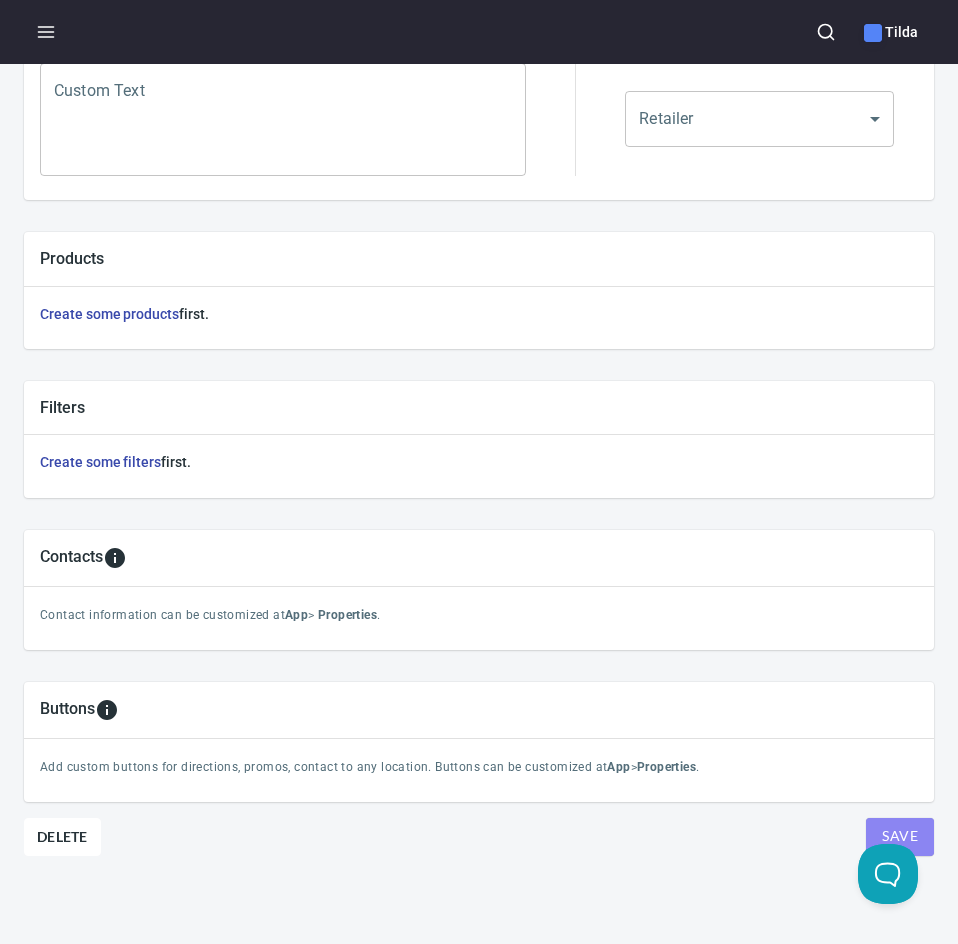 click on "Save" at bounding box center (900, 836) 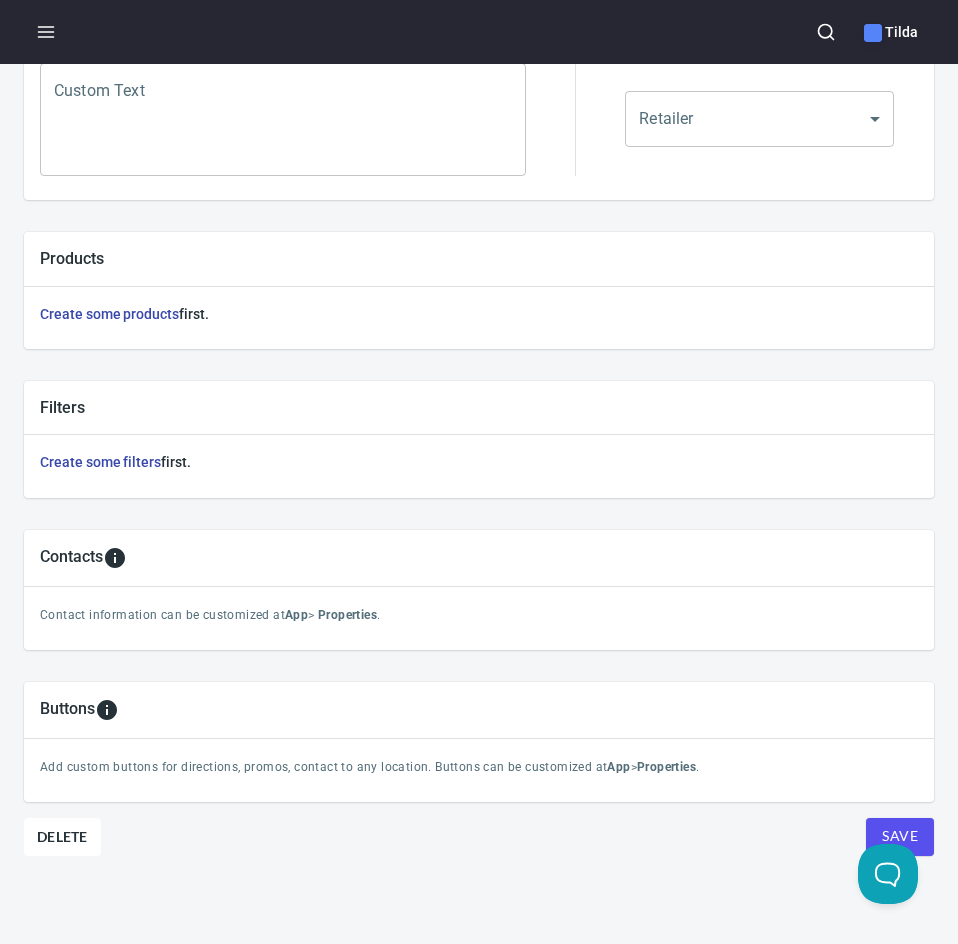 scroll, scrollTop: 0, scrollLeft: 0, axis: both 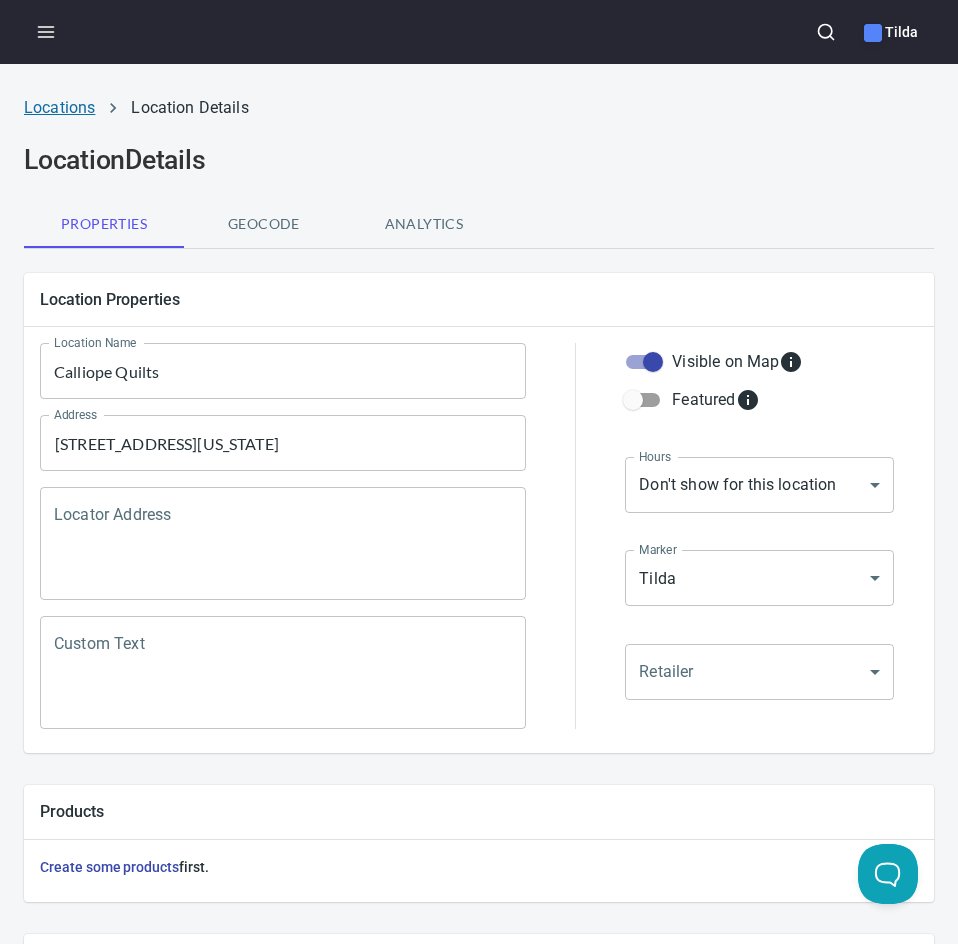 click on "Locations" at bounding box center [59, 107] 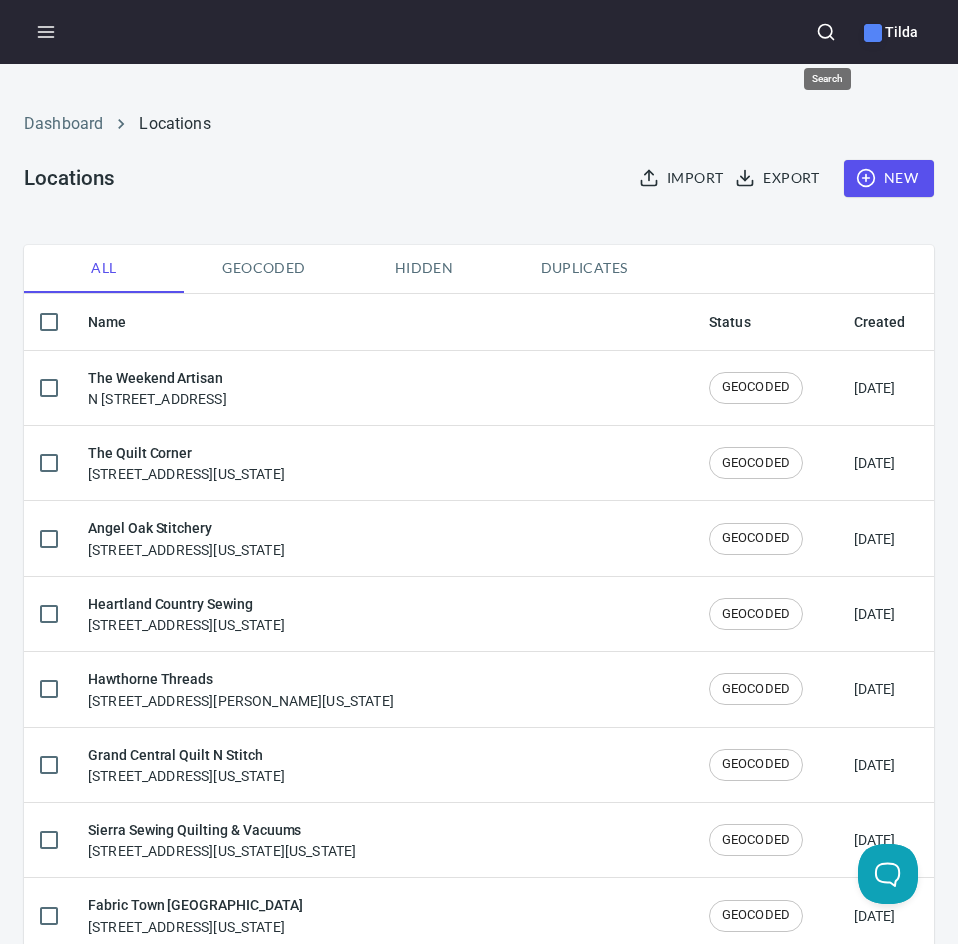 click 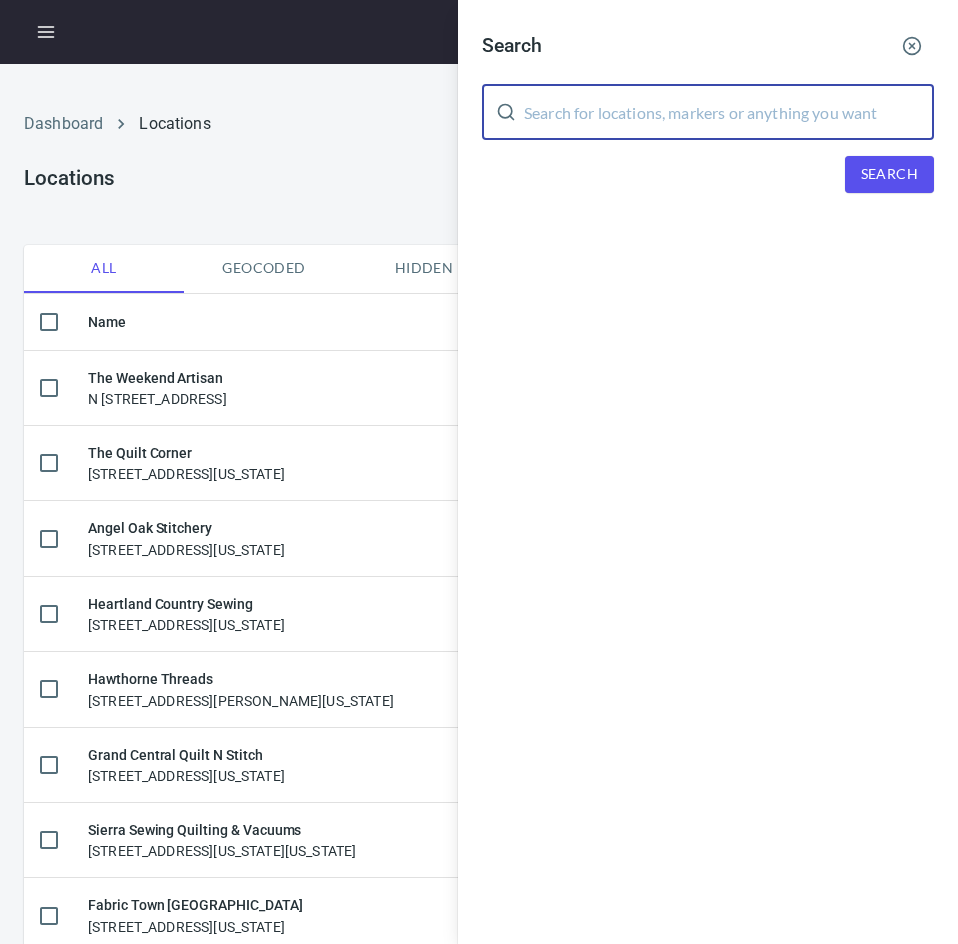 click at bounding box center (729, 112) 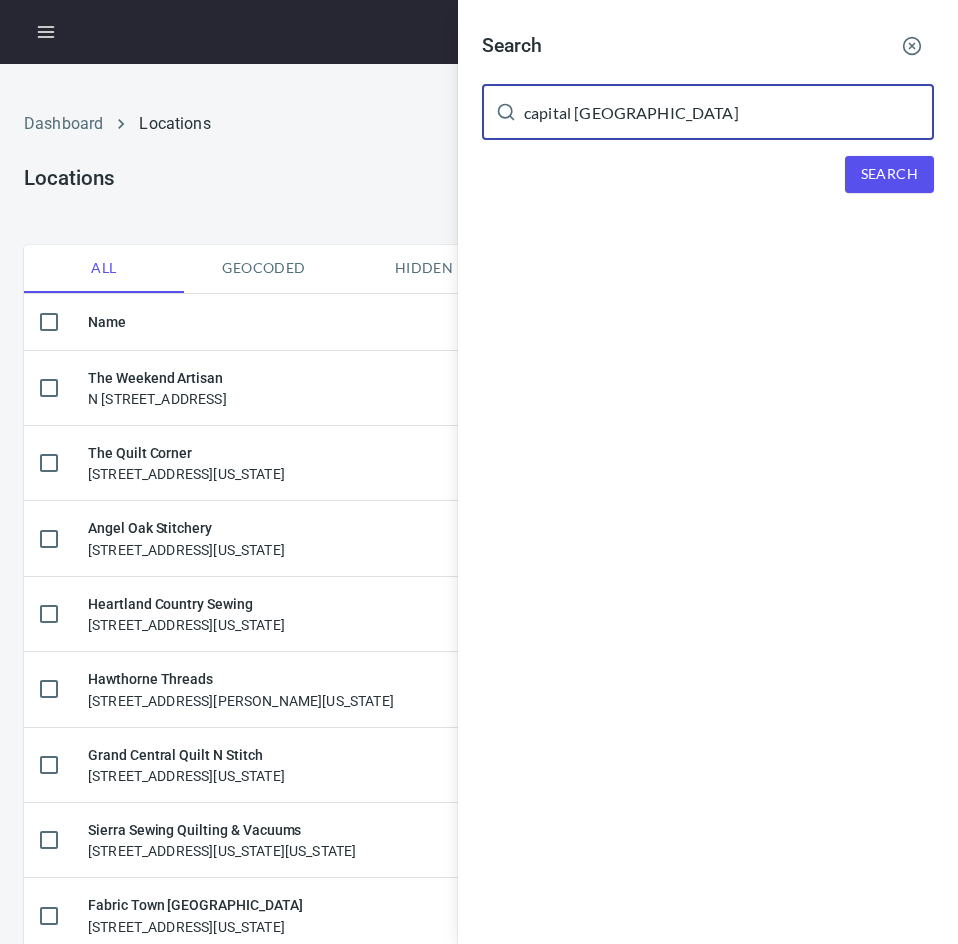 type on "capital [GEOGRAPHIC_DATA]" 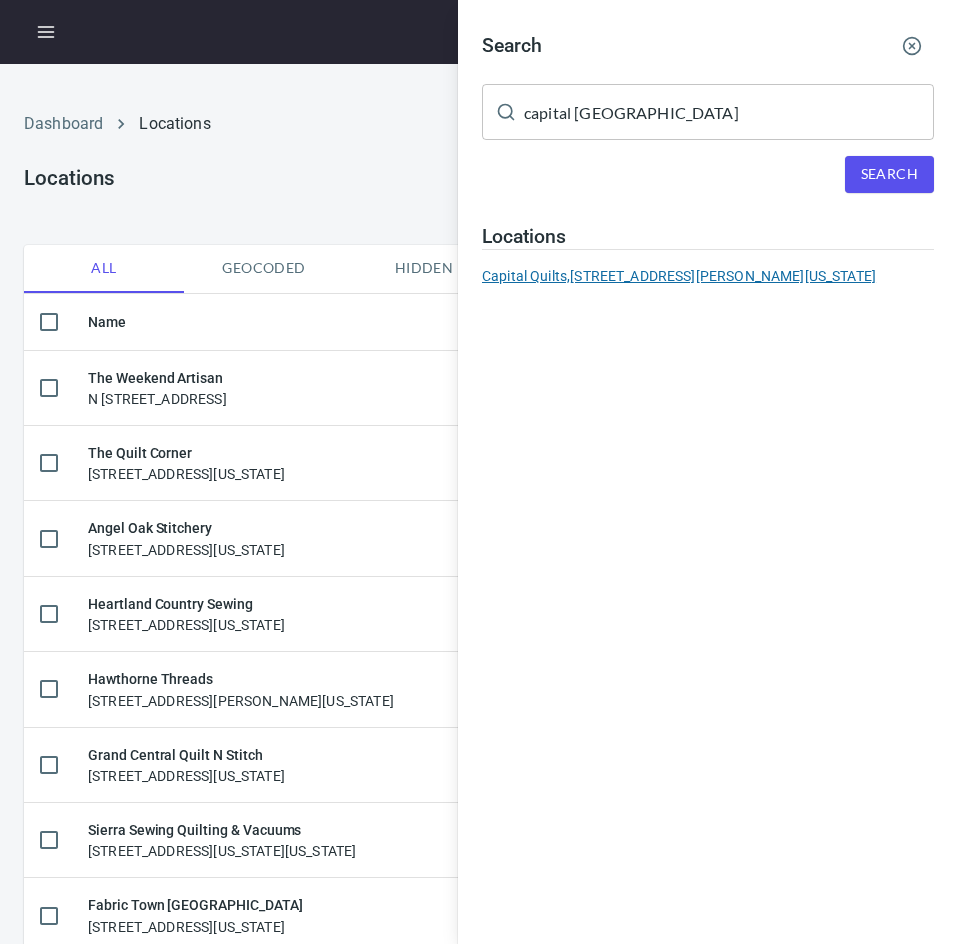 click on "Capital Quilts,  [STREET_ADDRESS][PERSON_NAME][US_STATE]" at bounding box center [708, 276] 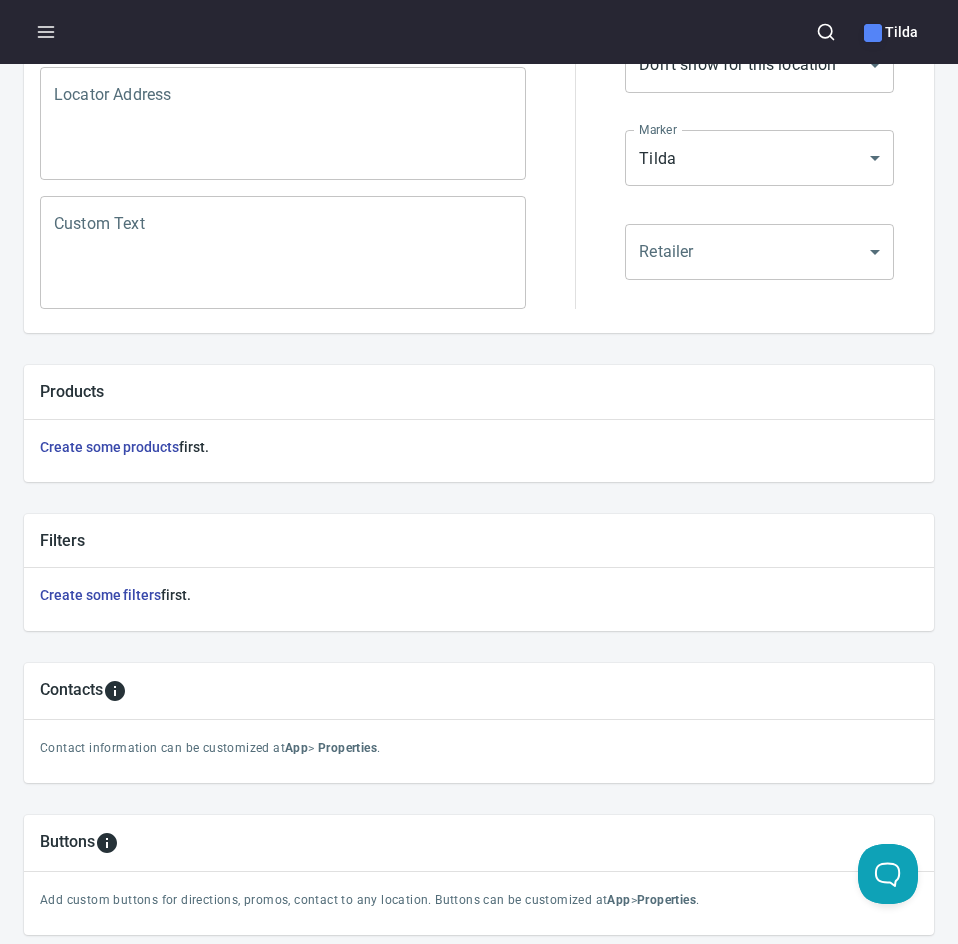 scroll, scrollTop: 568, scrollLeft: 0, axis: vertical 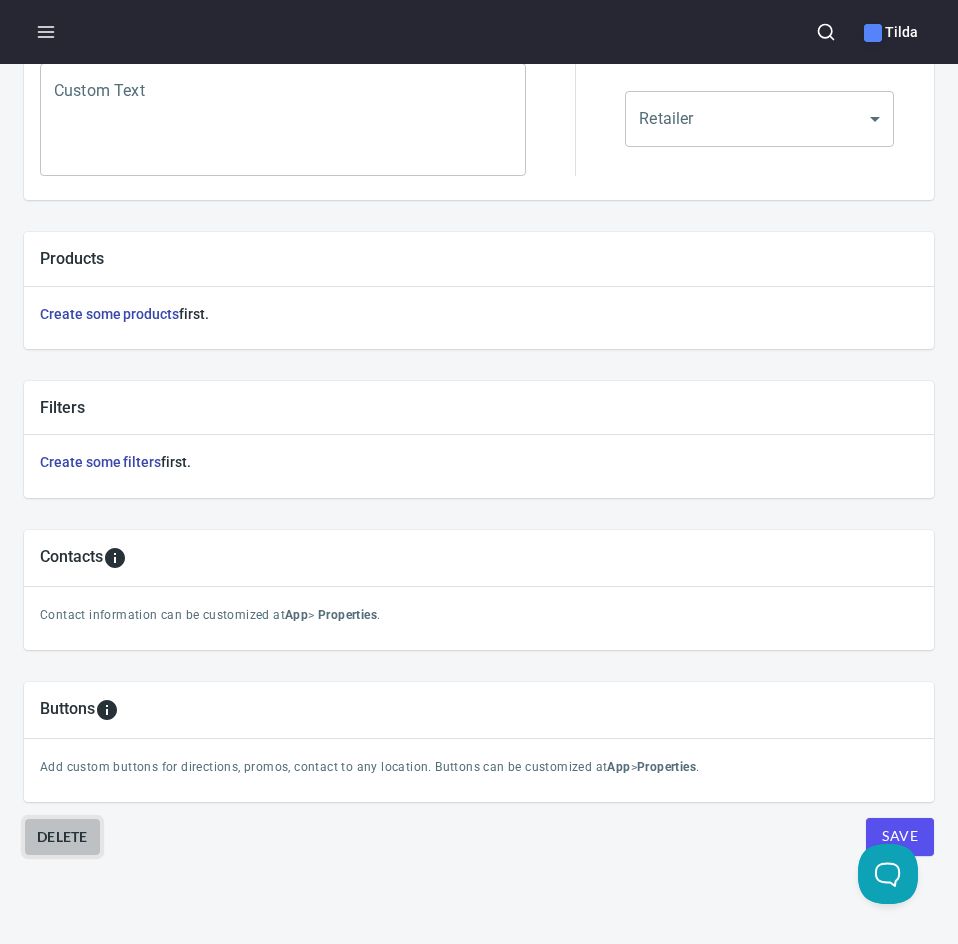 click on "Delete" at bounding box center (62, 837) 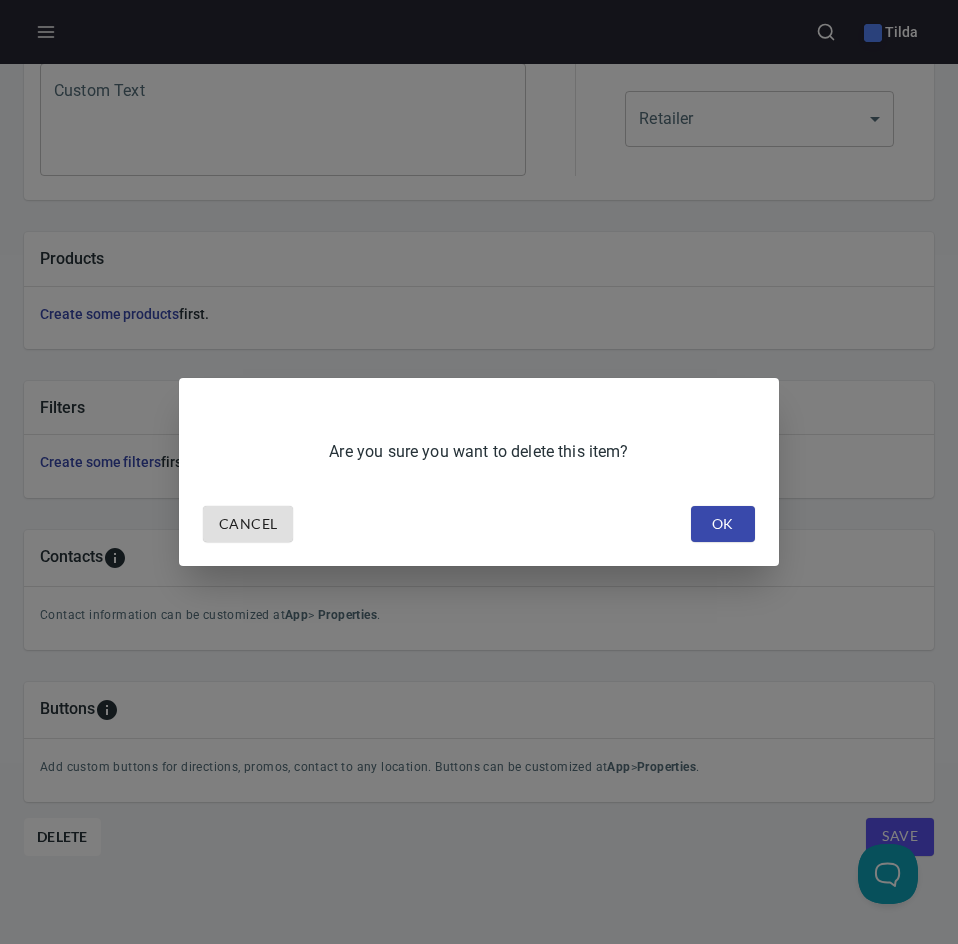 click on "OK" at bounding box center [723, 524] 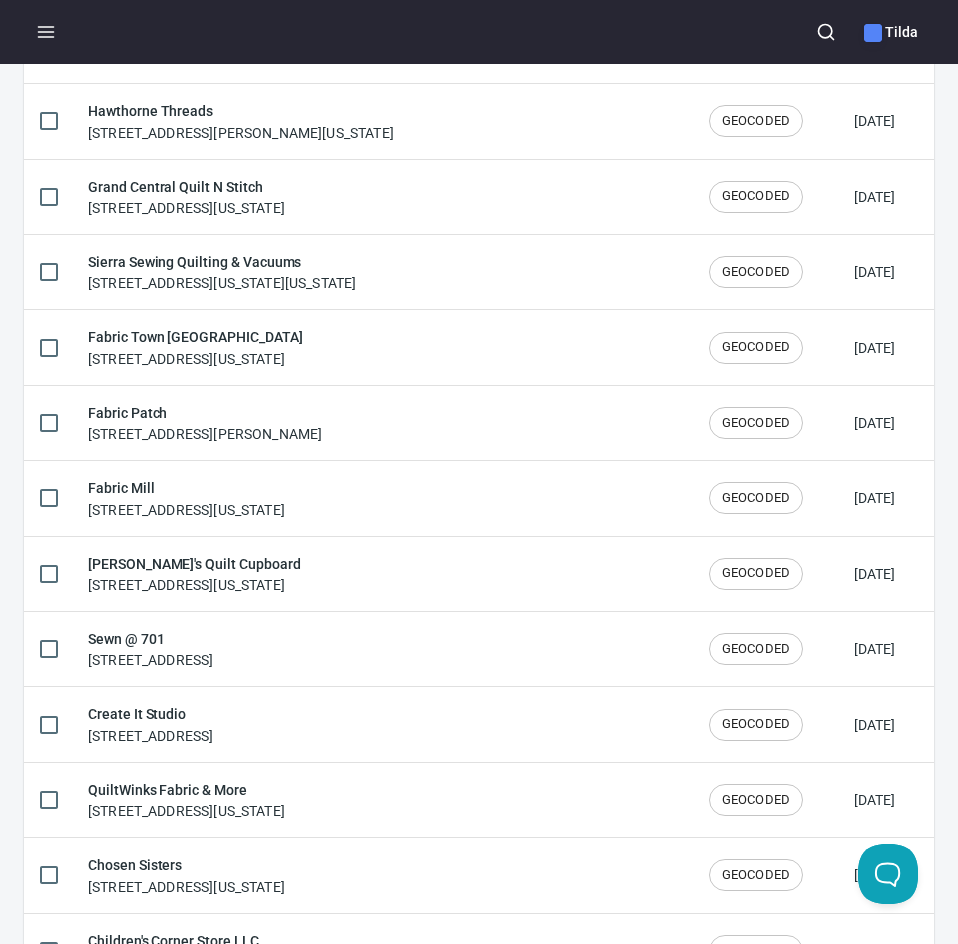 scroll, scrollTop: 0, scrollLeft: 0, axis: both 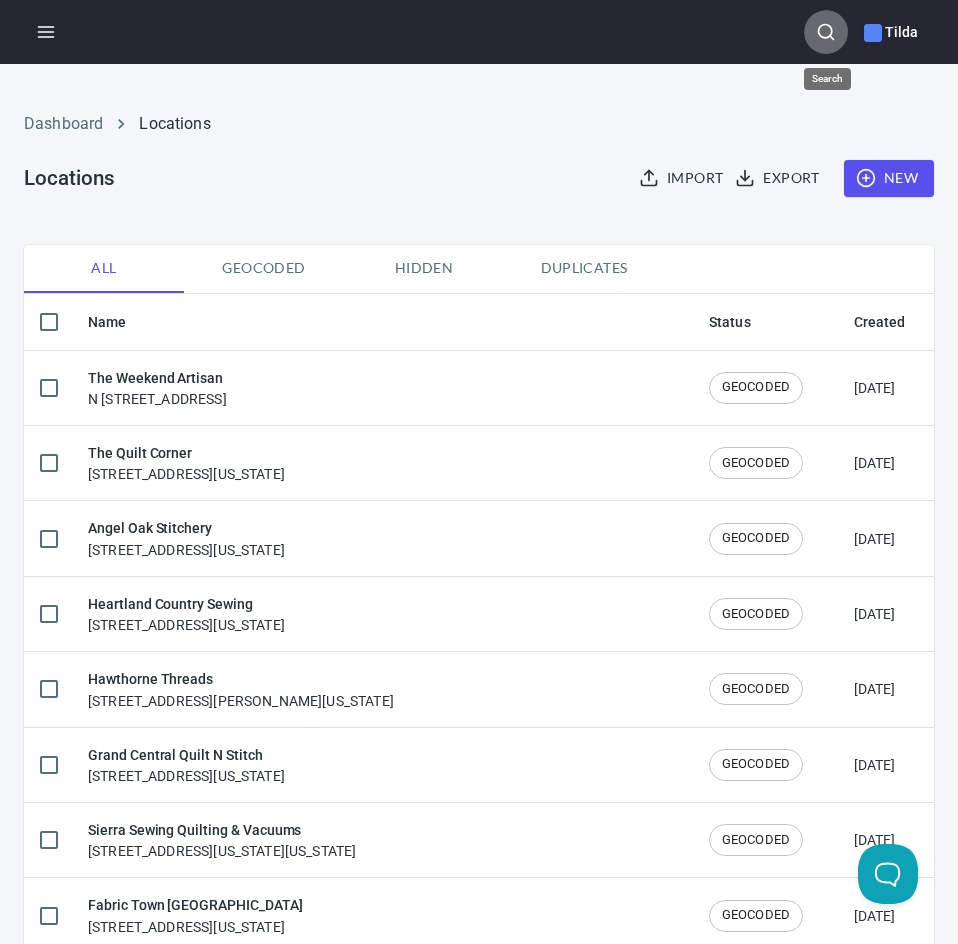 click 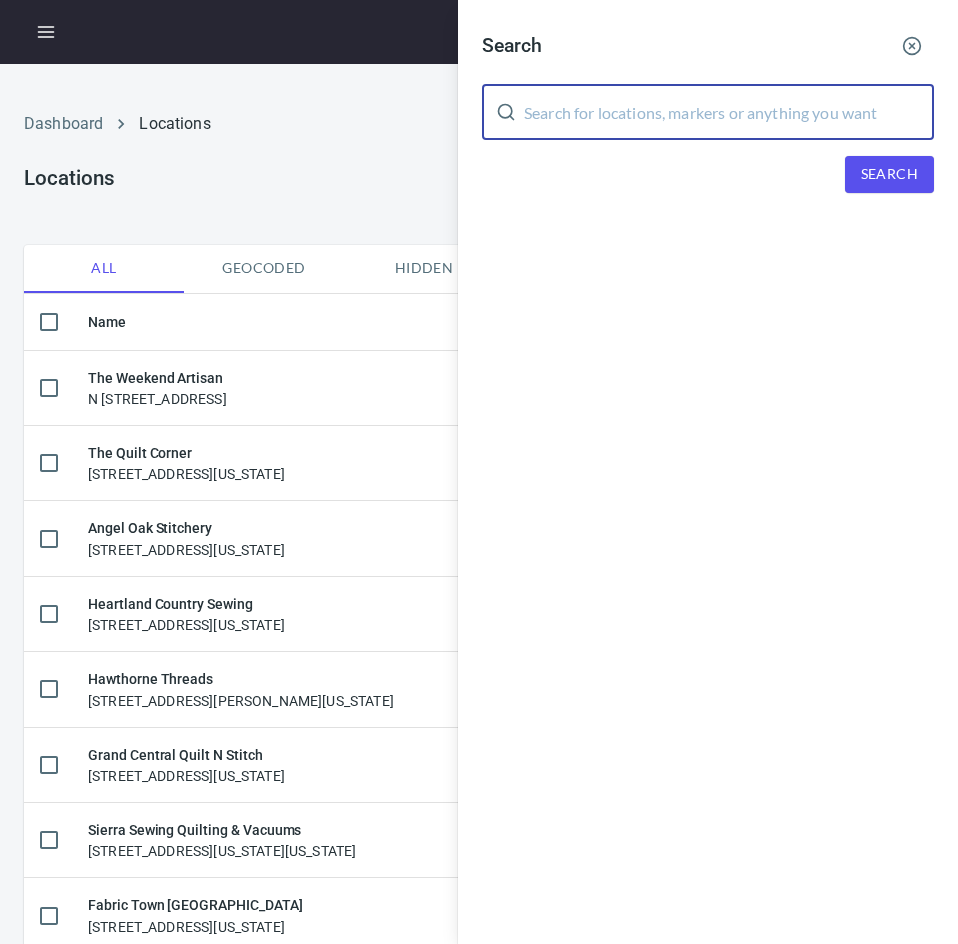 click at bounding box center [729, 112] 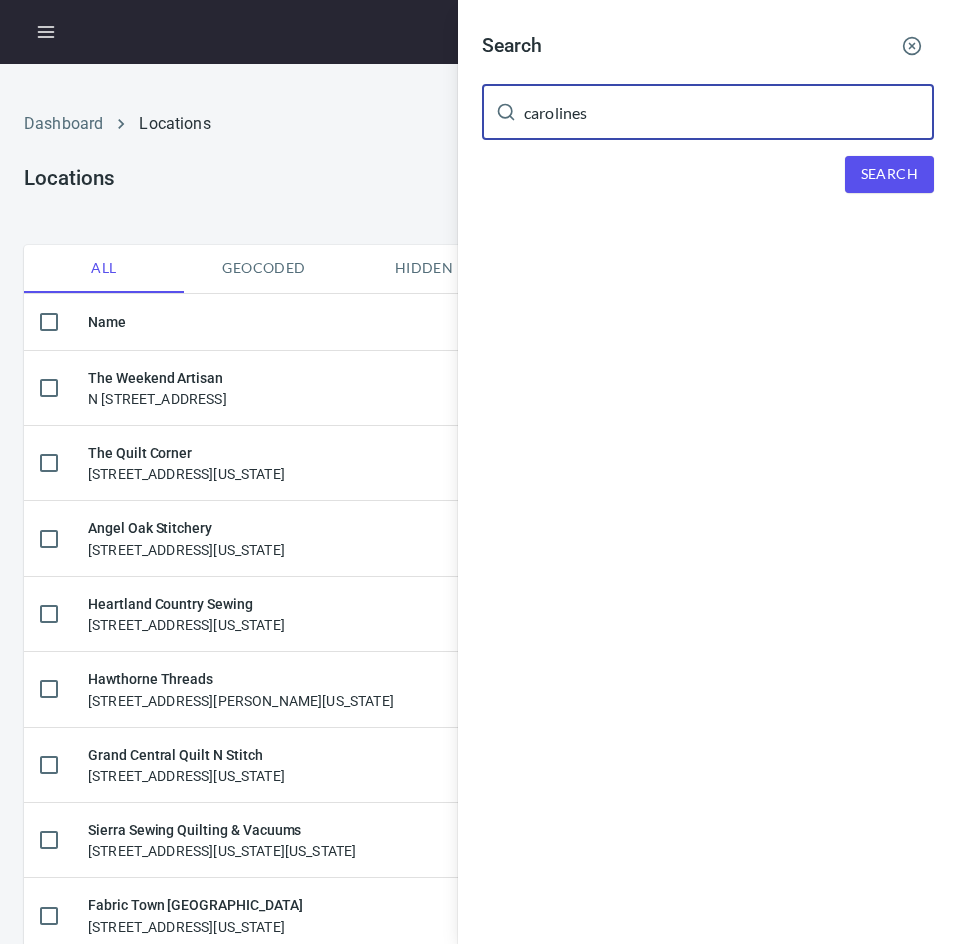 type on "carolines" 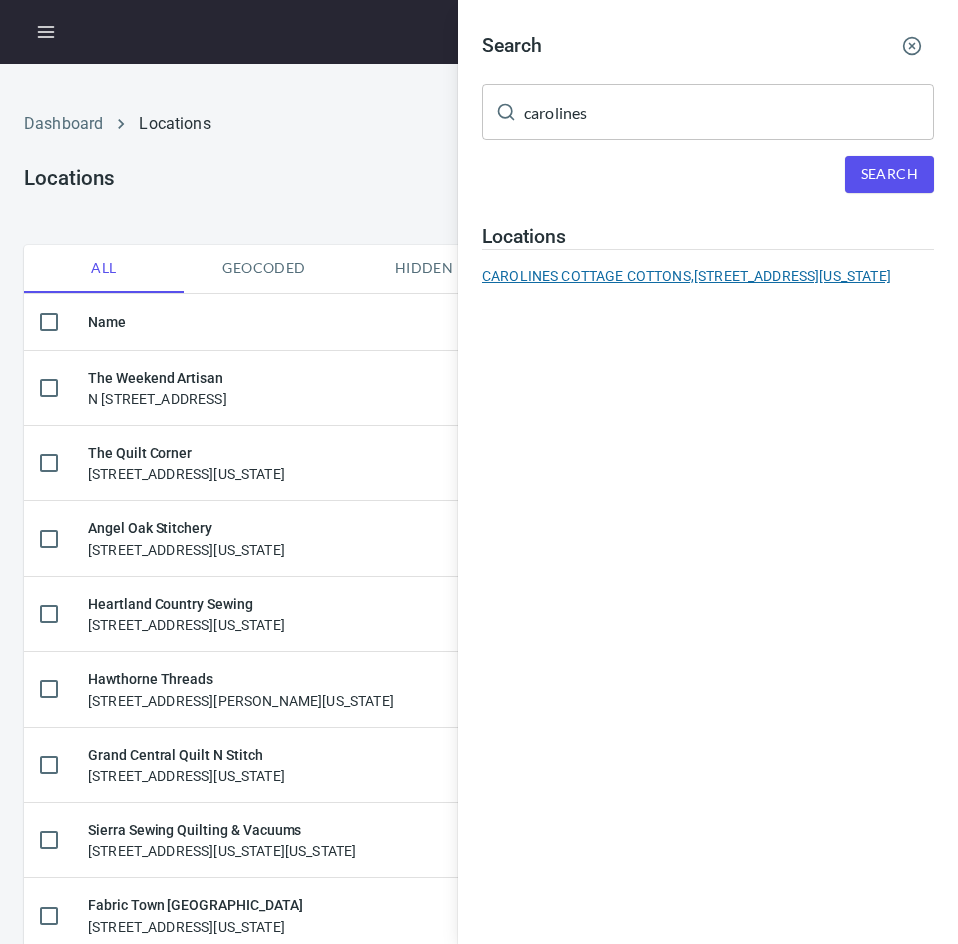 click on "CAROLINES COTTAGE COTTONS,  [STREET_ADDRESS][US_STATE]" at bounding box center [708, 276] 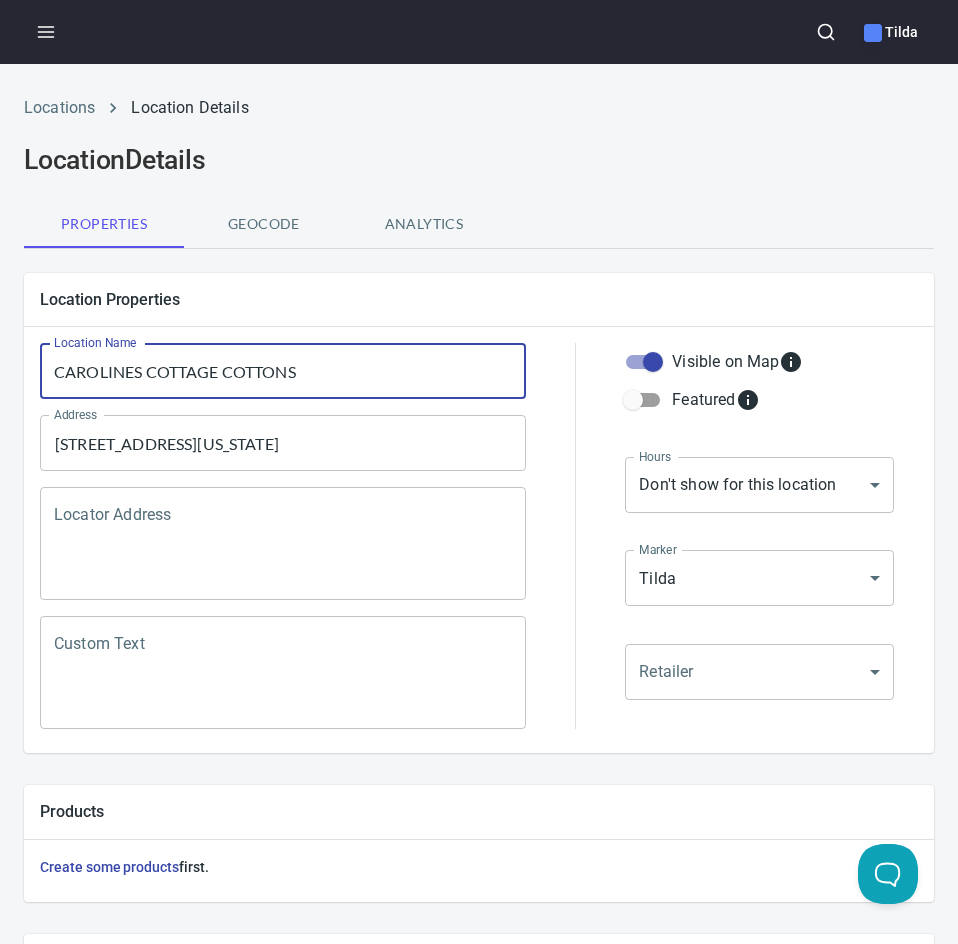 drag, startPoint x: 296, startPoint y: 375, endPoint x: 72, endPoint y: 379, distance: 224.0357 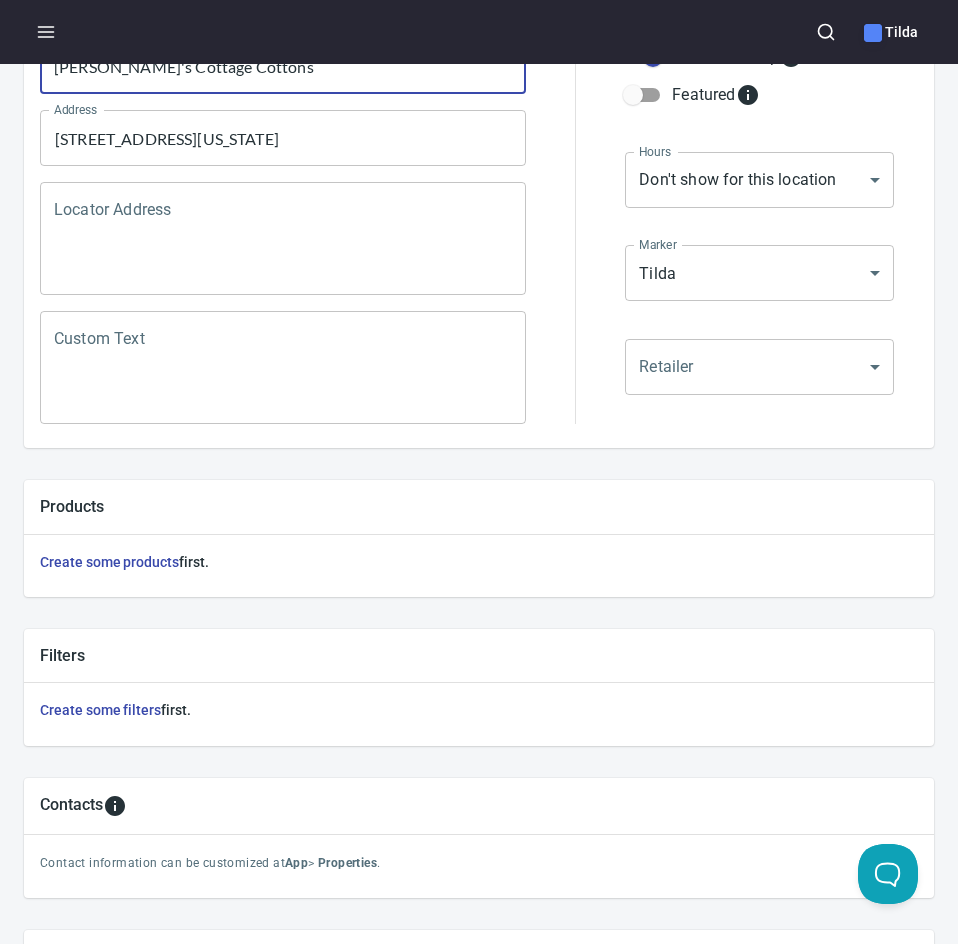 scroll, scrollTop: 568, scrollLeft: 0, axis: vertical 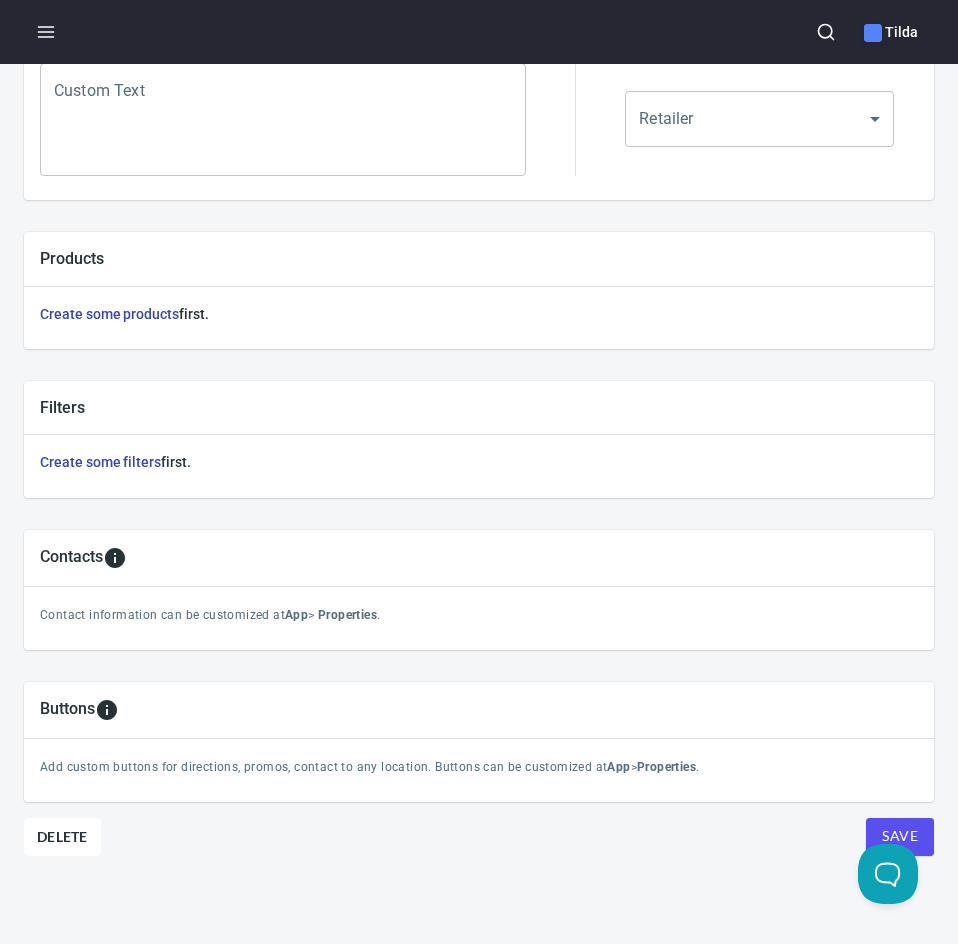 type on "[PERSON_NAME]'s Cottage Cottons" 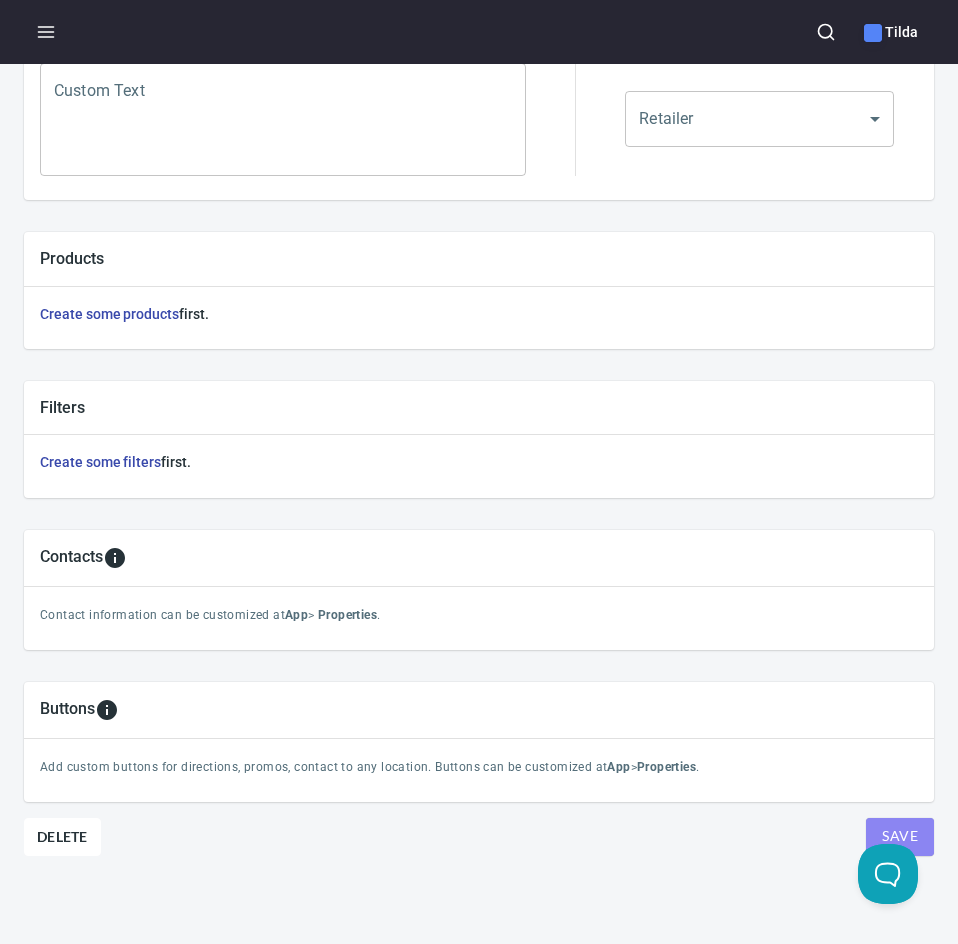 click on "Save" at bounding box center (900, 836) 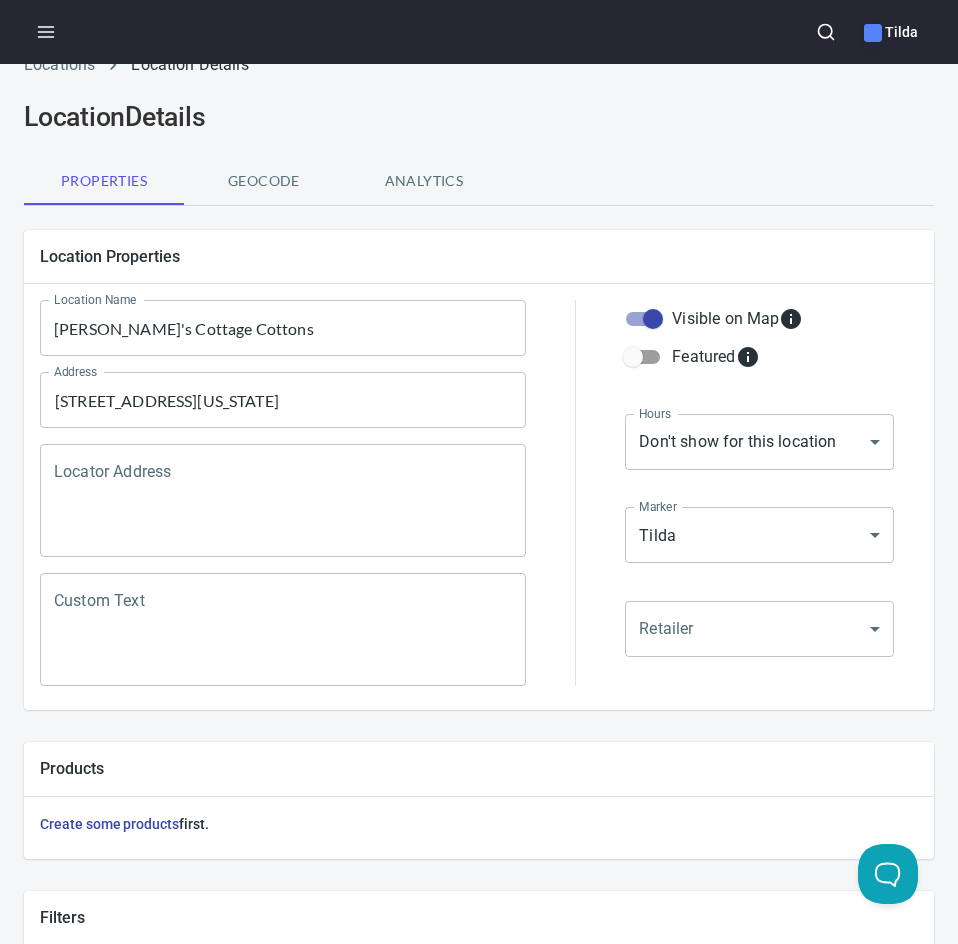 scroll, scrollTop: 568, scrollLeft: 0, axis: vertical 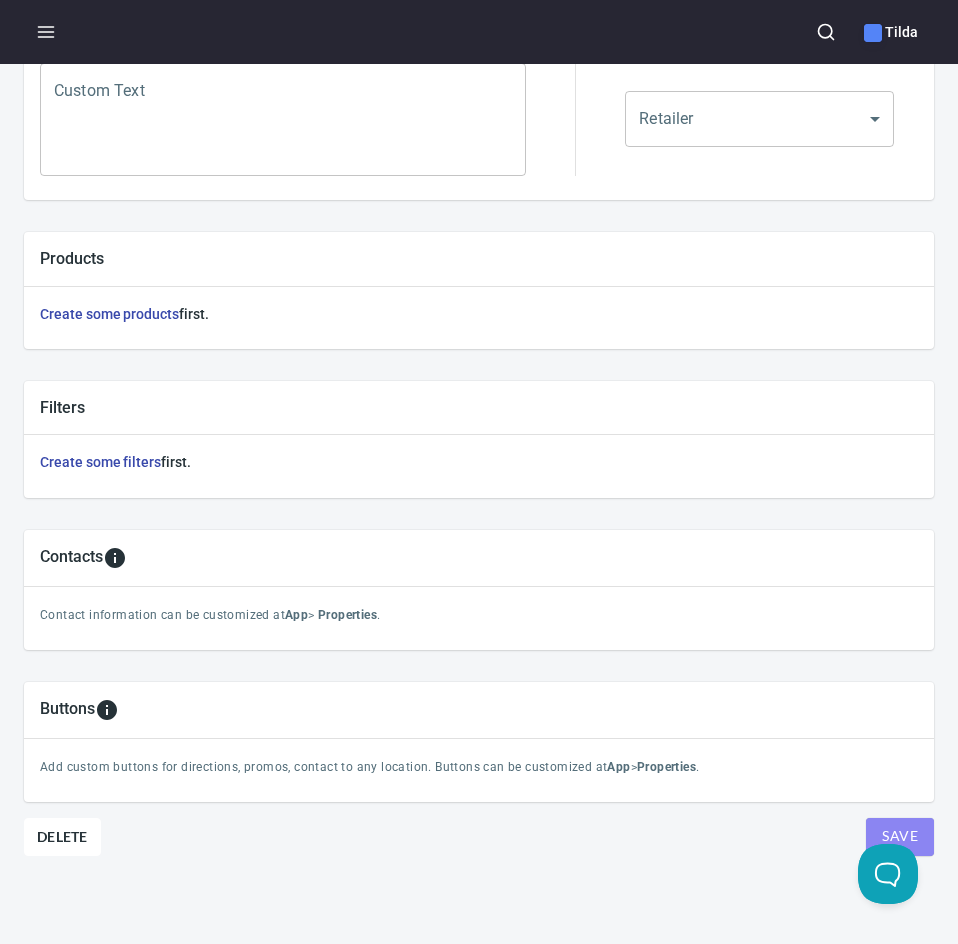 click on "Save" at bounding box center [900, 836] 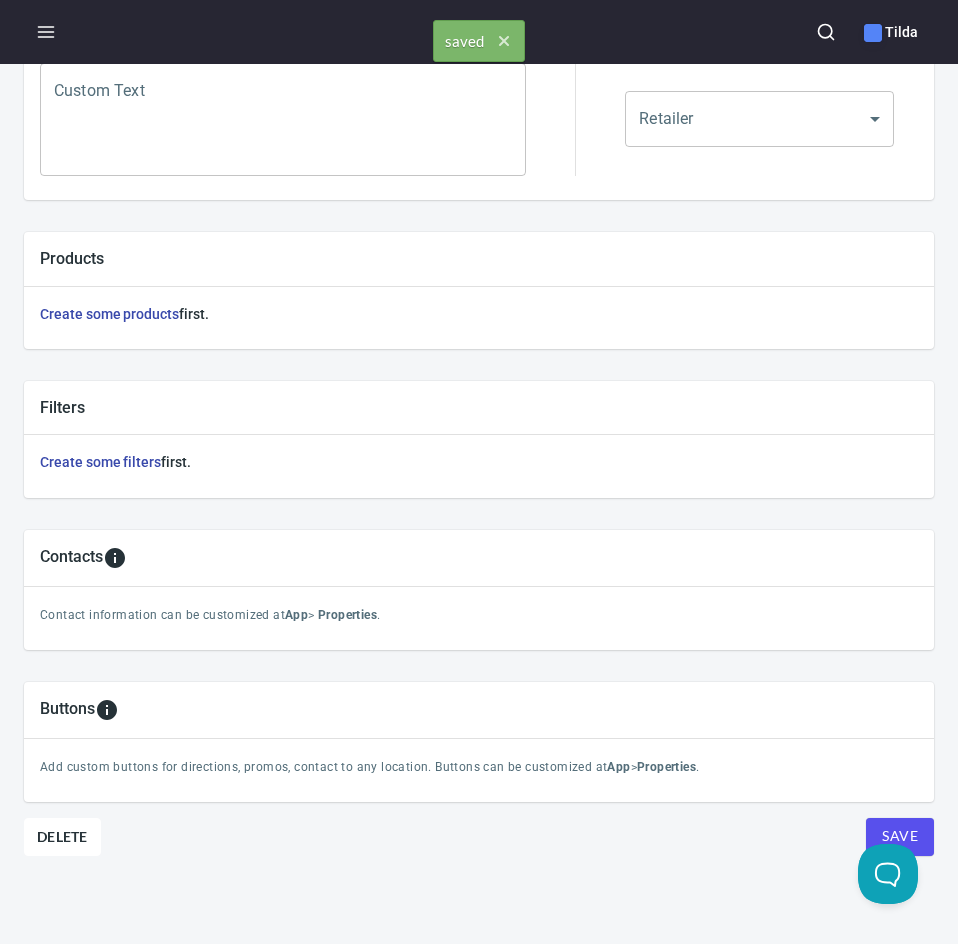 scroll, scrollTop: 0, scrollLeft: 0, axis: both 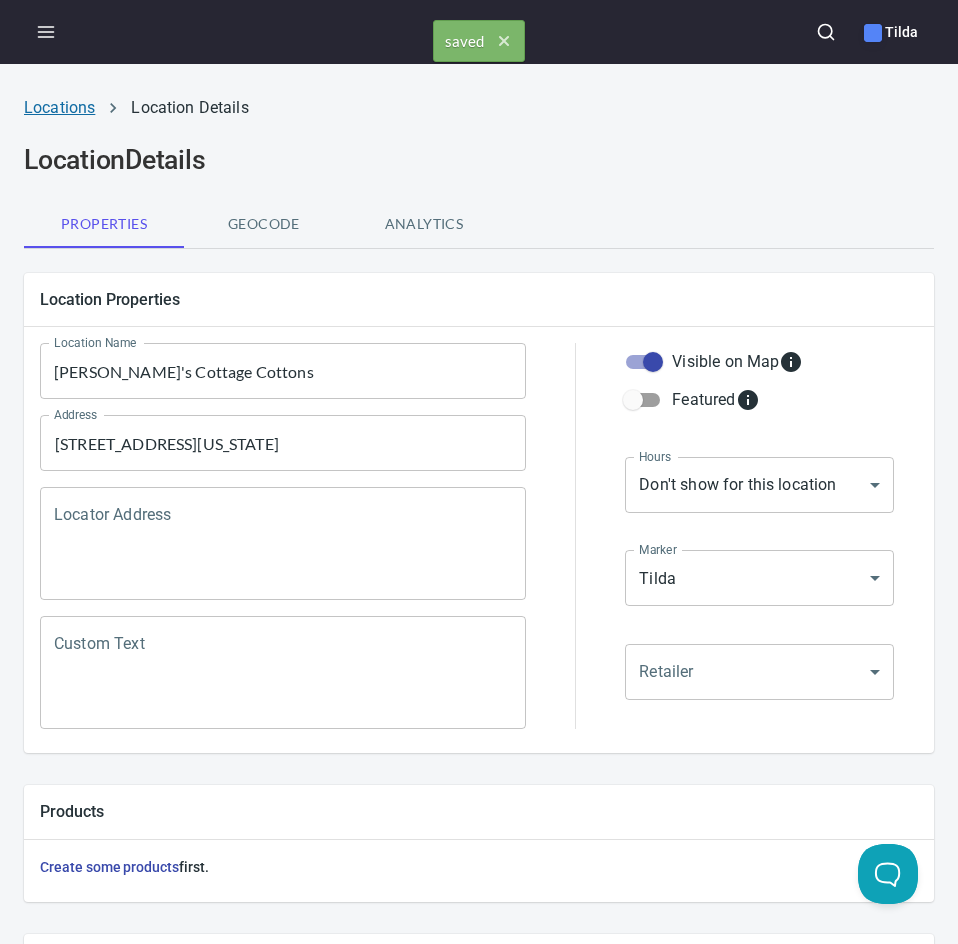 click on "Locations" at bounding box center [59, 107] 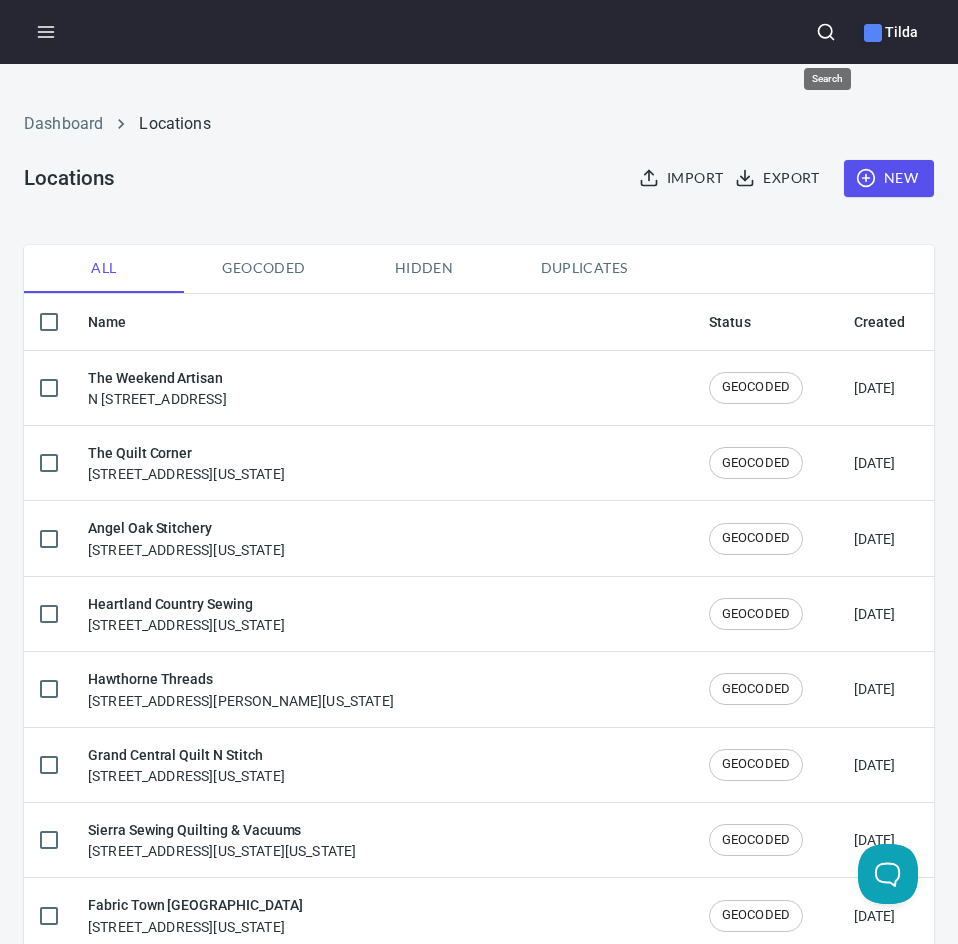 click 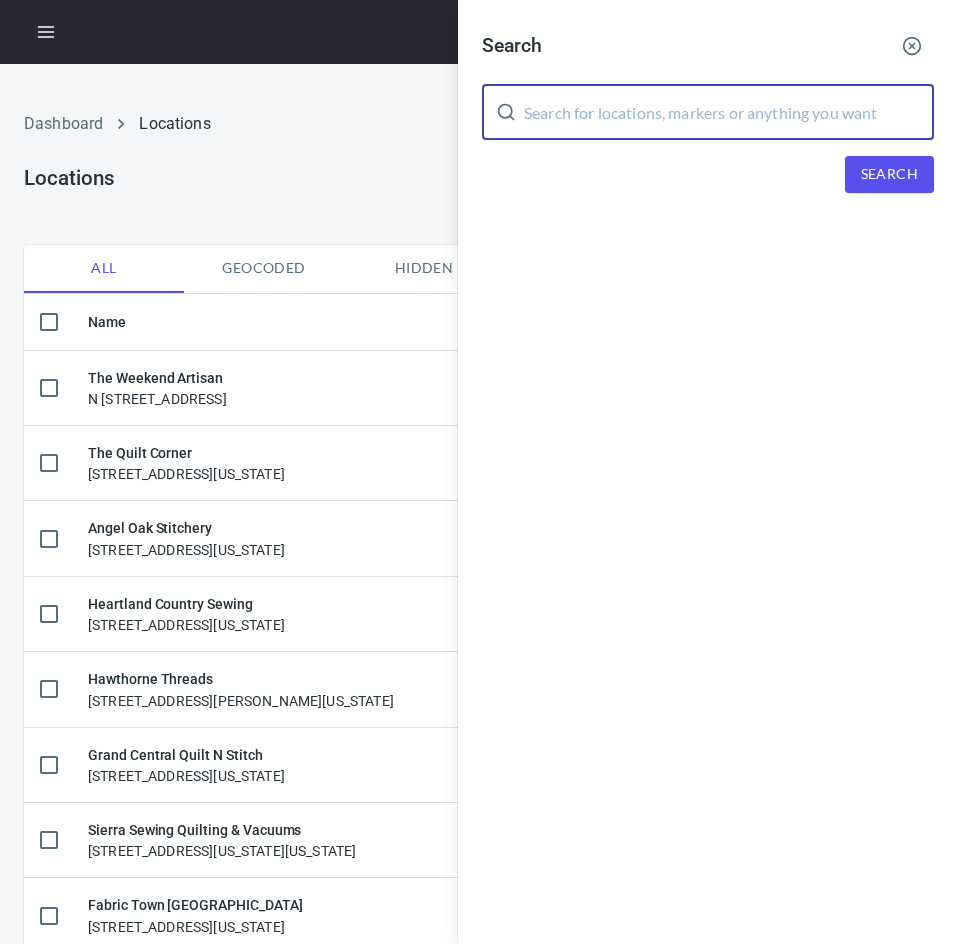 click at bounding box center (729, 112) 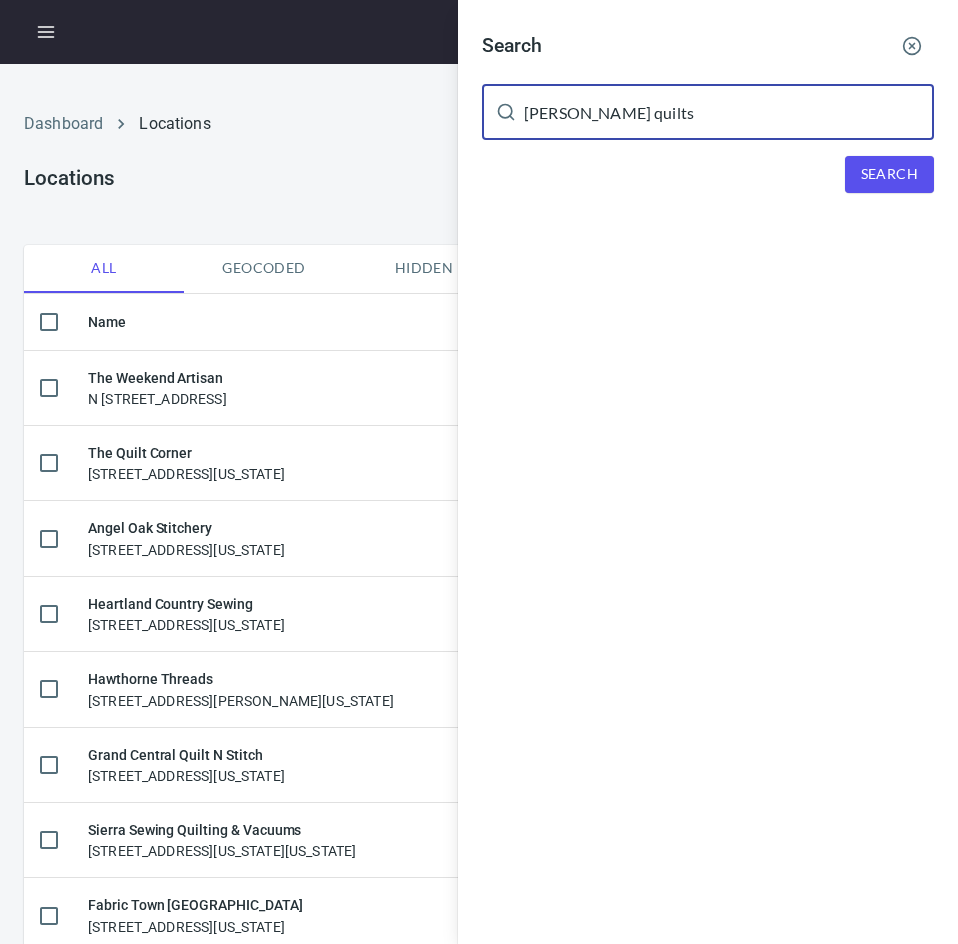 type on "[PERSON_NAME] quilts" 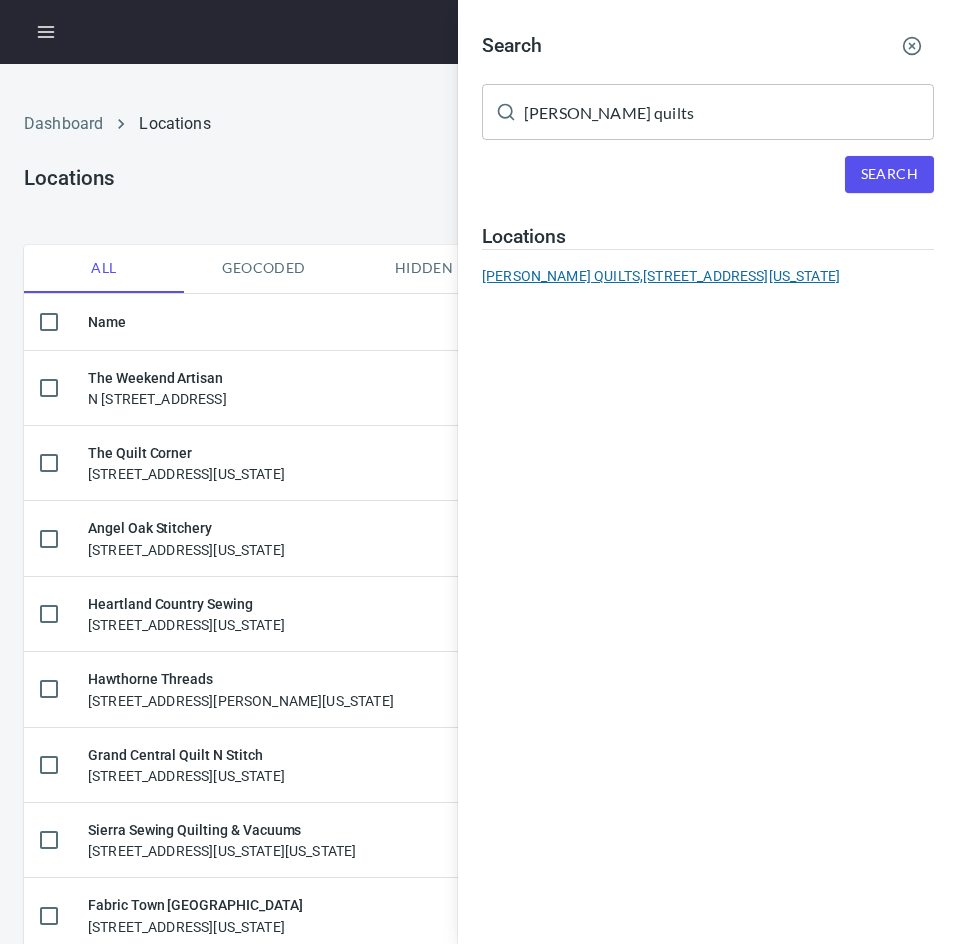 click on "[PERSON_NAME] QUILTS,  [STREET_ADDRESS][US_STATE]" at bounding box center (708, 276) 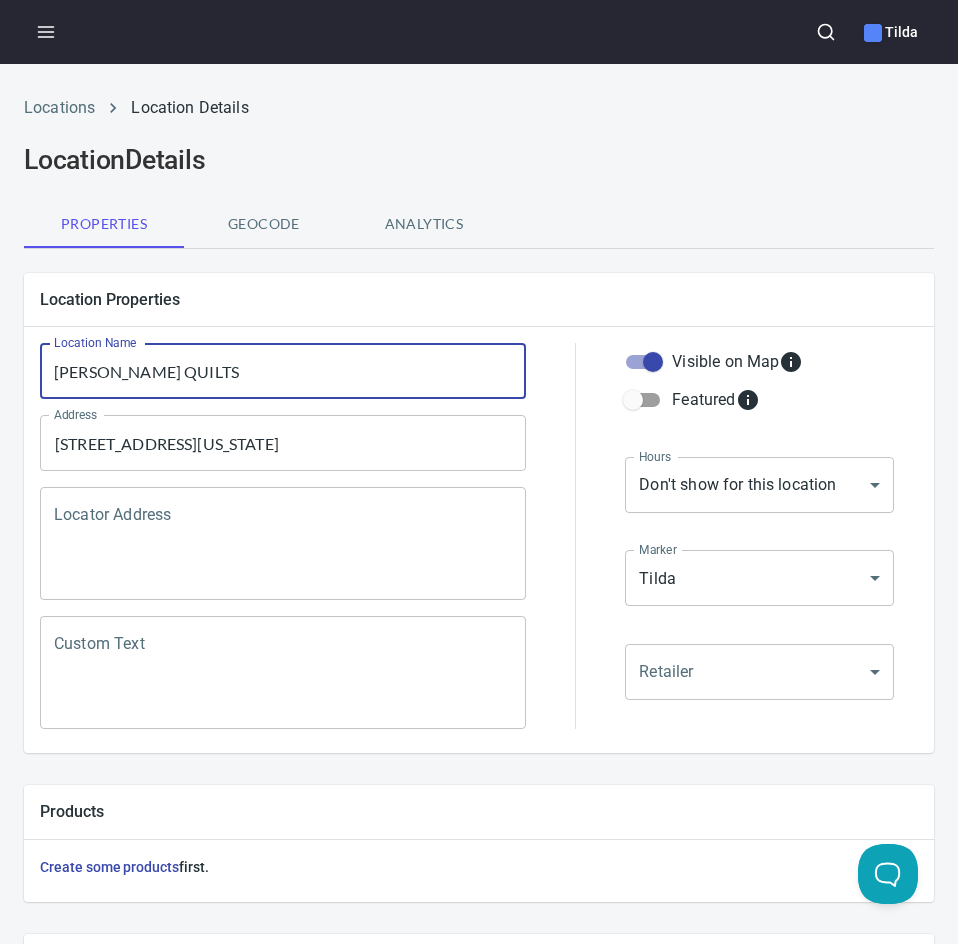 drag, startPoint x: 66, startPoint y: 371, endPoint x: 300, endPoint y: 377, distance: 234.0769 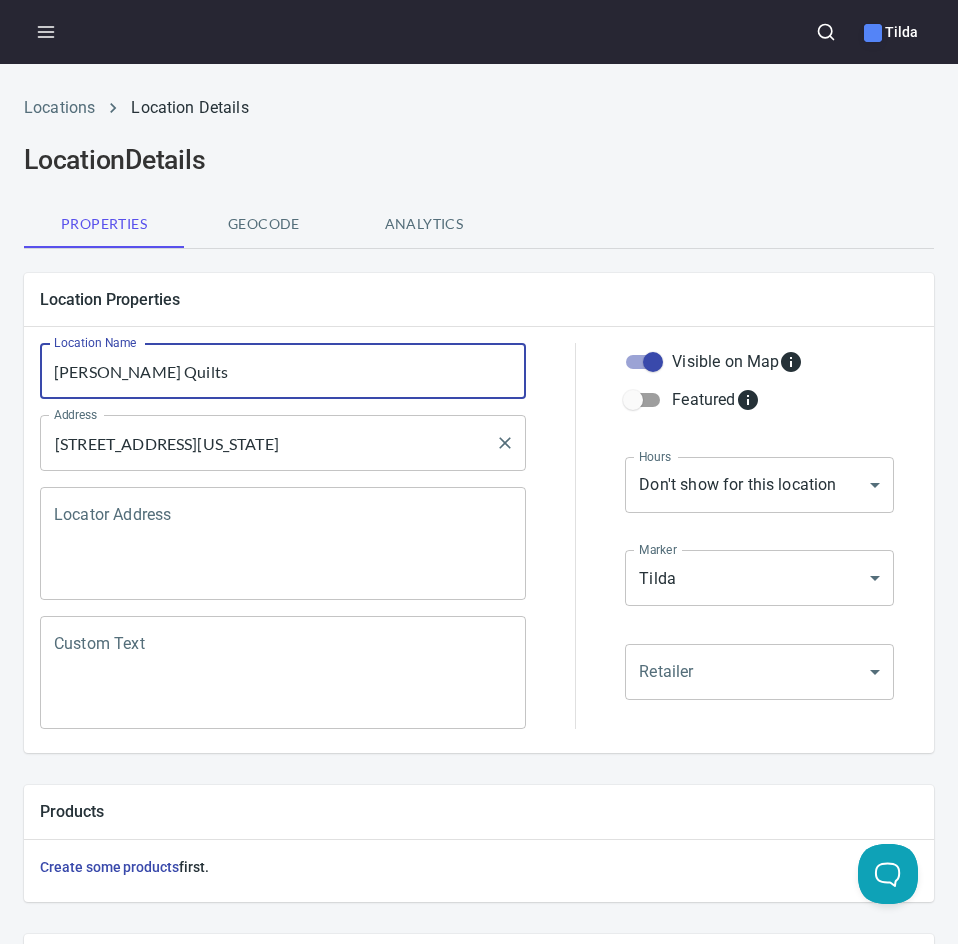 type on "[PERSON_NAME] Quilts" 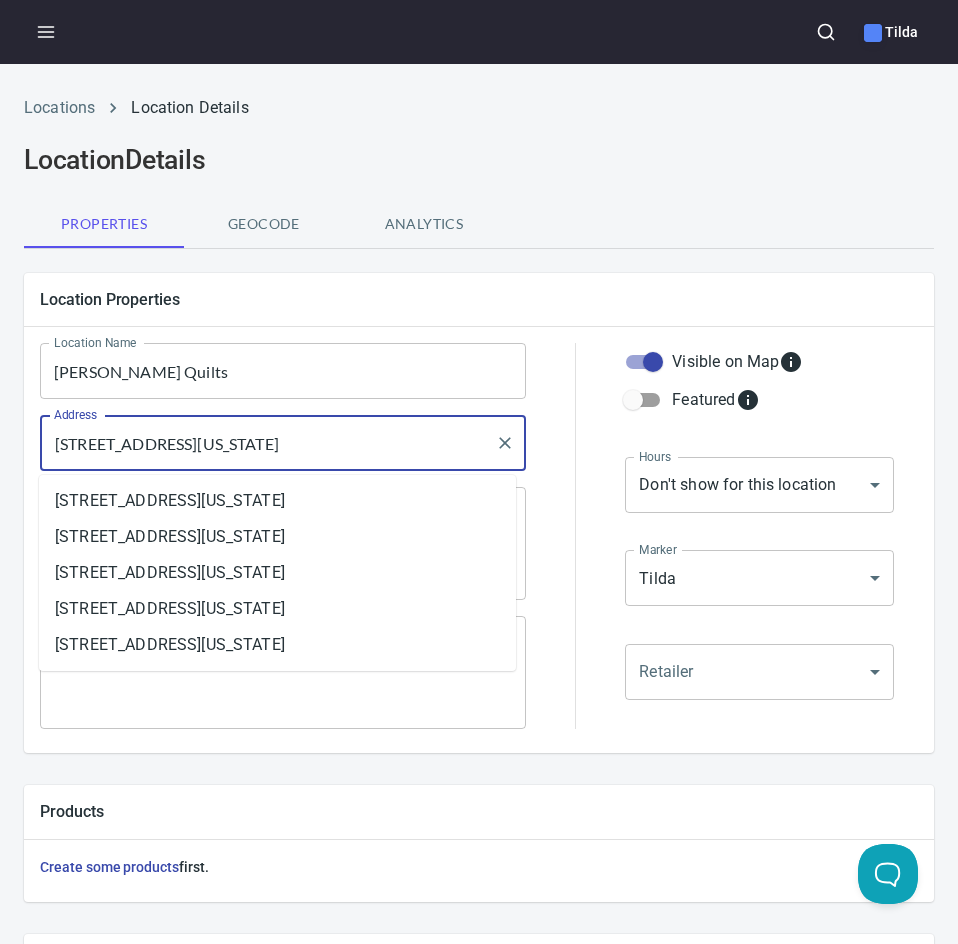 drag, startPoint x: 437, startPoint y: 445, endPoint x: 9, endPoint y: 462, distance: 428.3375 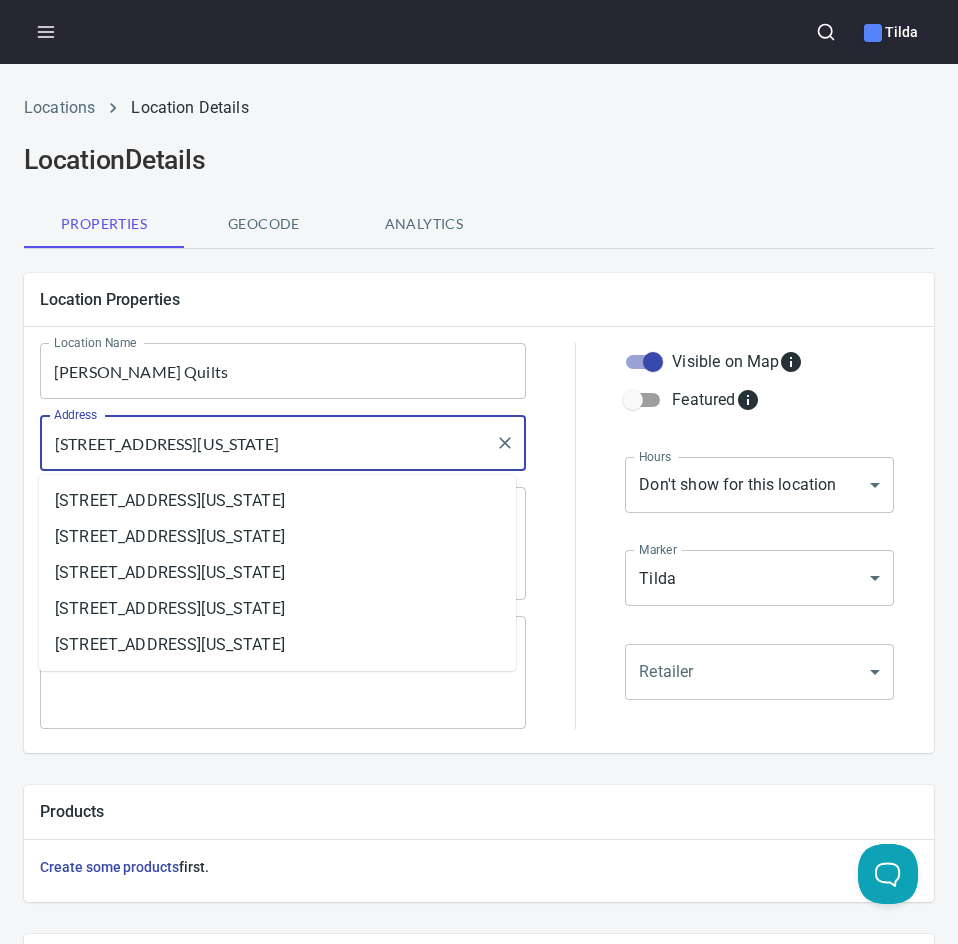 paste on "[STREET_ADDRESS]" 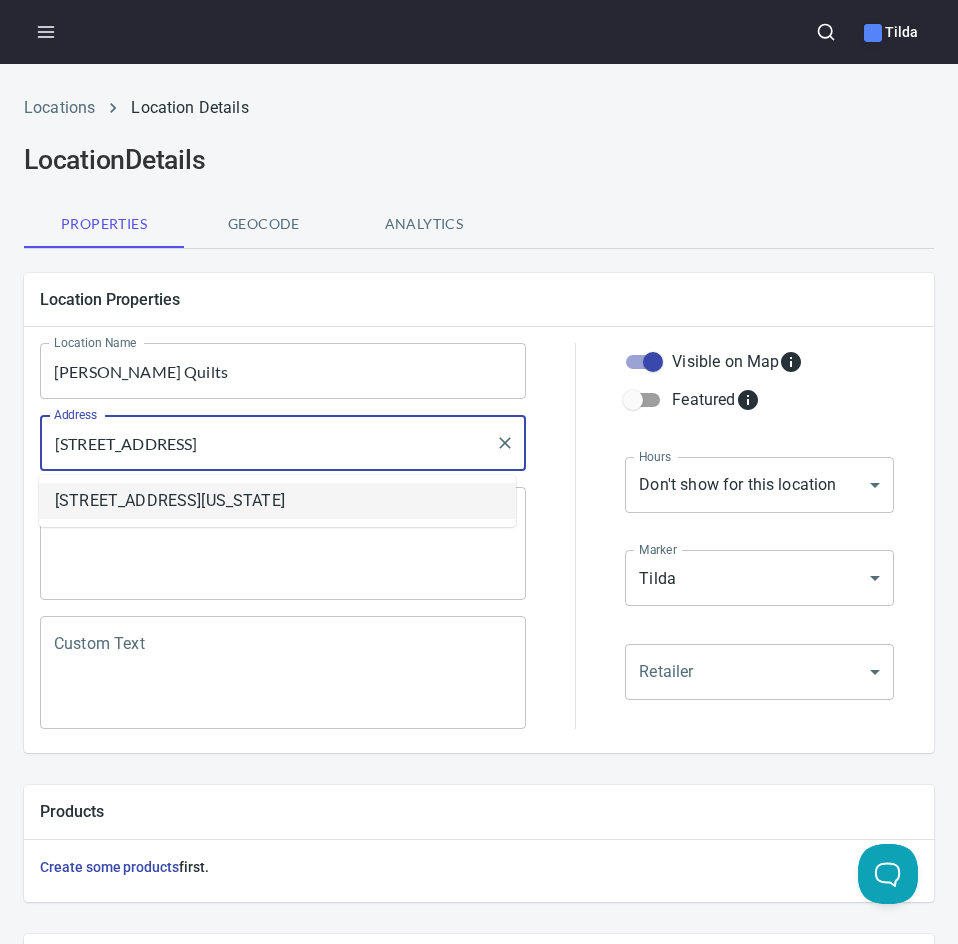 click on "[STREET_ADDRESS][US_STATE]" at bounding box center (277, 501) 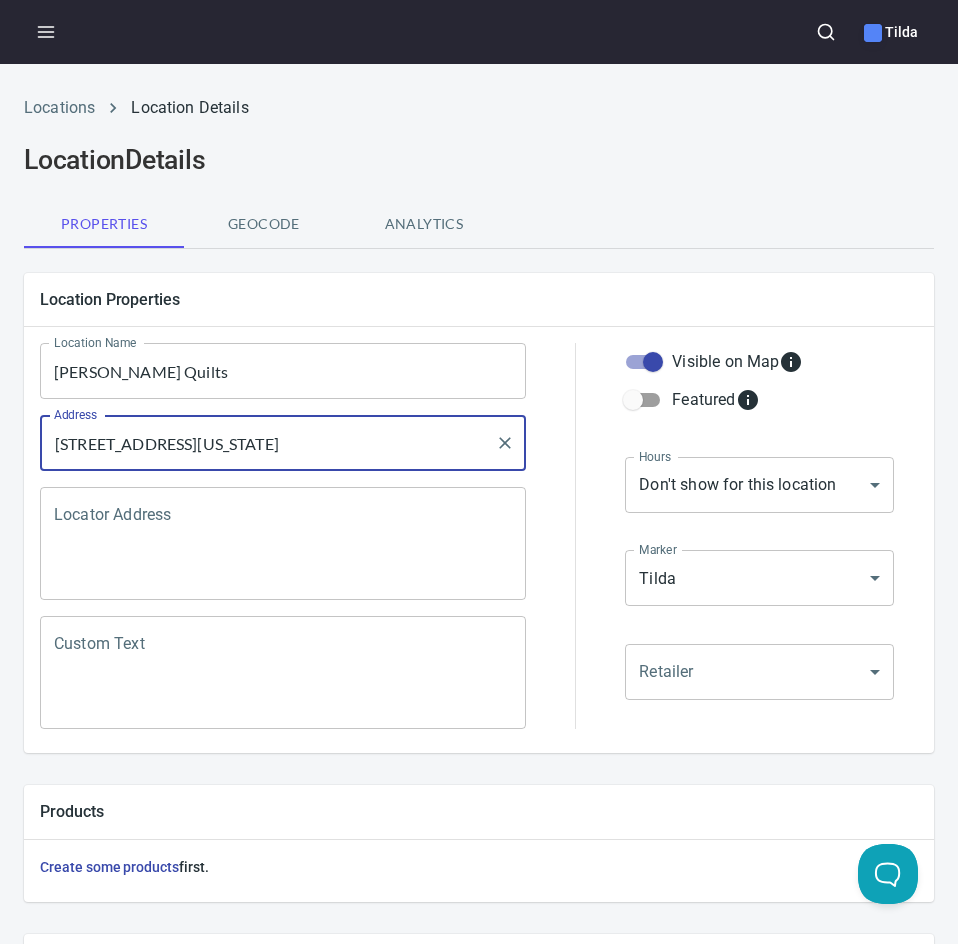 scroll, scrollTop: 568, scrollLeft: 0, axis: vertical 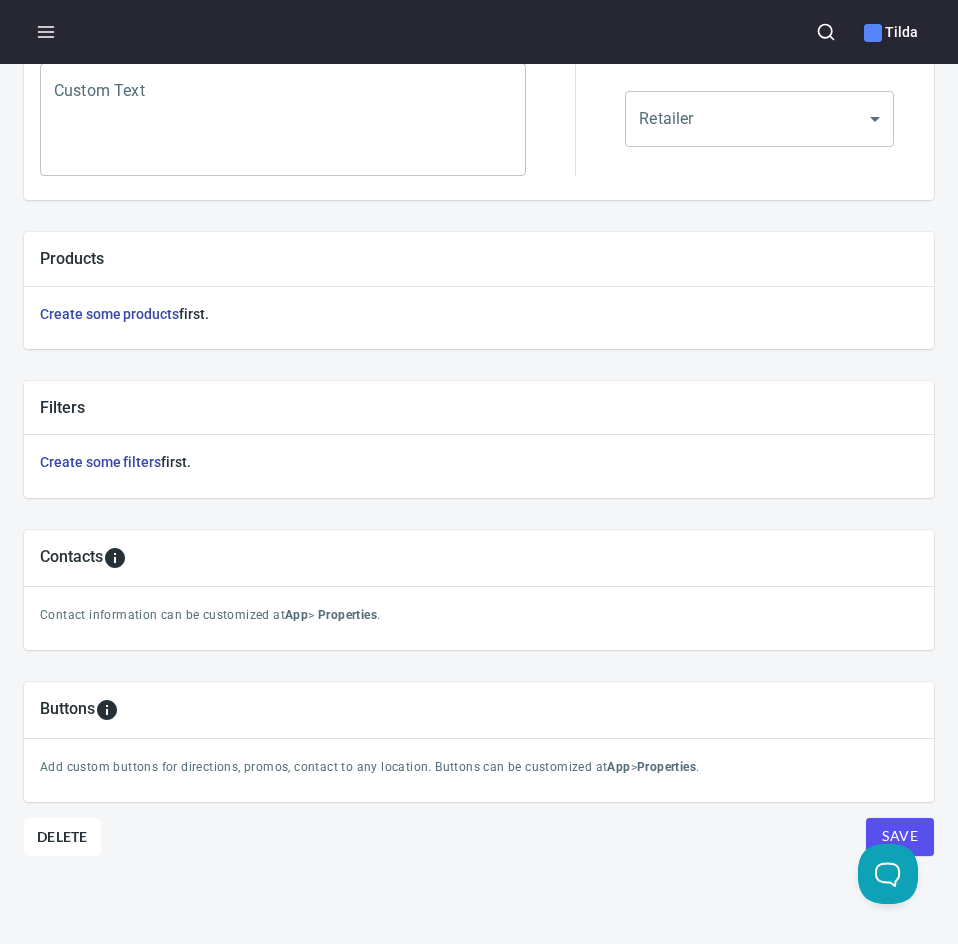 type on "[STREET_ADDRESS][US_STATE]" 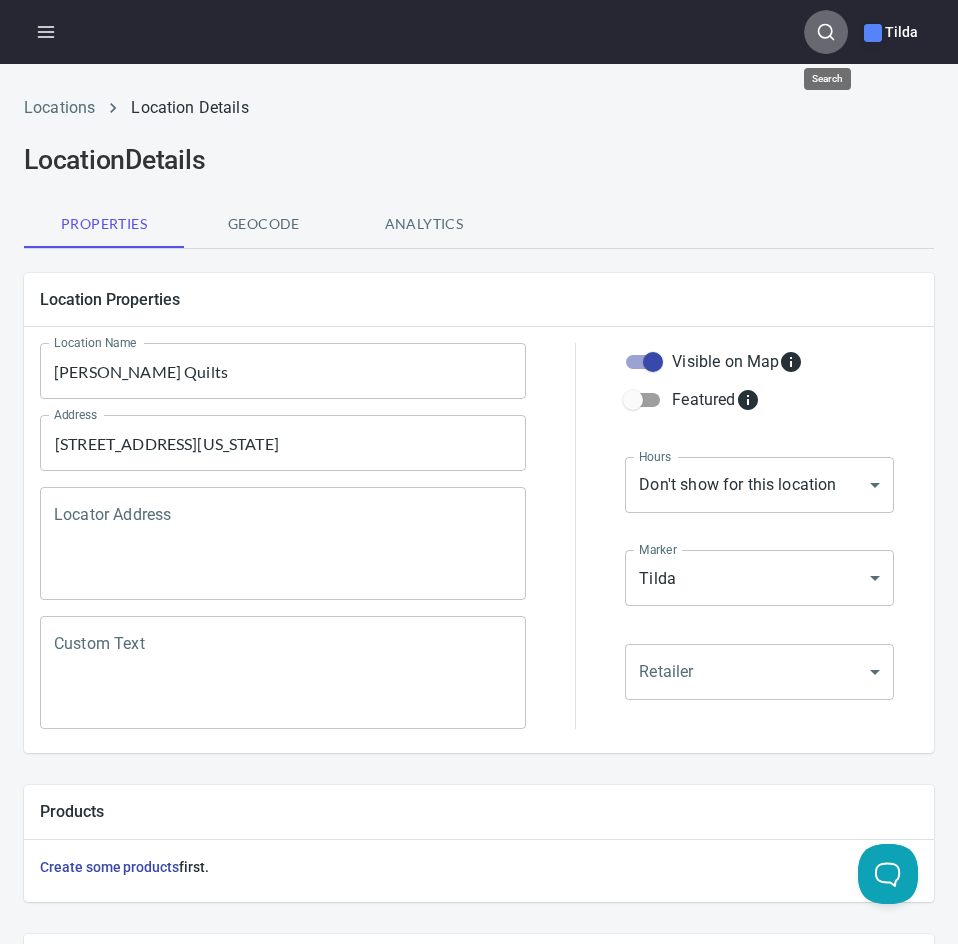 click 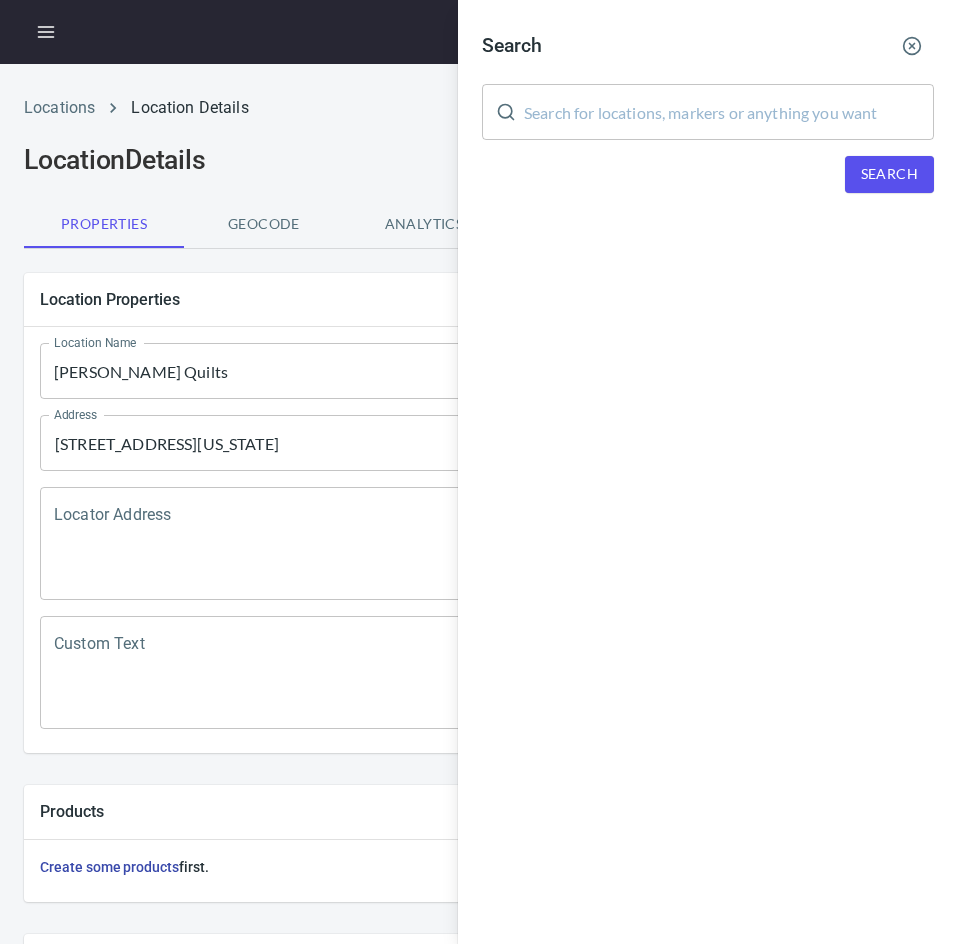 click at bounding box center [479, 472] 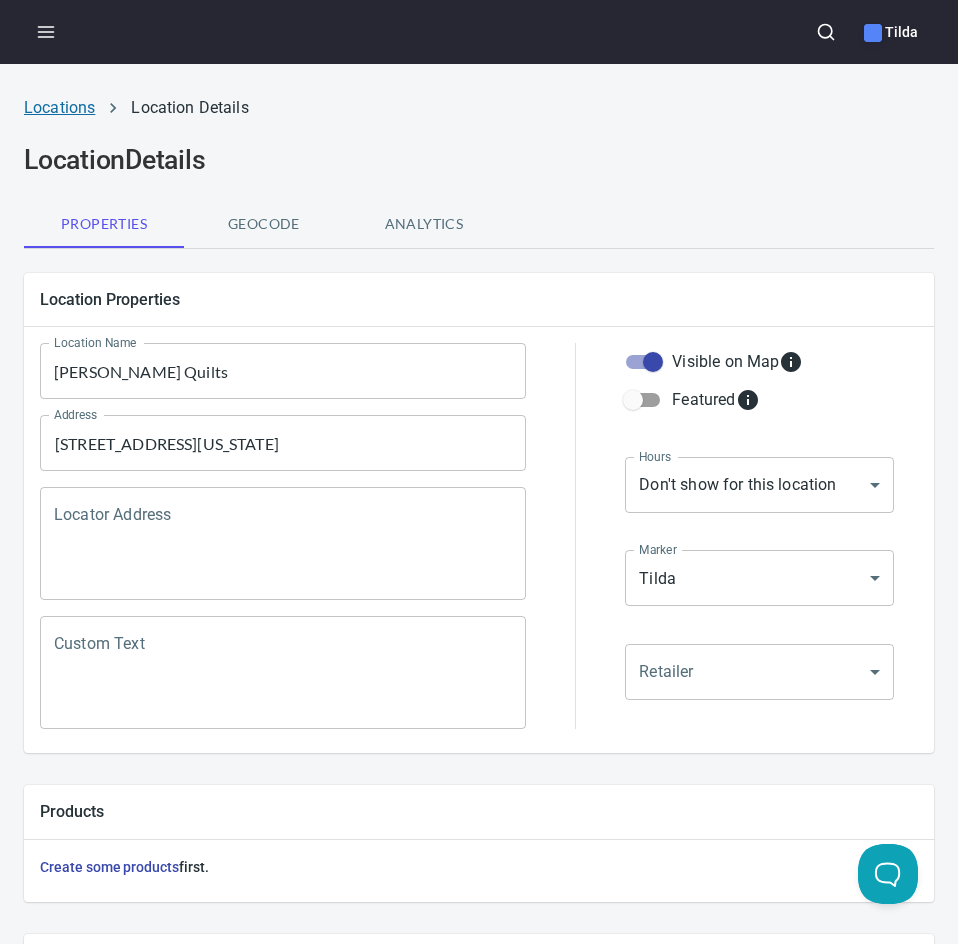 click on "Locations" at bounding box center (59, 107) 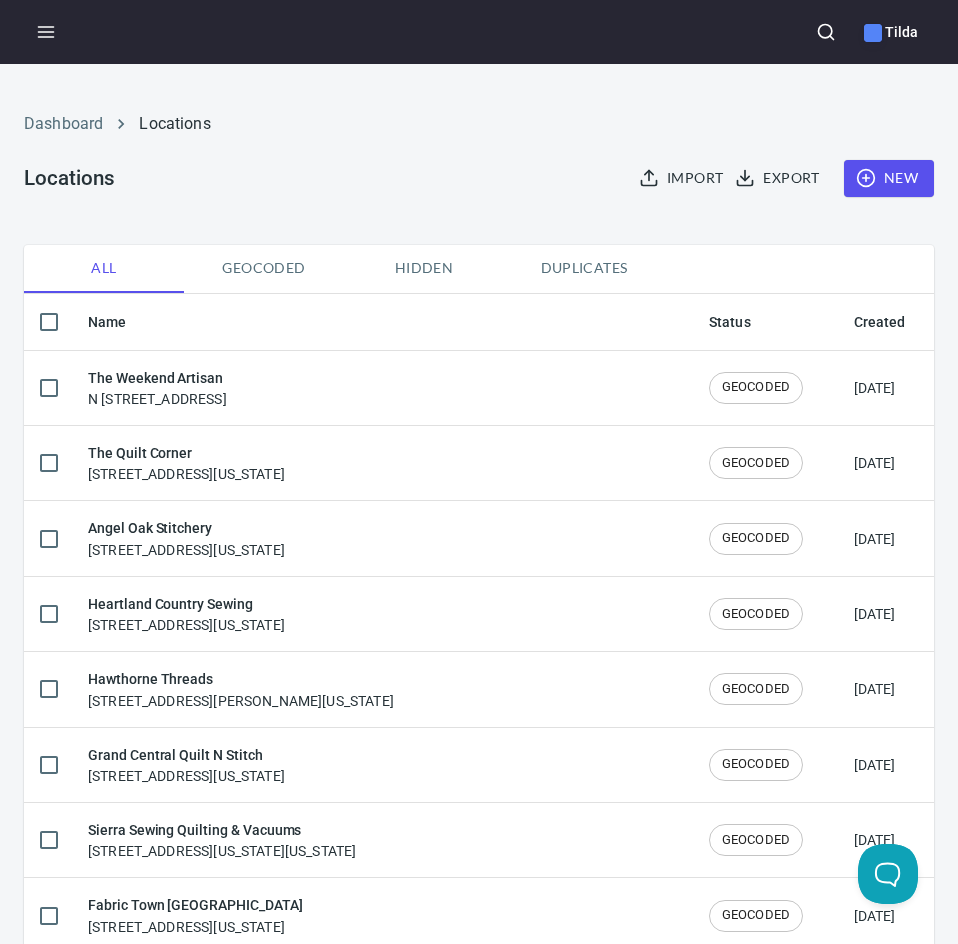 click 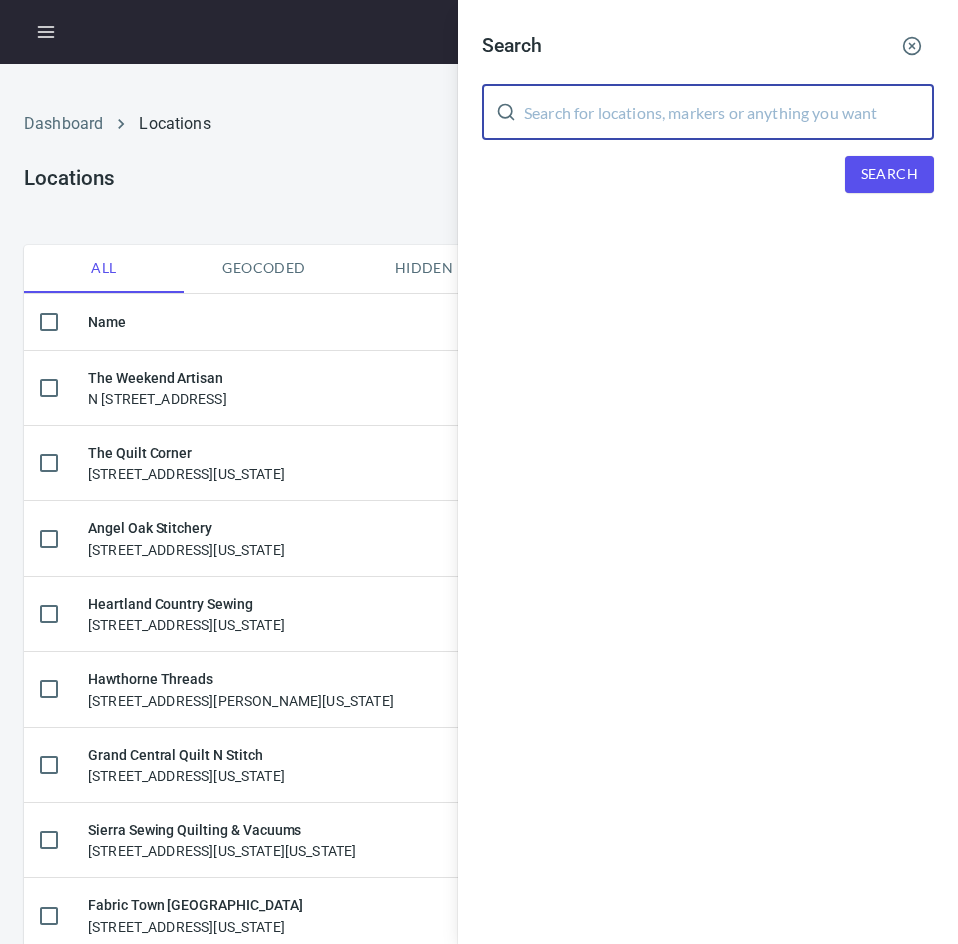 click at bounding box center [729, 112] 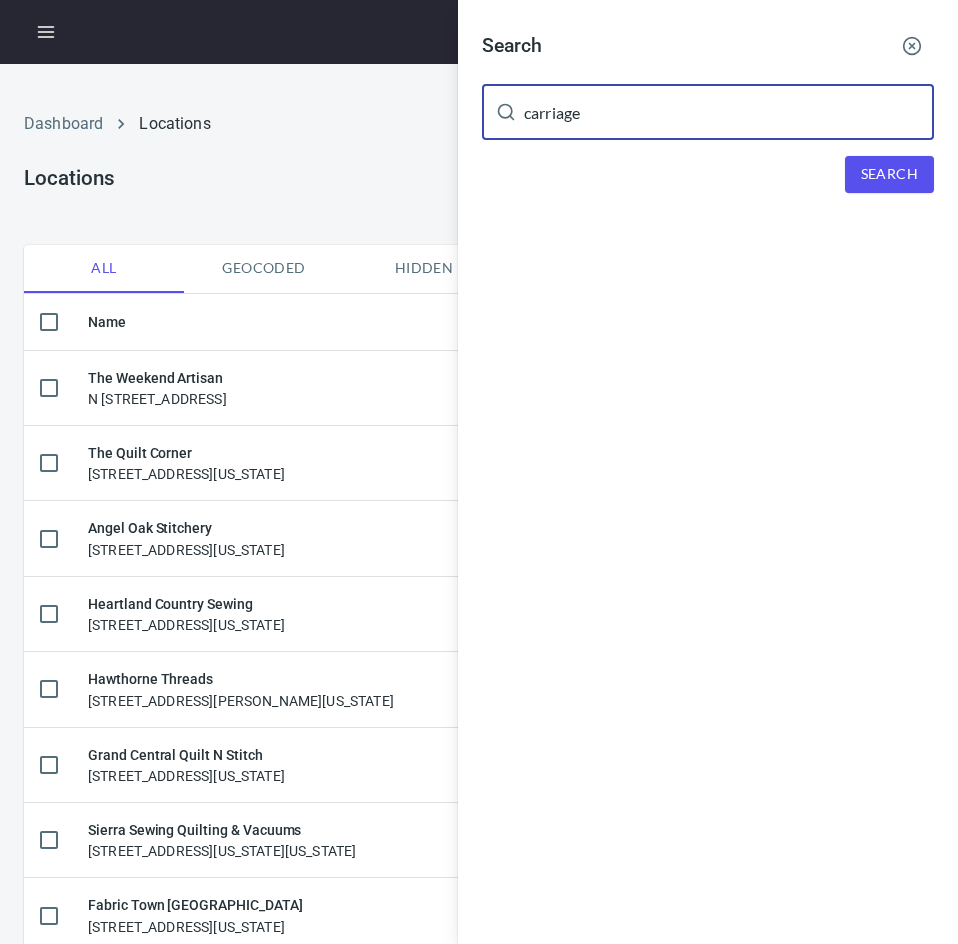 type on "carriage" 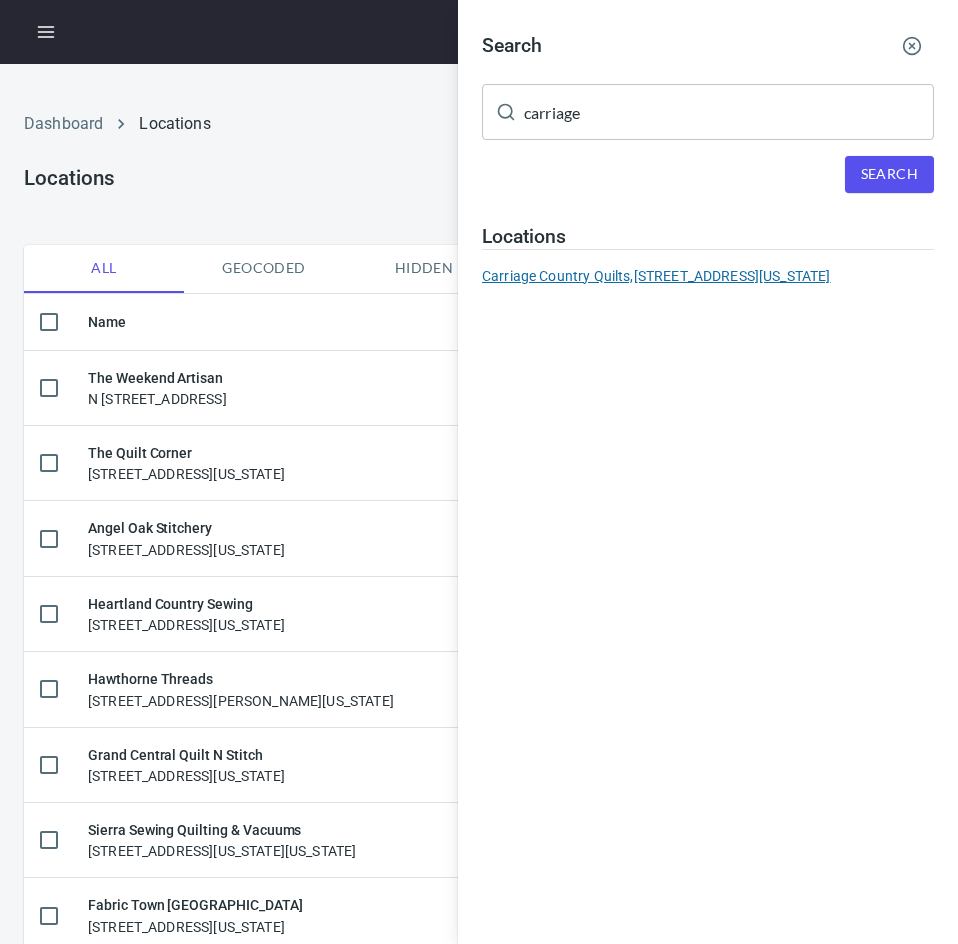 click on "Carriage Country Quilts,  [STREET_ADDRESS][US_STATE]" at bounding box center [708, 276] 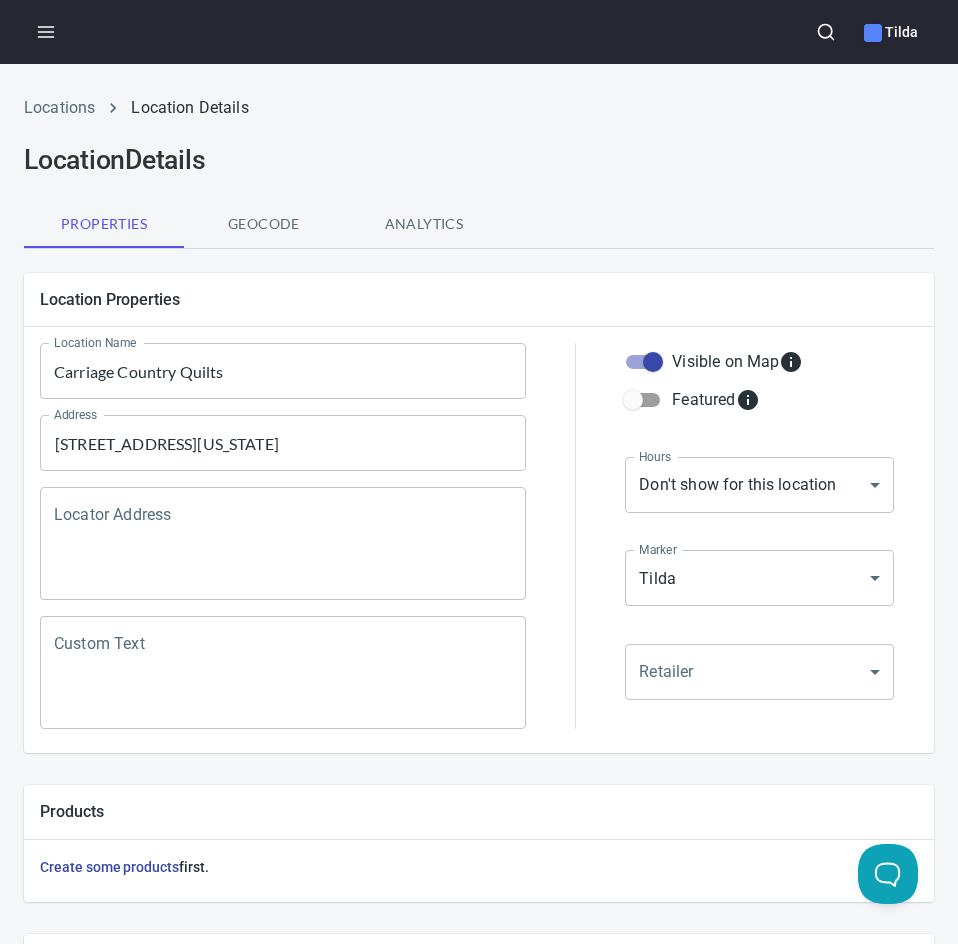 scroll, scrollTop: 568, scrollLeft: 0, axis: vertical 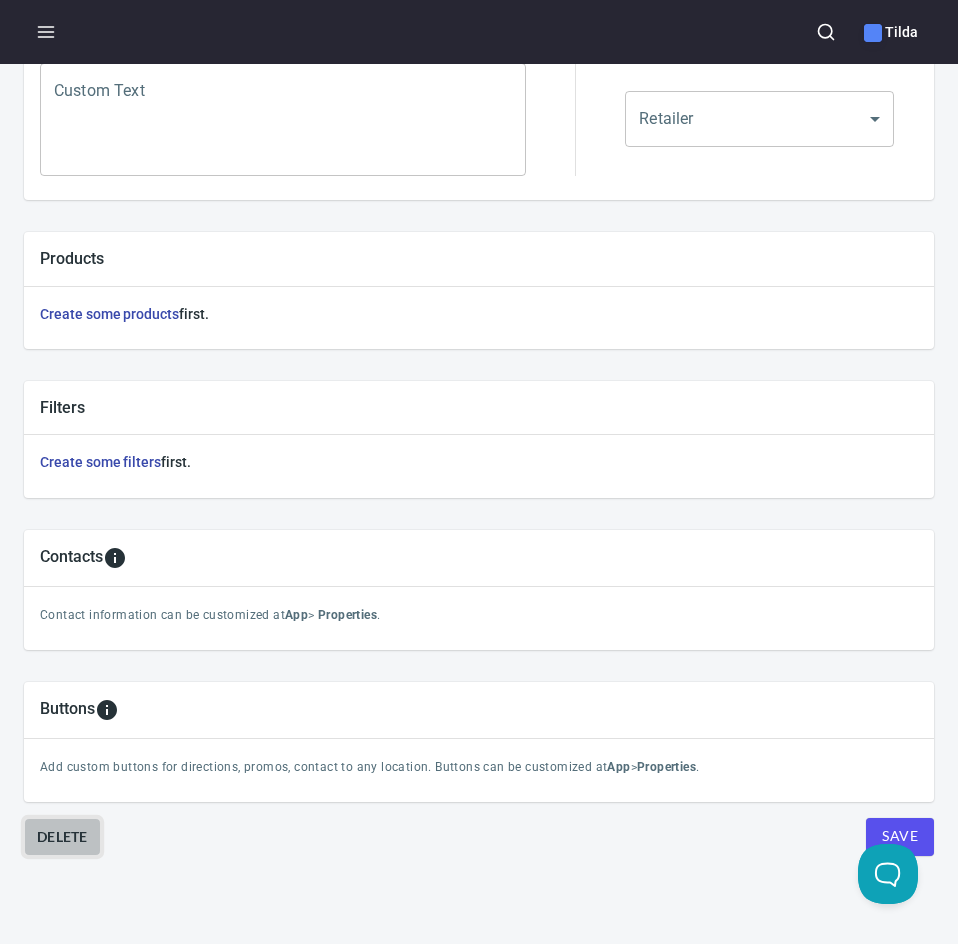 click on "Delete" at bounding box center [62, 837] 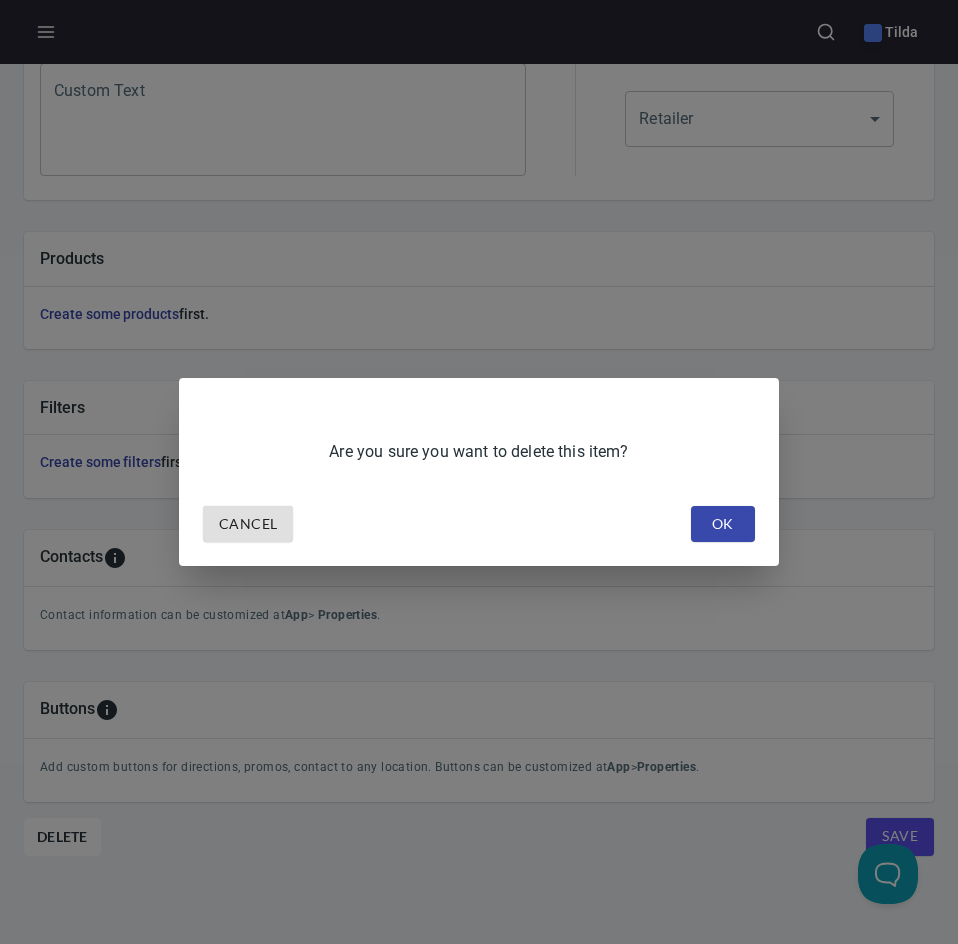 click on "OK" at bounding box center (723, 524) 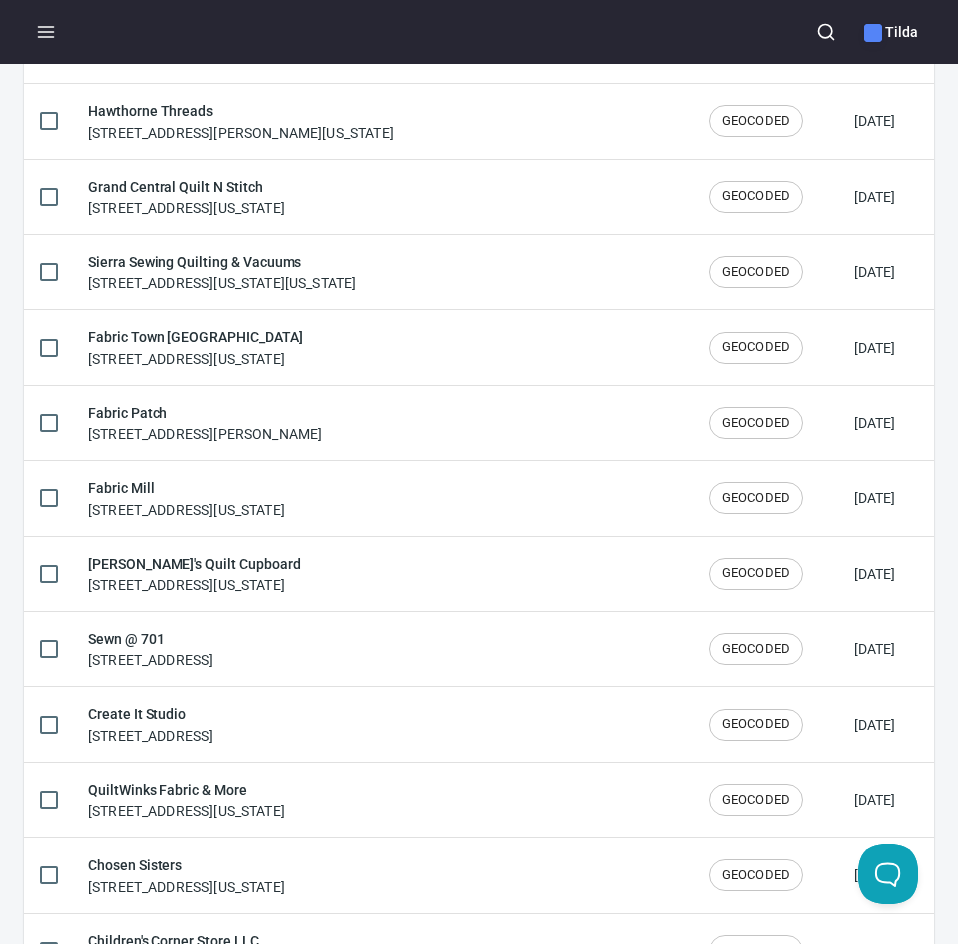 scroll, scrollTop: 0, scrollLeft: 0, axis: both 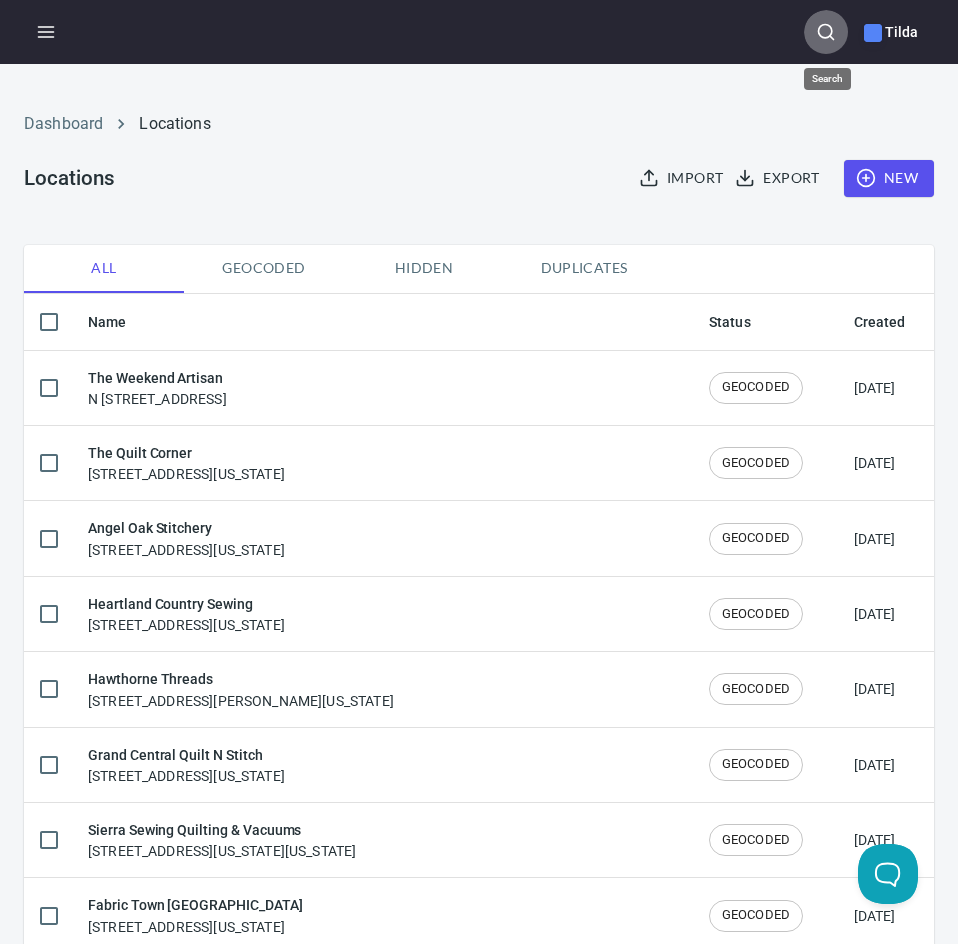 click 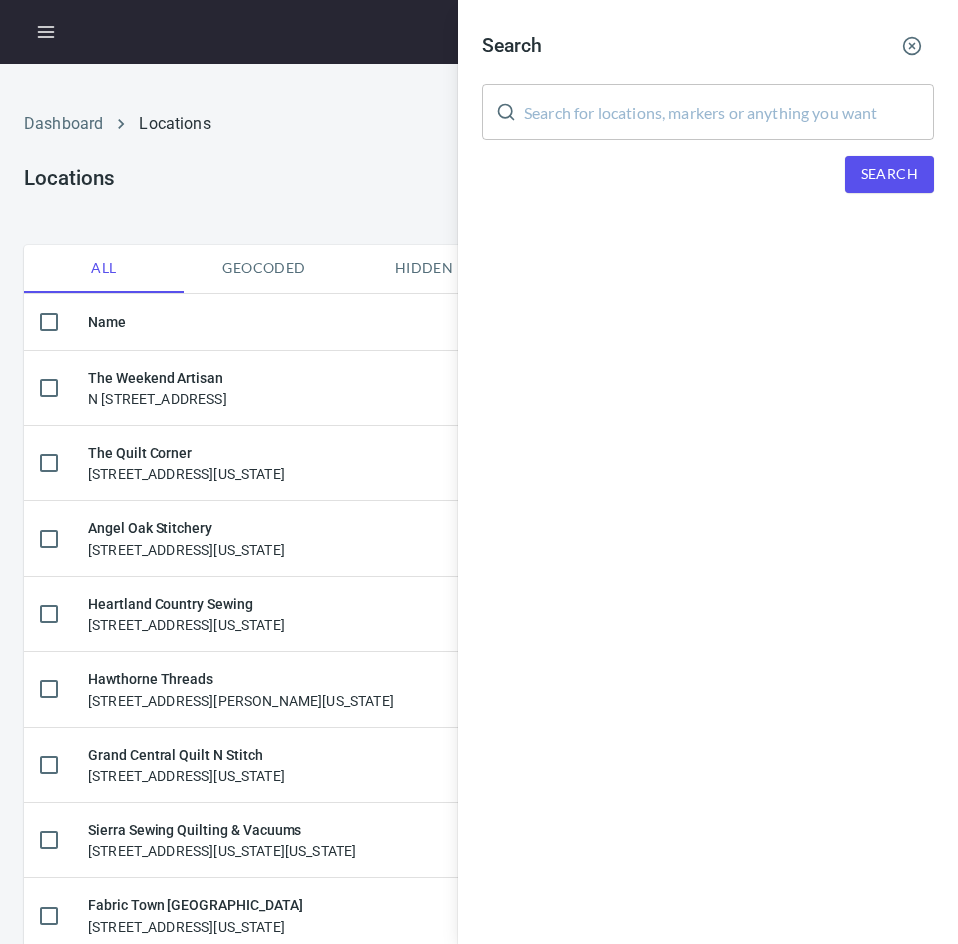 click at bounding box center [729, 112] 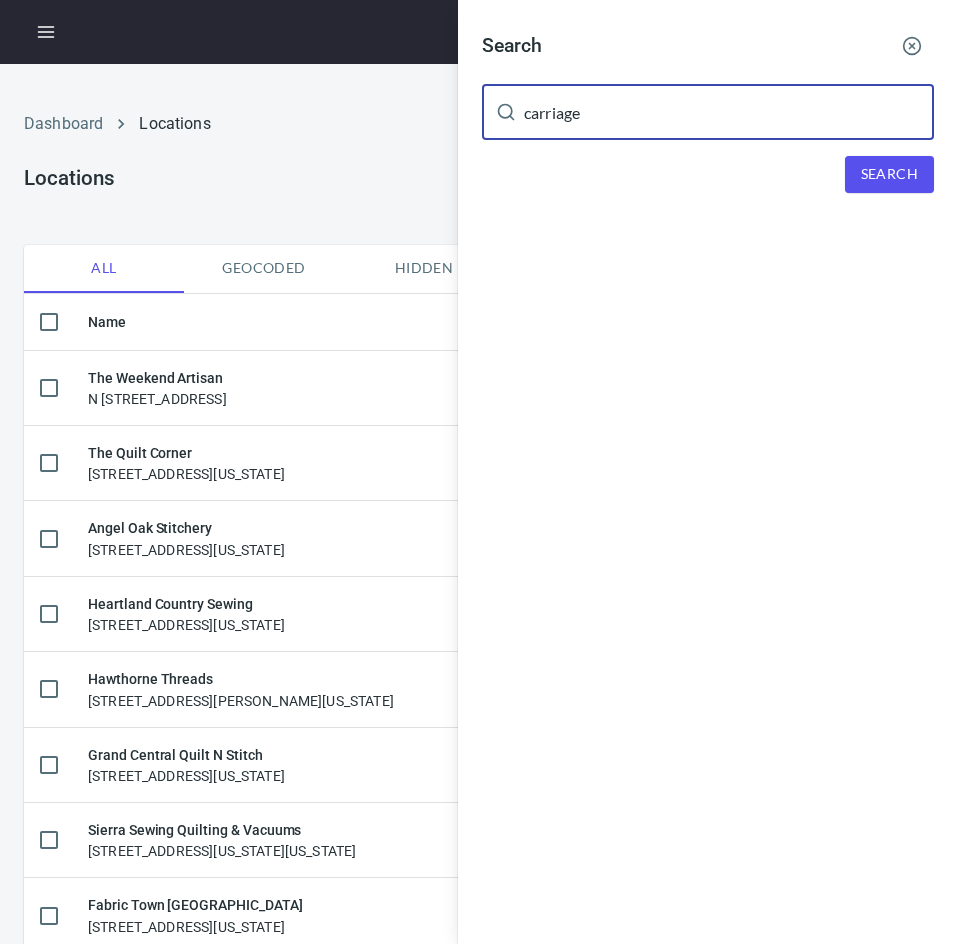 type on "carriage" 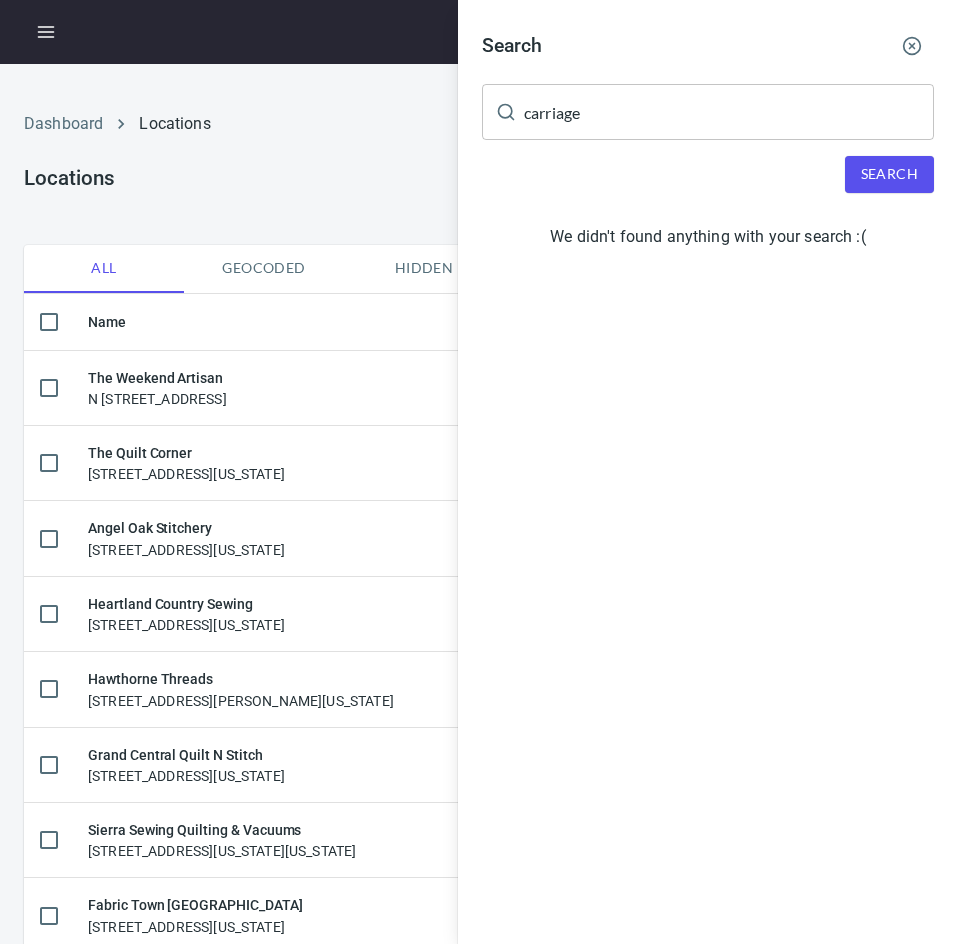 click 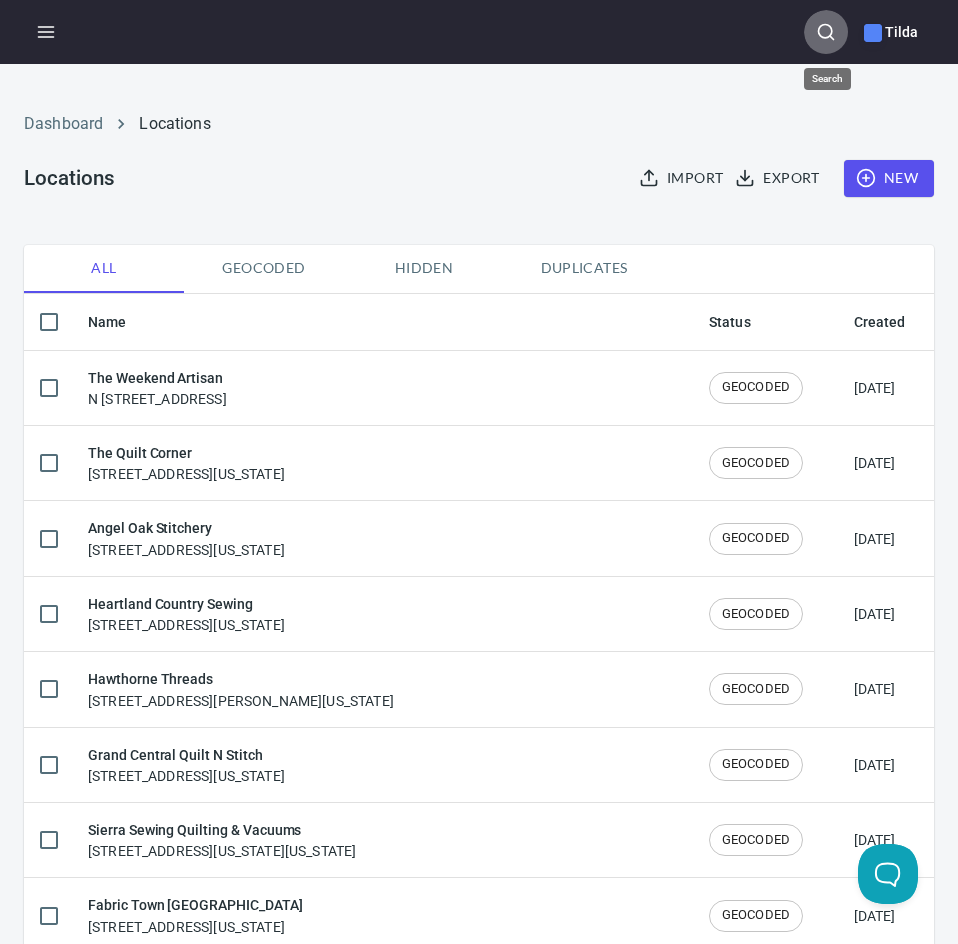 click 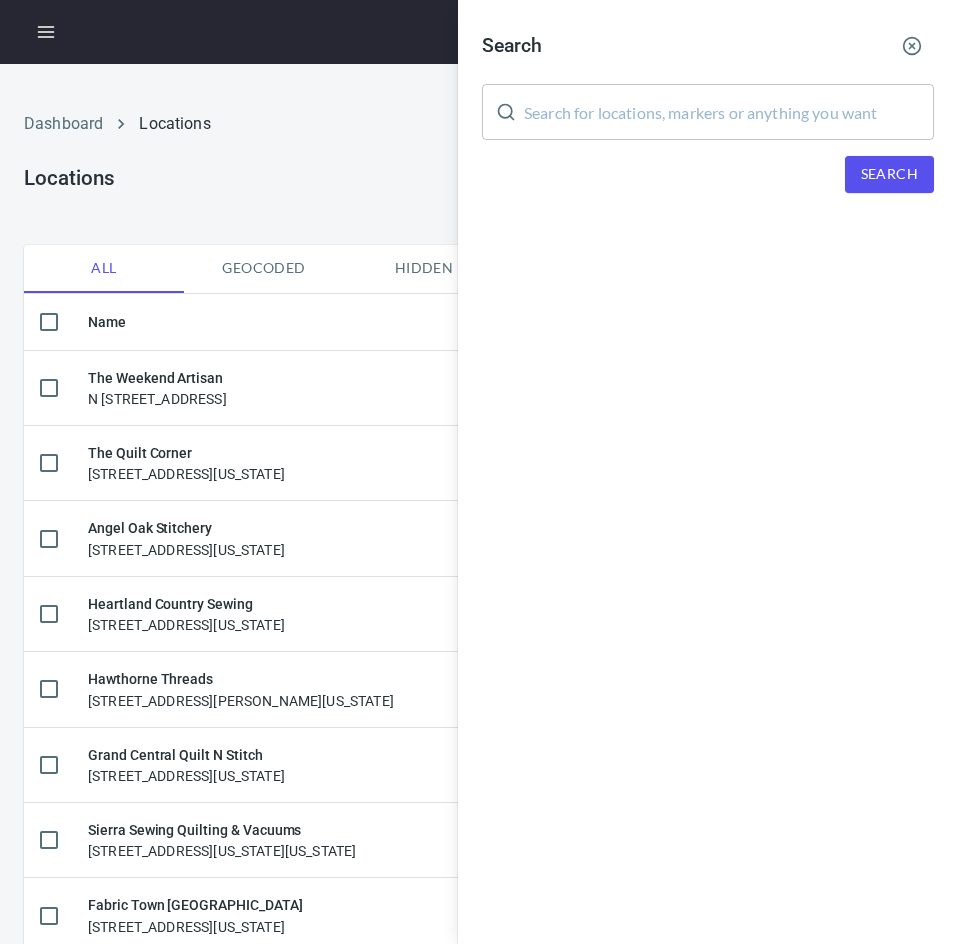 click at bounding box center [729, 112] 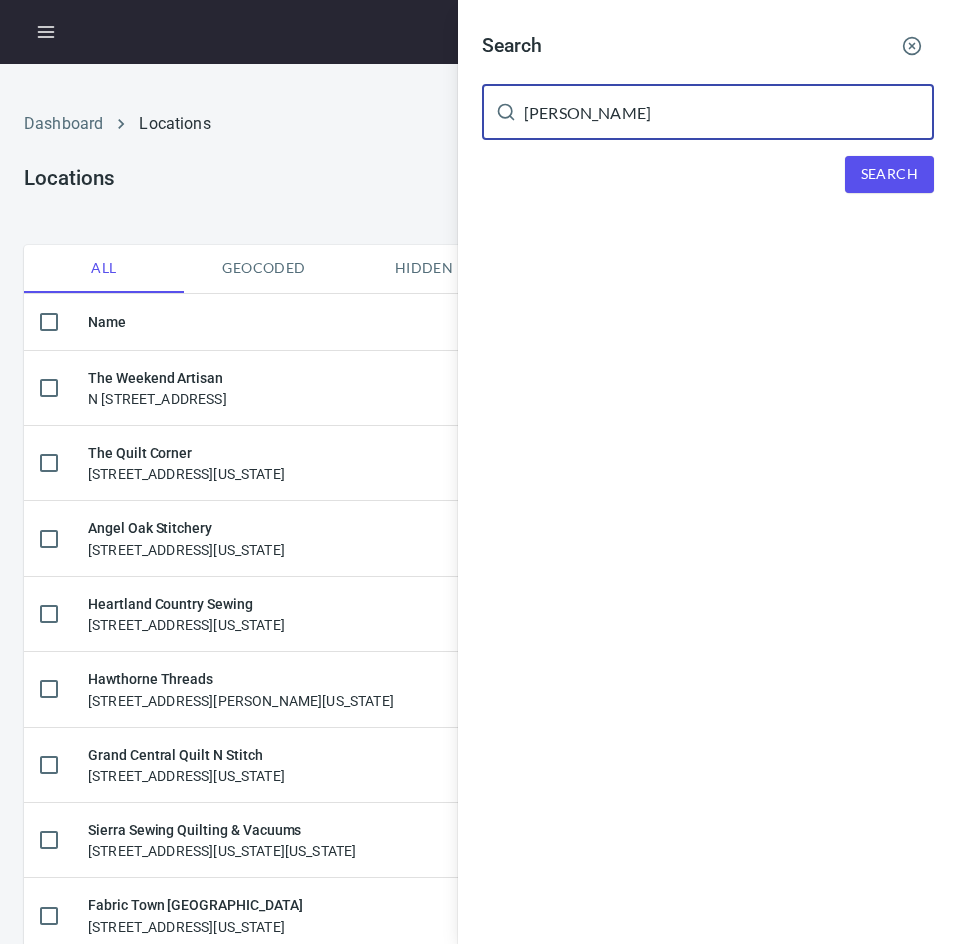 type on "[PERSON_NAME]" 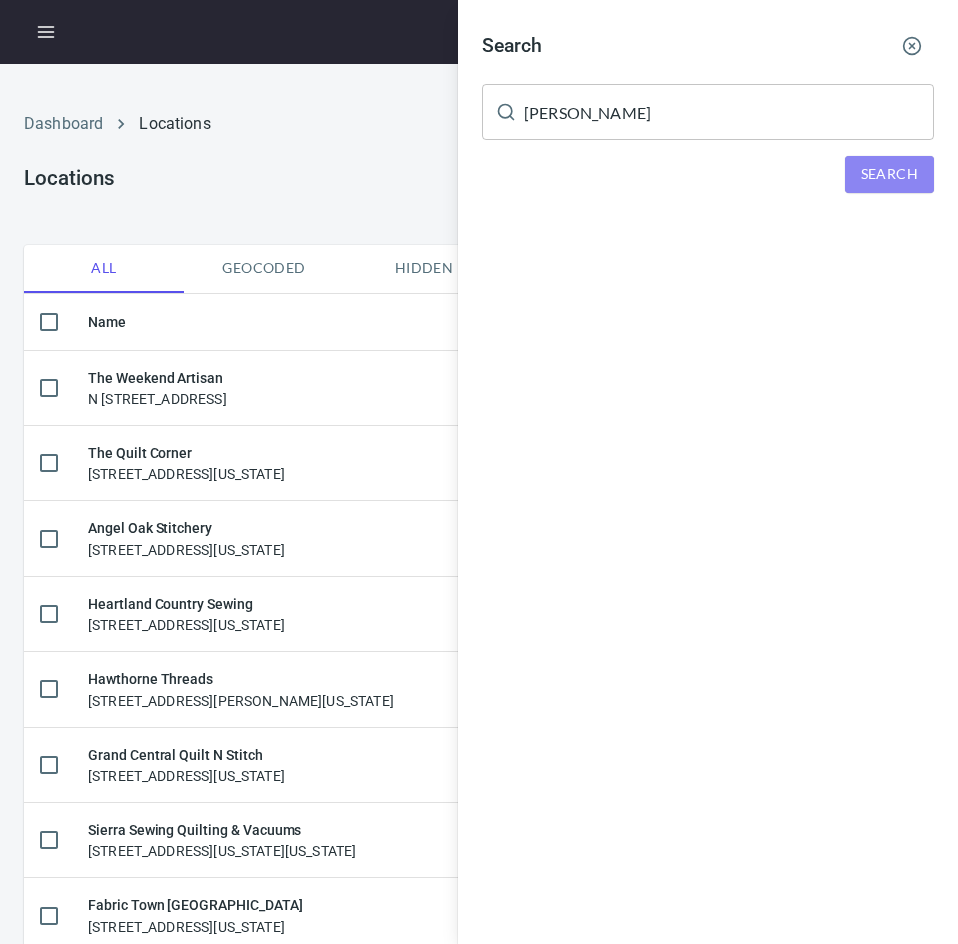click on "Search" at bounding box center [889, 174] 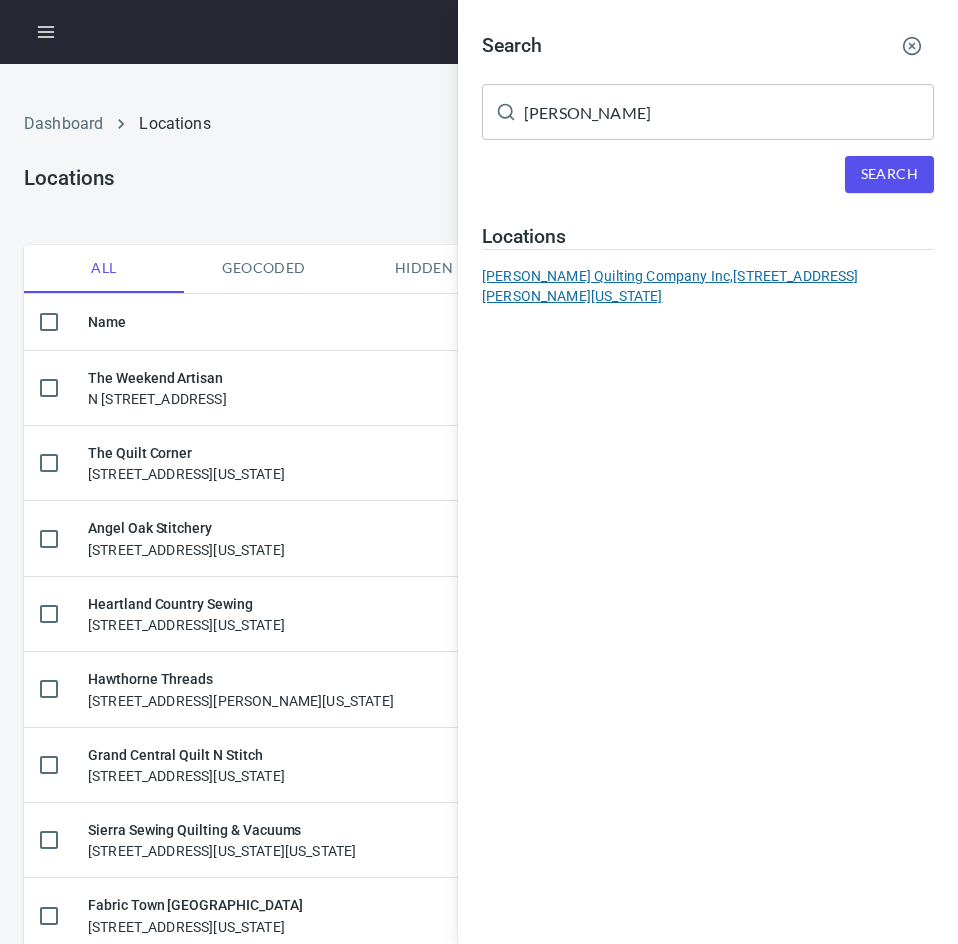 click on "[PERSON_NAME] Quilting Company Inc,  [STREET_ADDRESS][PERSON_NAME][US_STATE]" at bounding box center [708, 286] 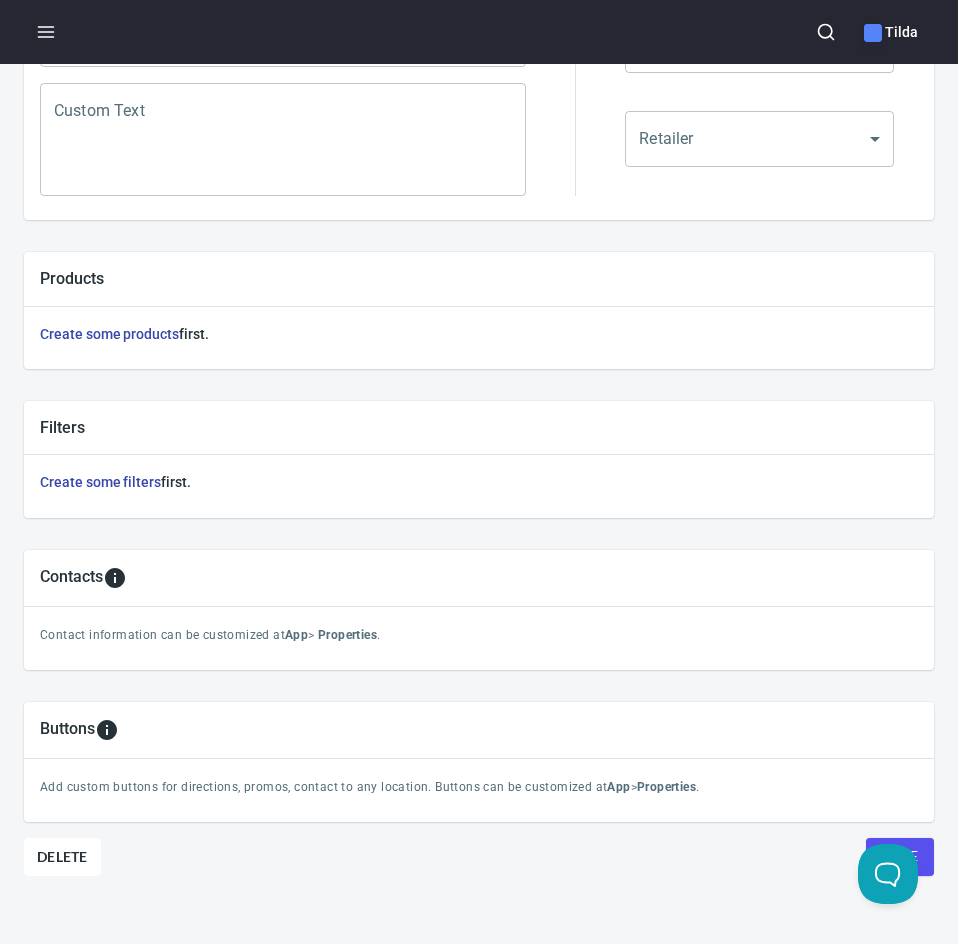 scroll, scrollTop: 568, scrollLeft: 0, axis: vertical 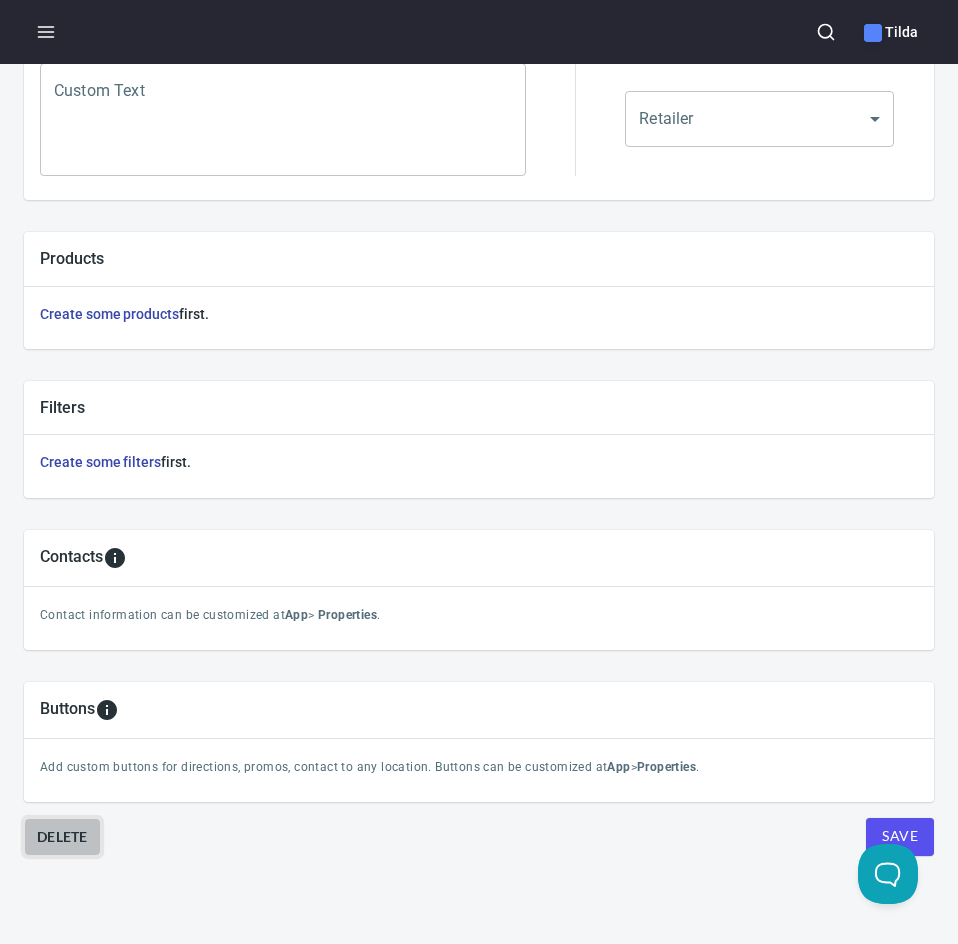 click on "Delete" at bounding box center (62, 837) 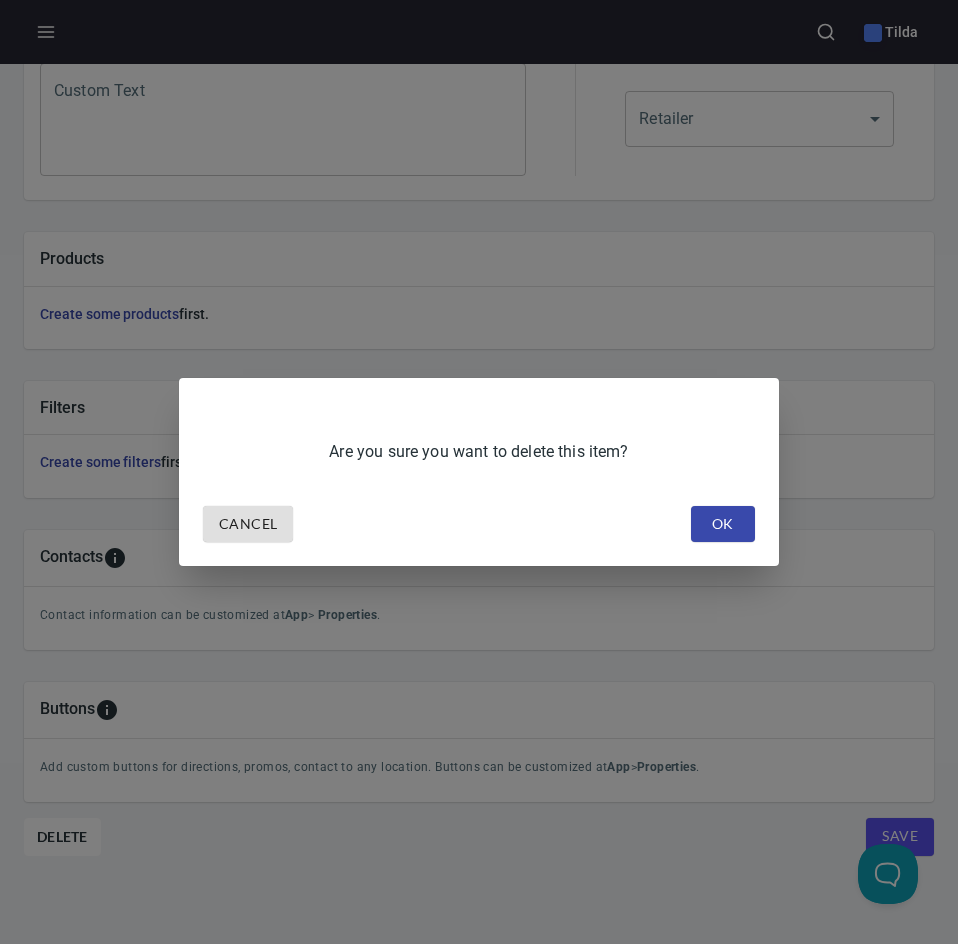 click on "OK" at bounding box center (723, 524) 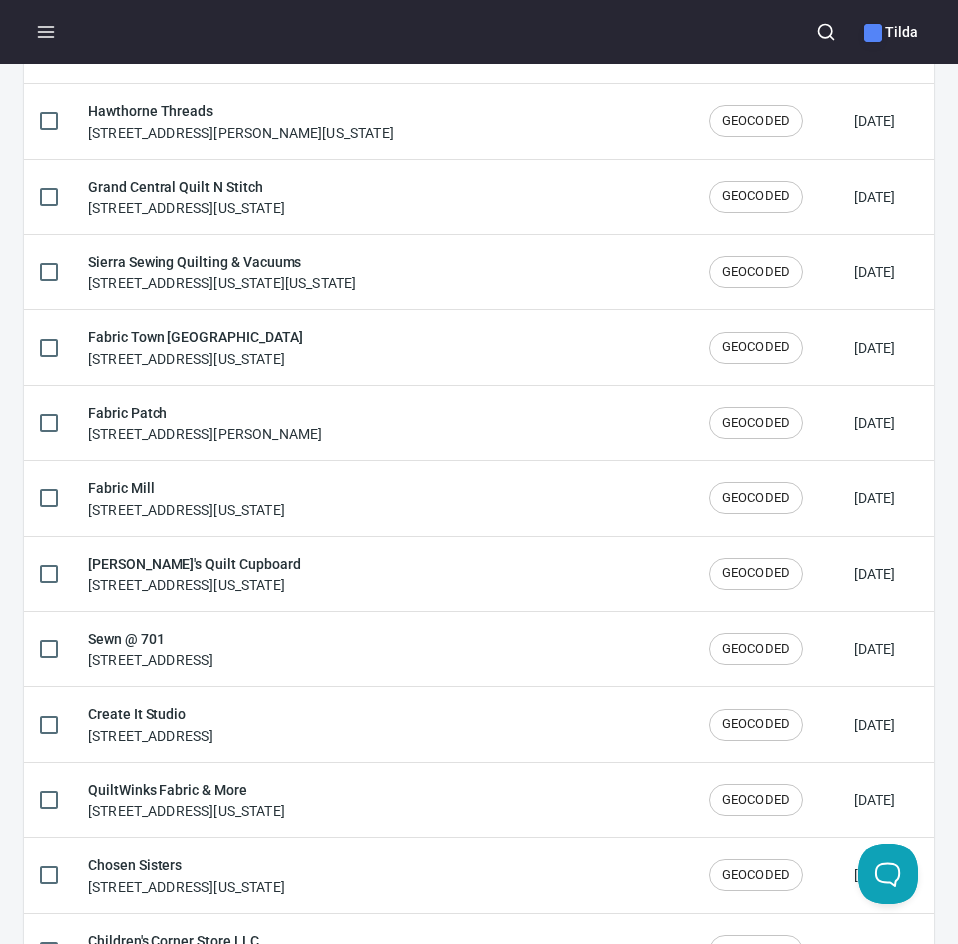 scroll, scrollTop: 0, scrollLeft: 0, axis: both 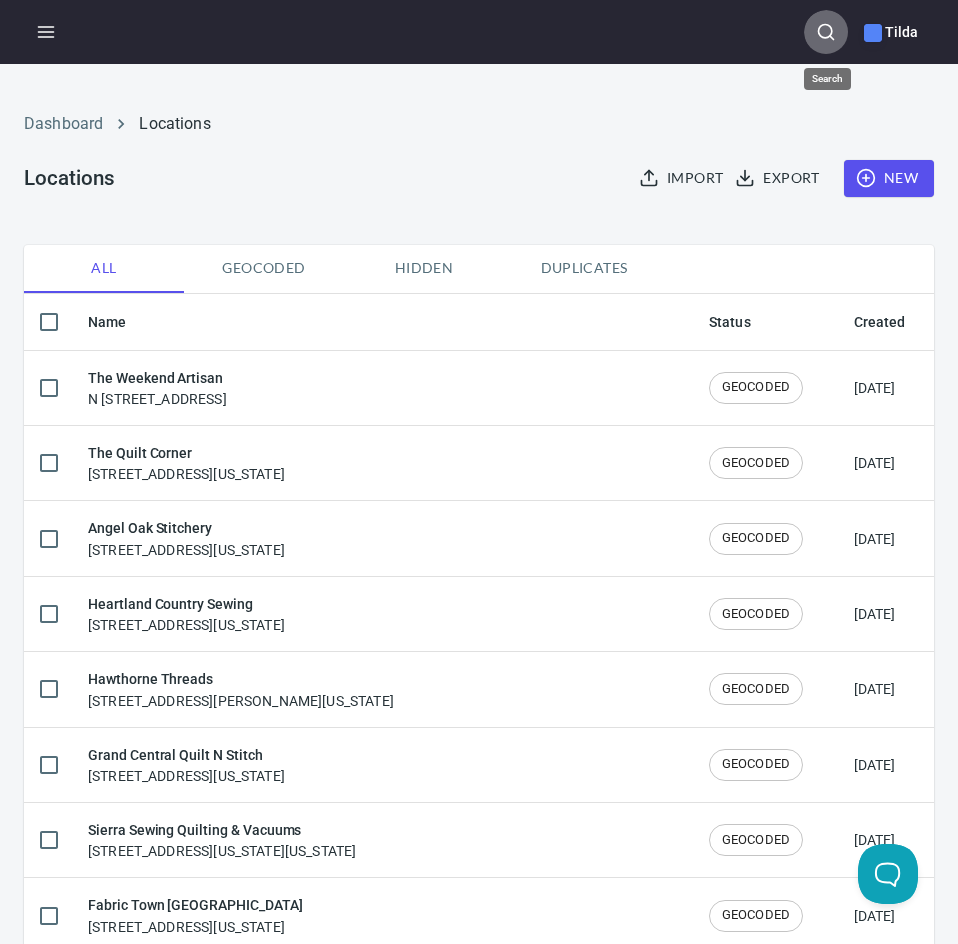 click 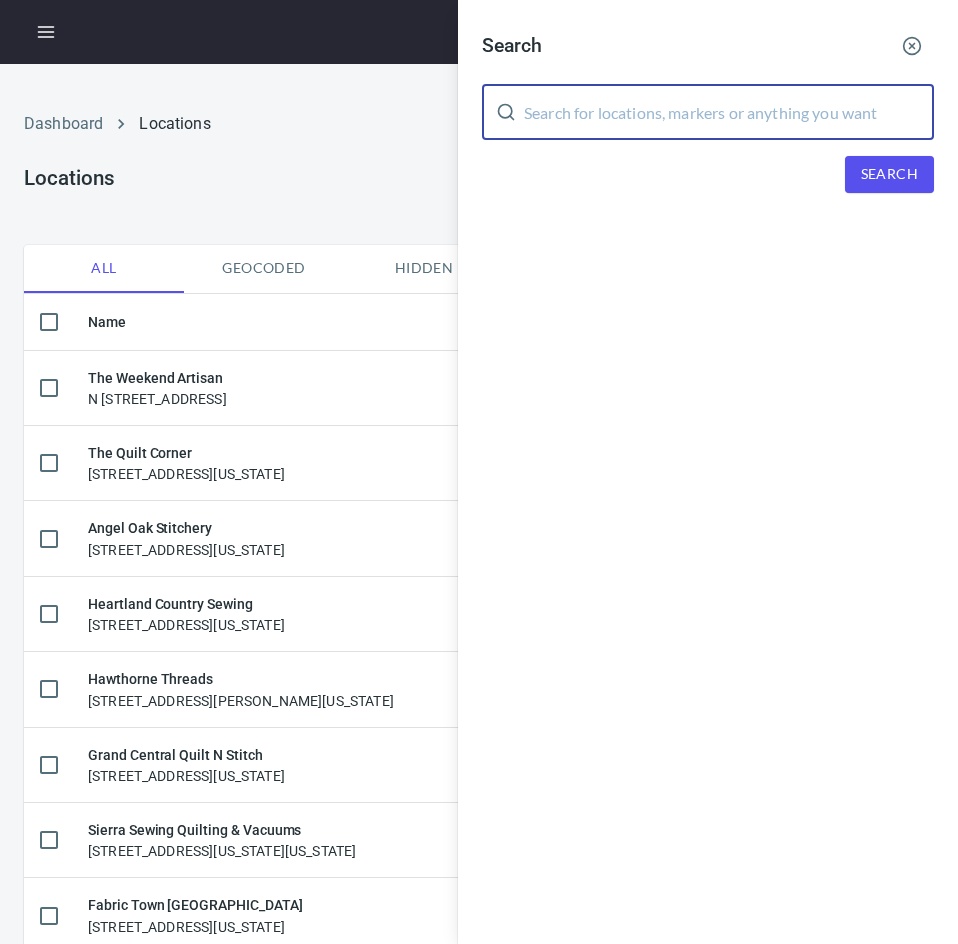 click at bounding box center [729, 112] 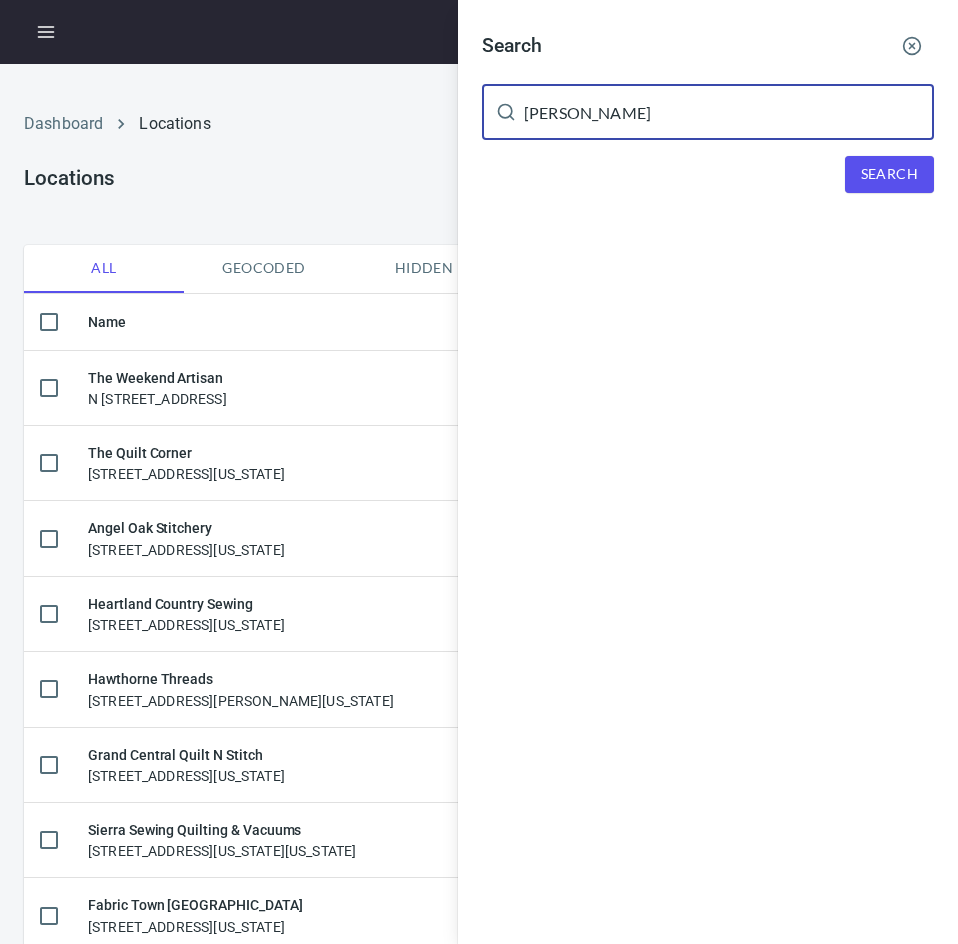type on "[PERSON_NAME]" 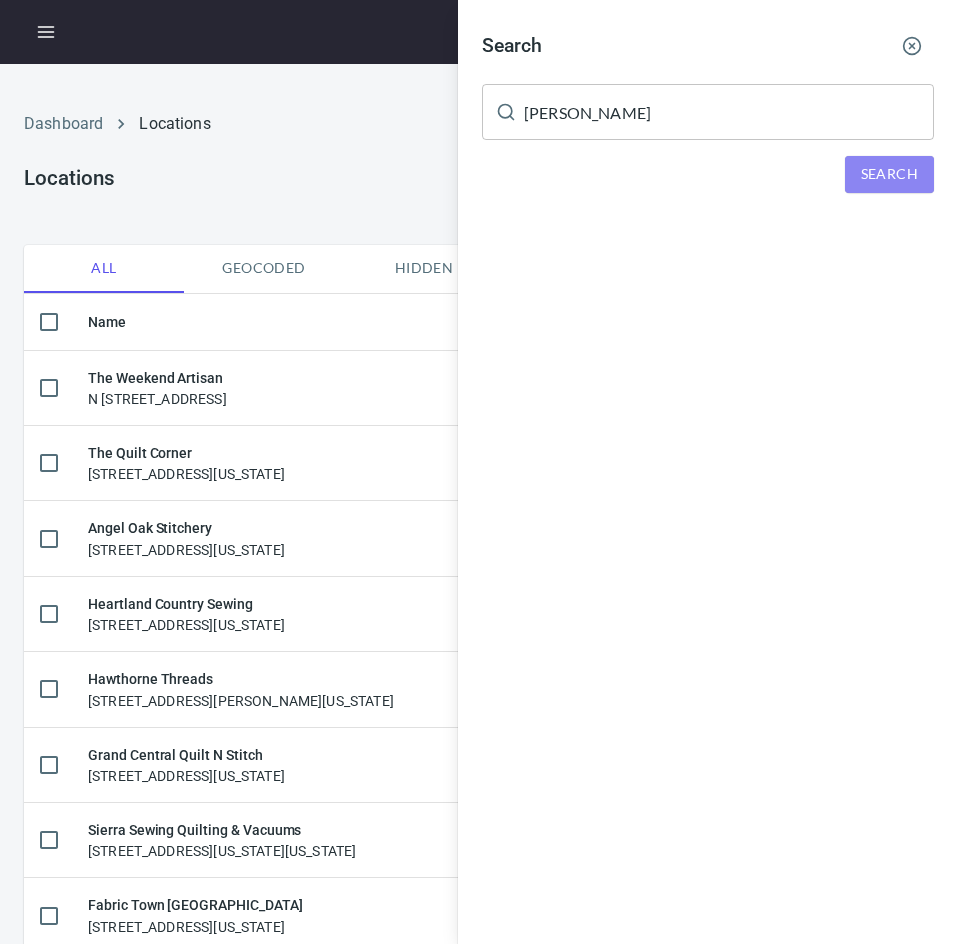 click on "Search" at bounding box center [889, 174] 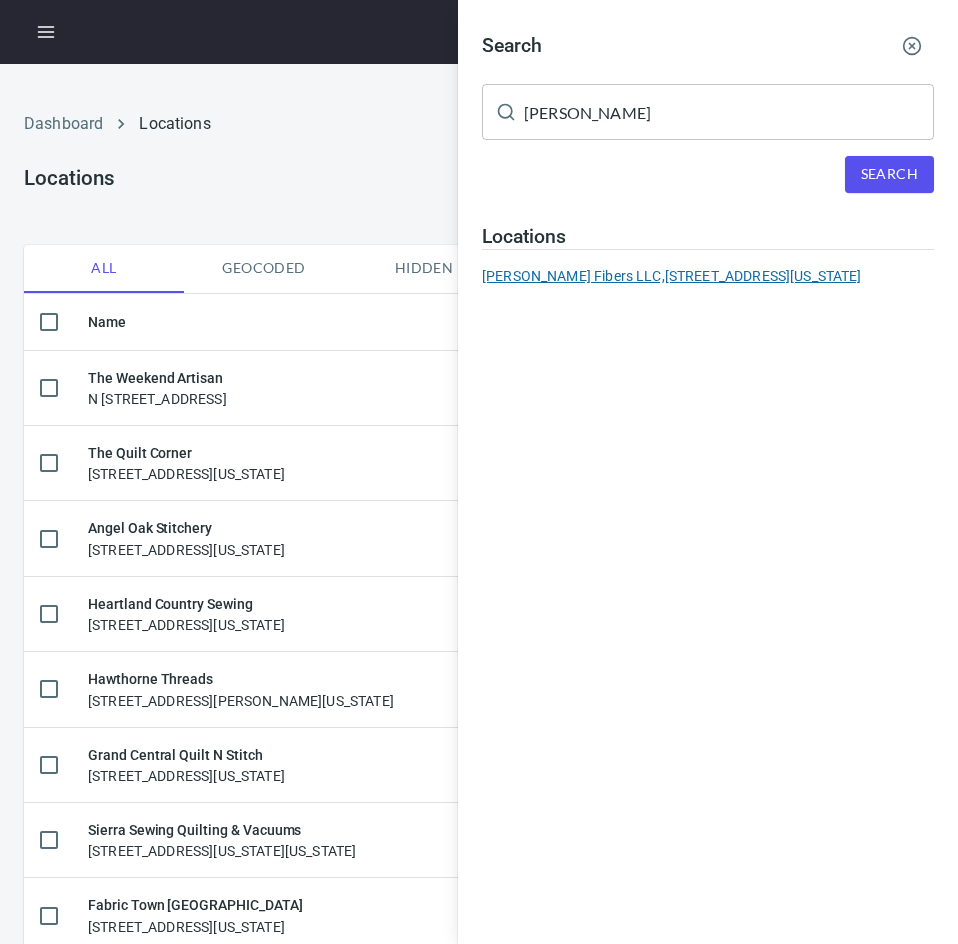 click on "[PERSON_NAME] Fibers LLC,  [STREET_ADDRESS][US_STATE]" at bounding box center (708, 276) 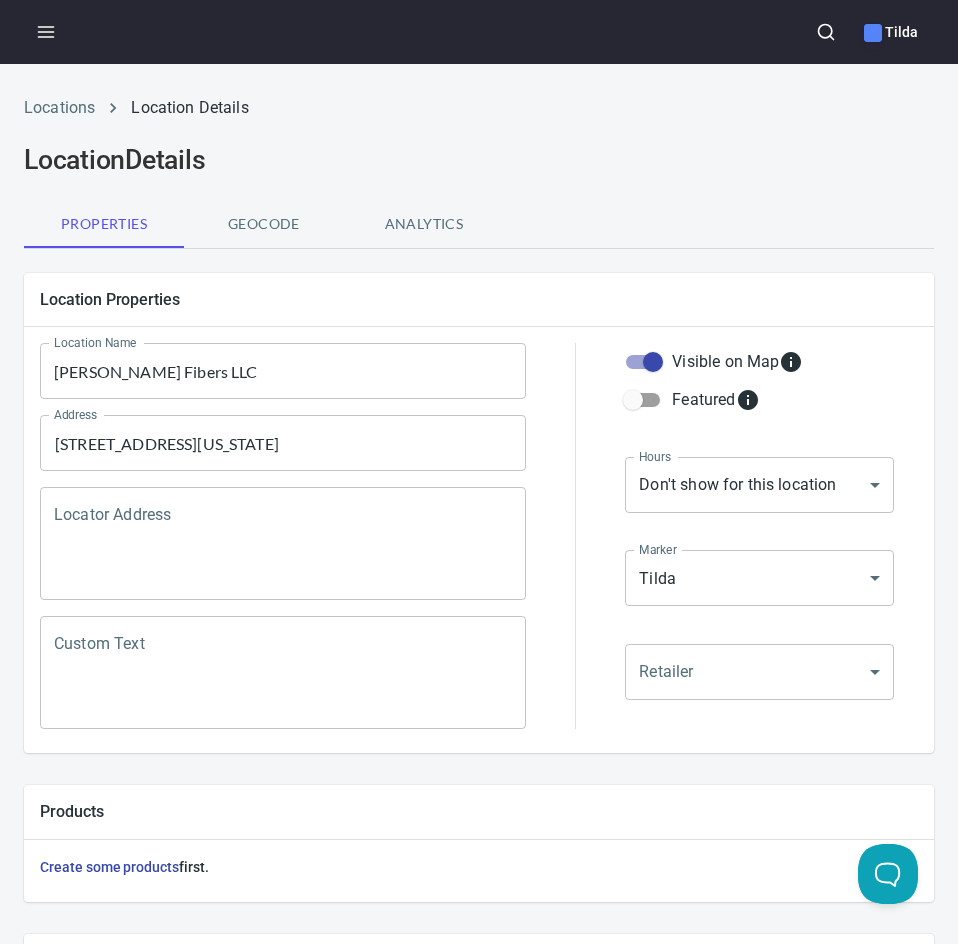 scroll, scrollTop: 568, scrollLeft: 0, axis: vertical 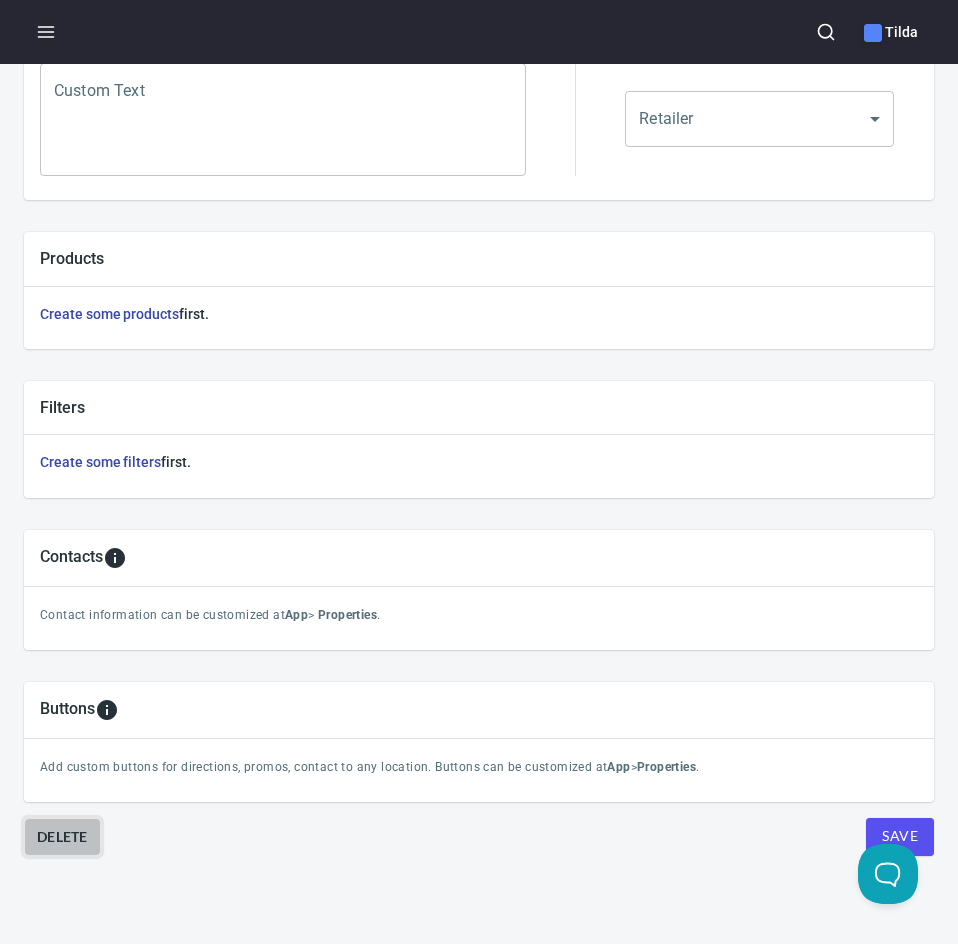 click on "Delete" at bounding box center (62, 837) 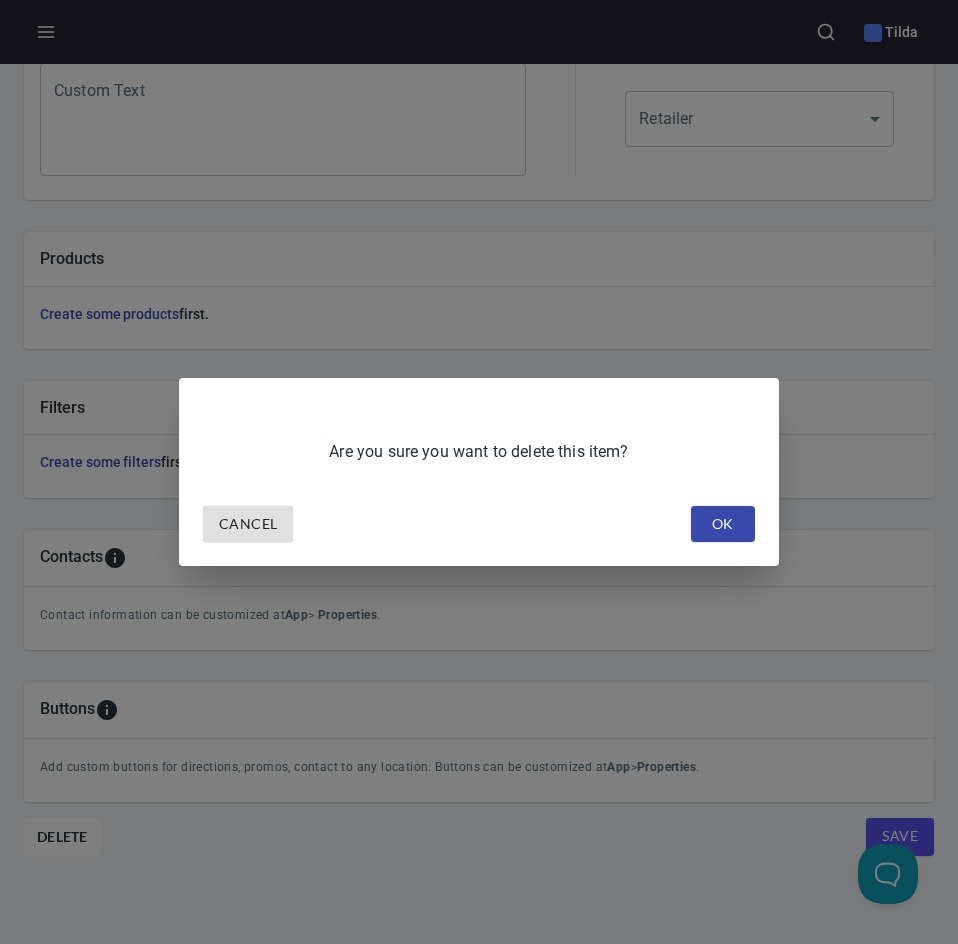 click on "OK" at bounding box center [723, 524] 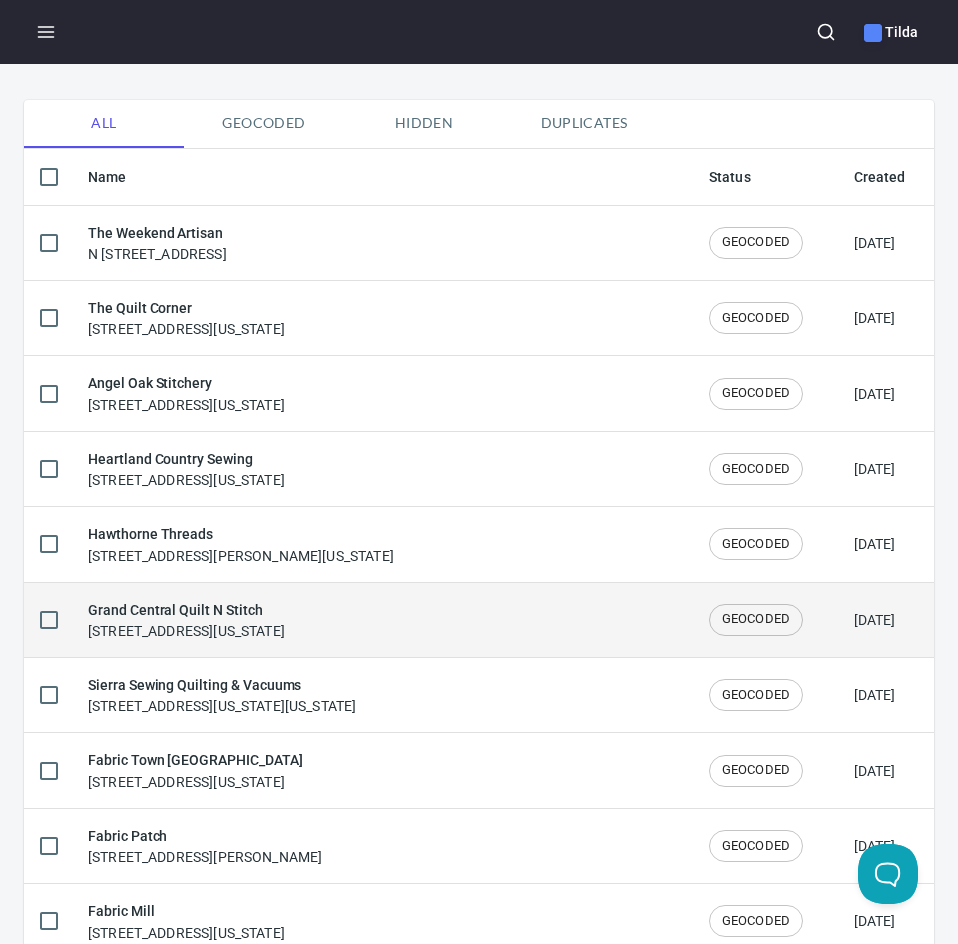 scroll, scrollTop: 0, scrollLeft: 0, axis: both 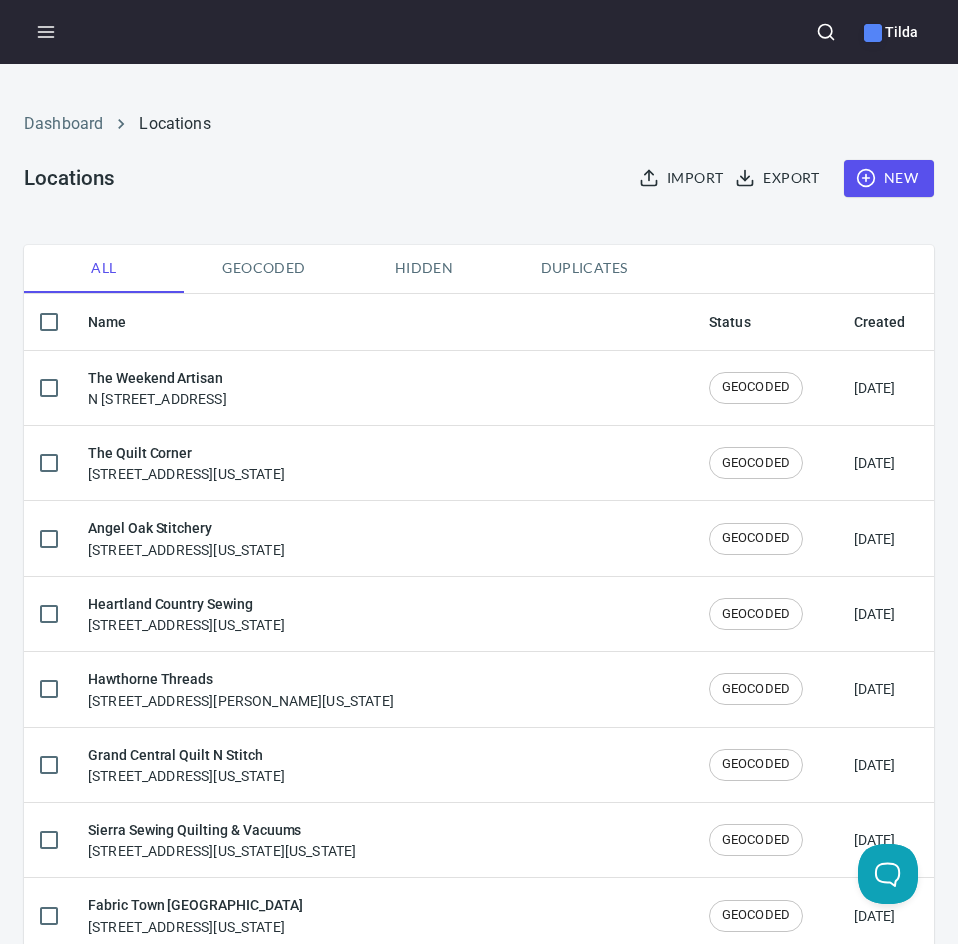 click on "New" at bounding box center (889, 178) 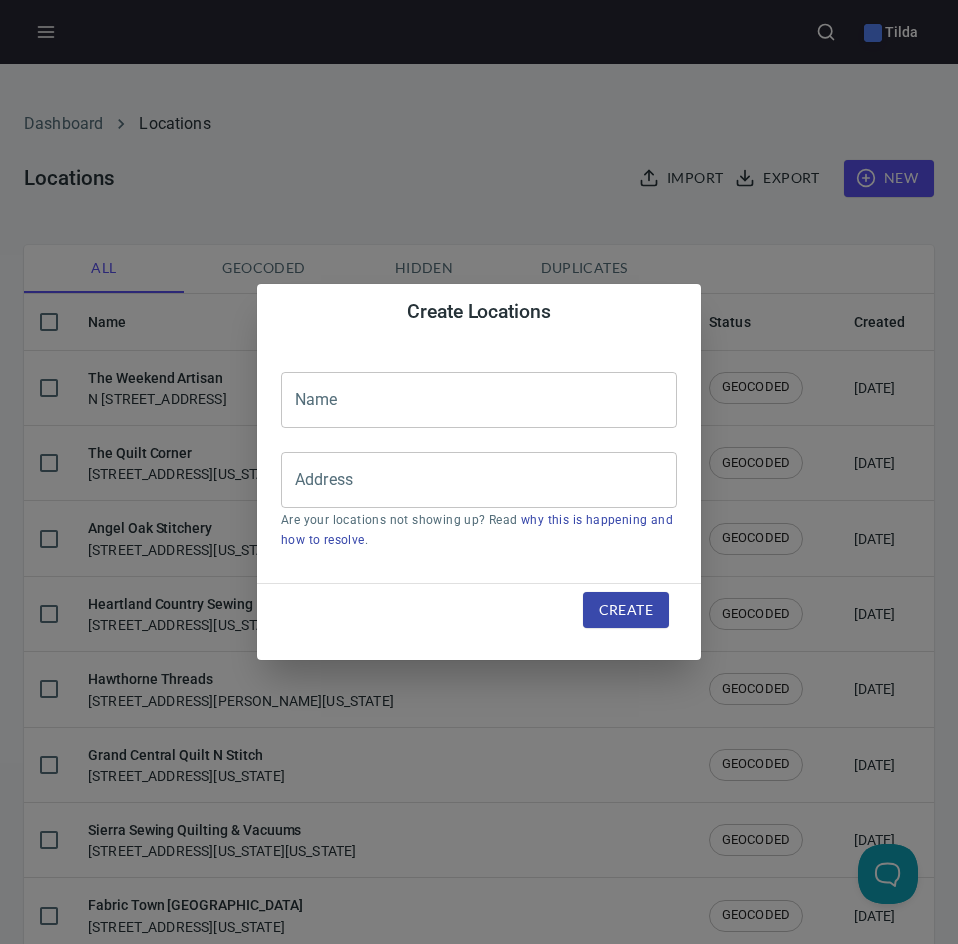 click on "Create Locations Name Name Address Address Are your locations not showing up? Read   why this is happening and how to resolve . Create" at bounding box center (479, 472) 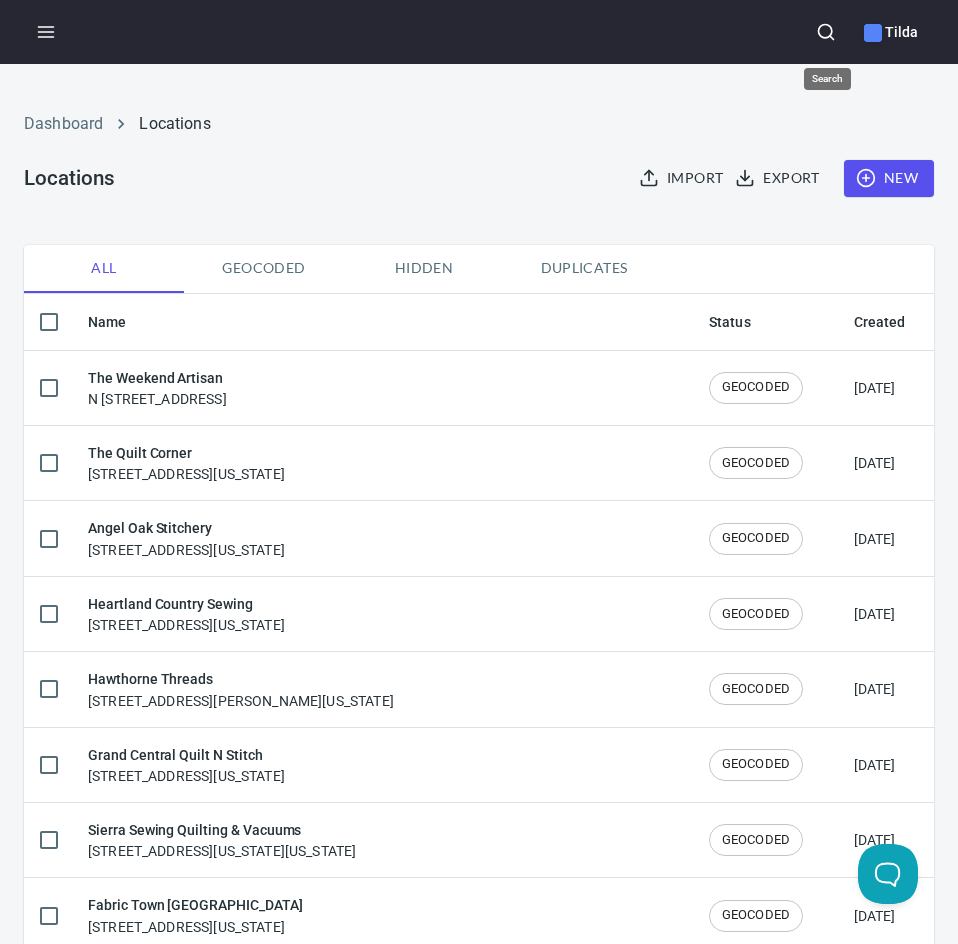 click 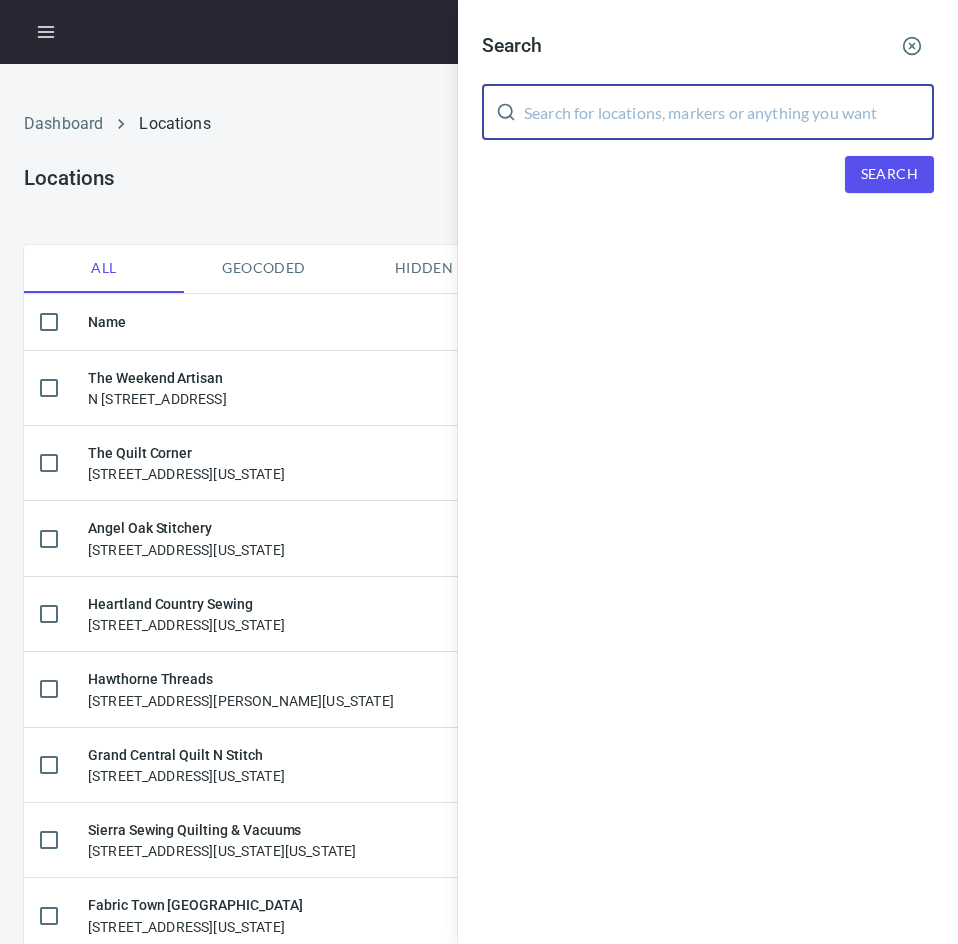 click at bounding box center [729, 112] 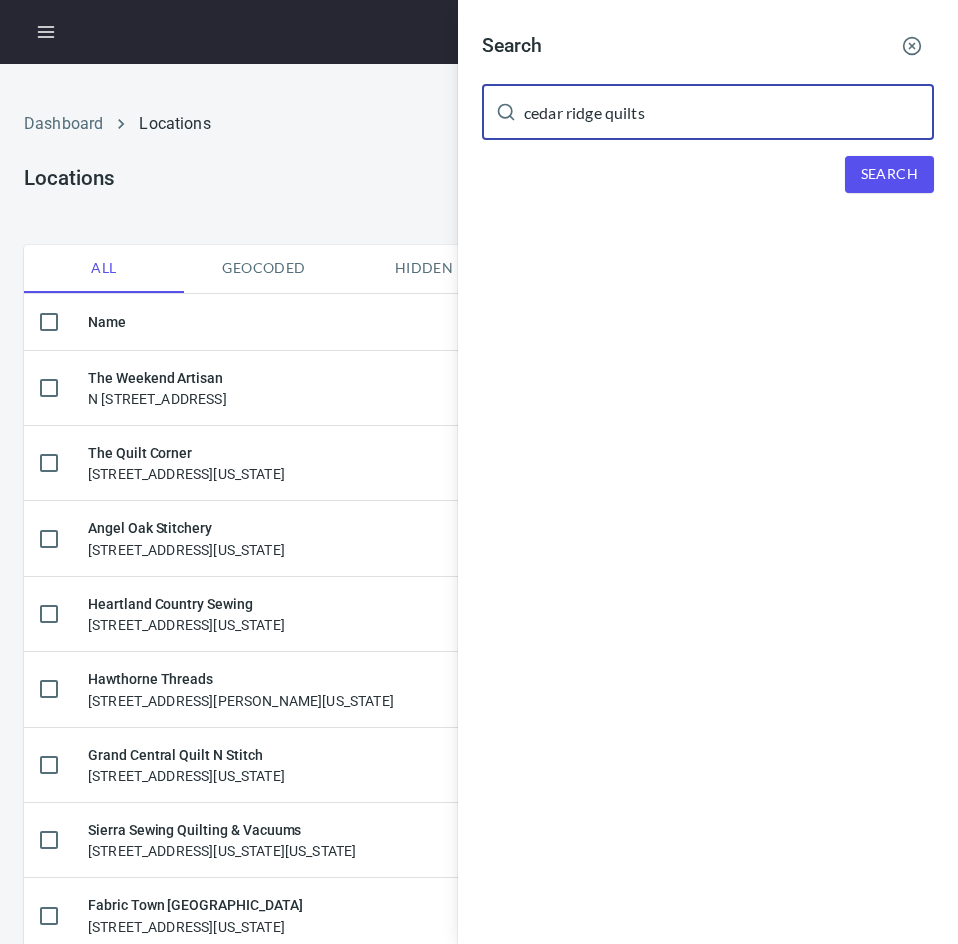 type on "cedar ridge quilts" 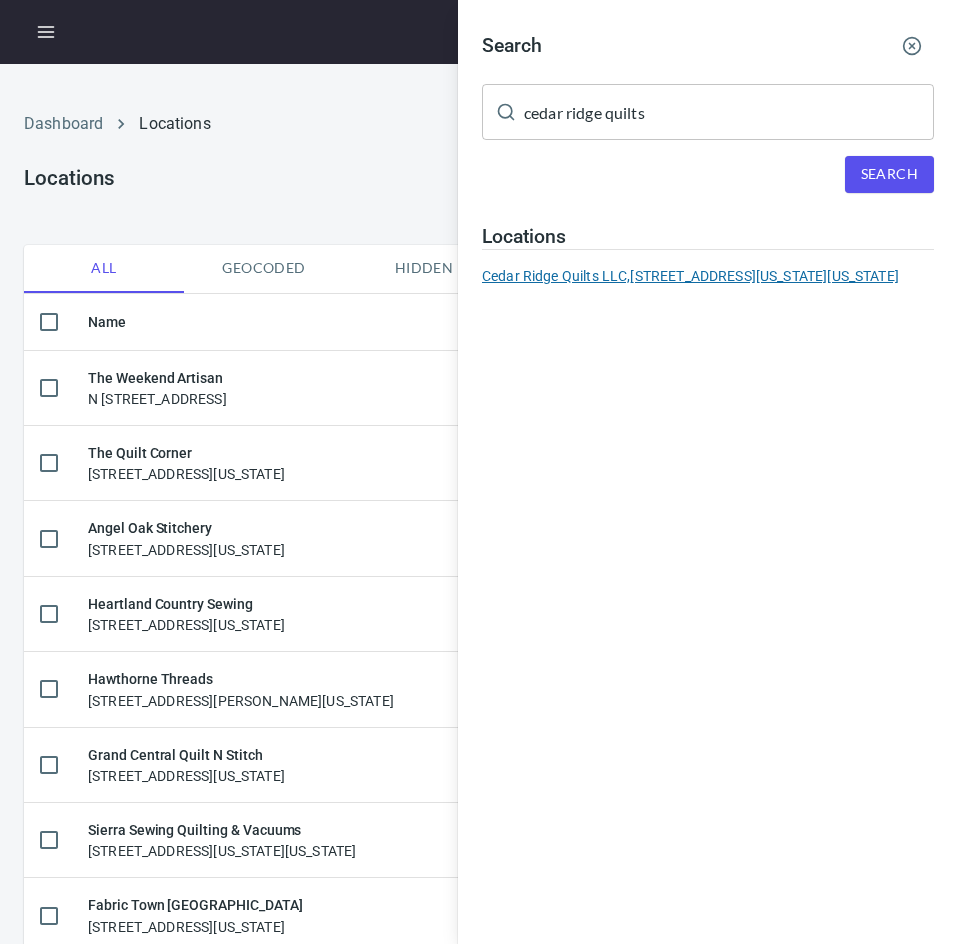 click on "Cedar Ridge Quilts LLC,  [STREET_ADDRESS][US_STATE][US_STATE]" at bounding box center [708, 276] 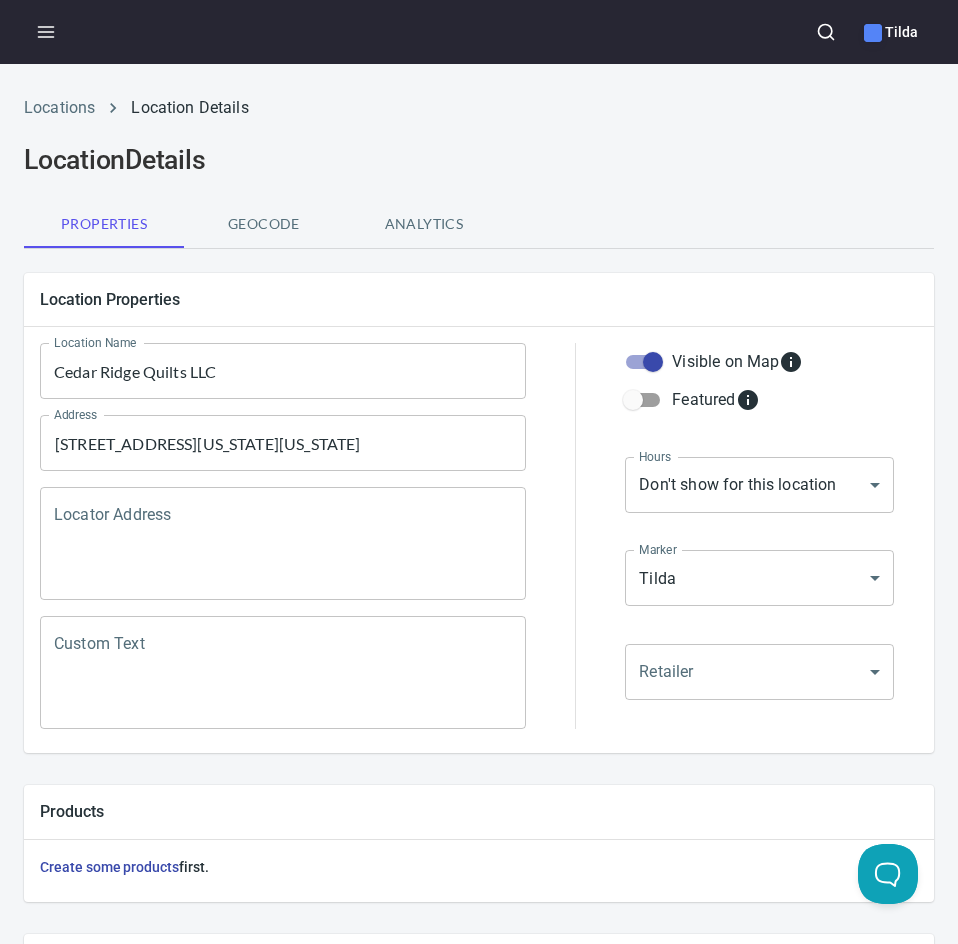 scroll, scrollTop: 568, scrollLeft: 0, axis: vertical 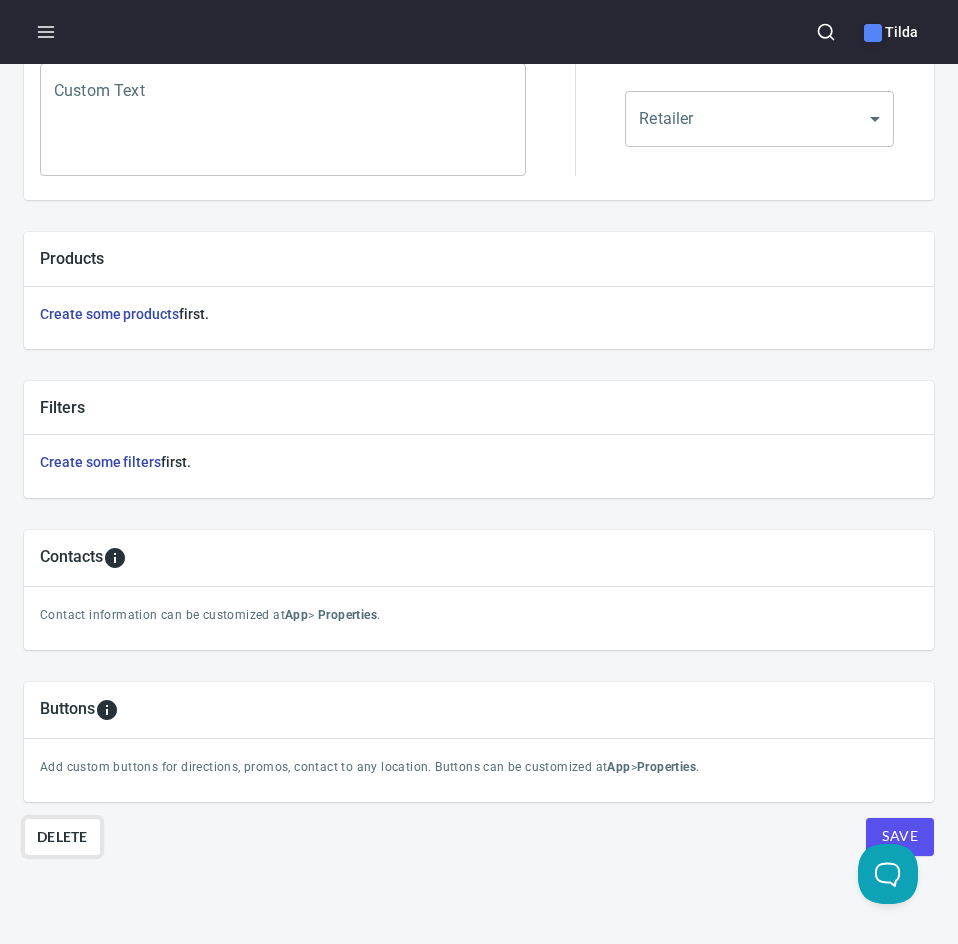 click on "Delete" at bounding box center [62, 837] 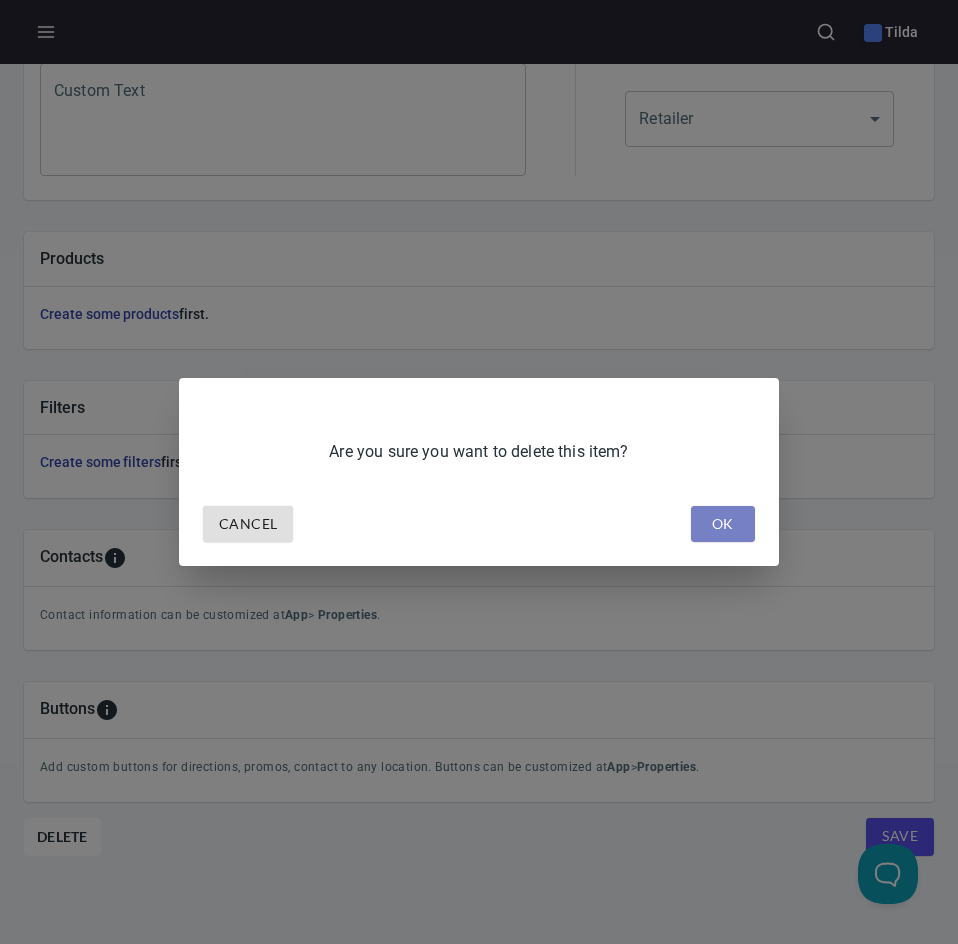 click on "OK" at bounding box center (723, 524) 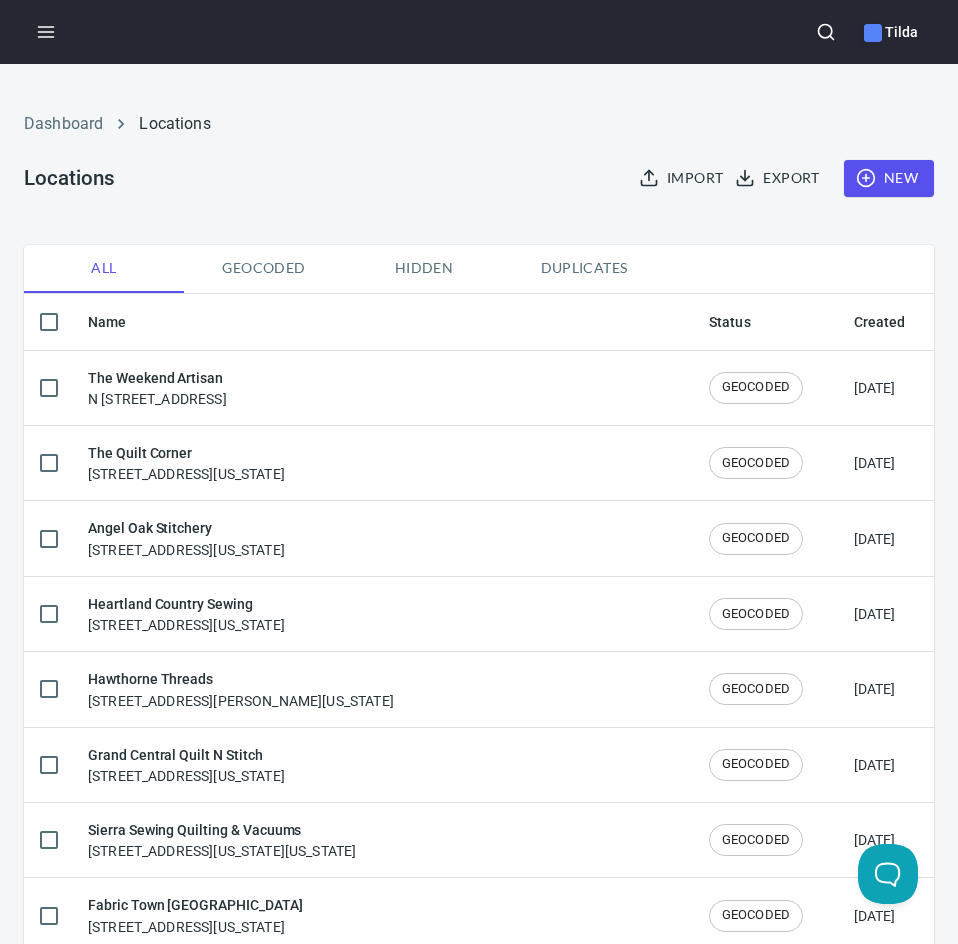 click on "Dashboard Locations Locations Import Export New" at bounding box center (479, 154) 